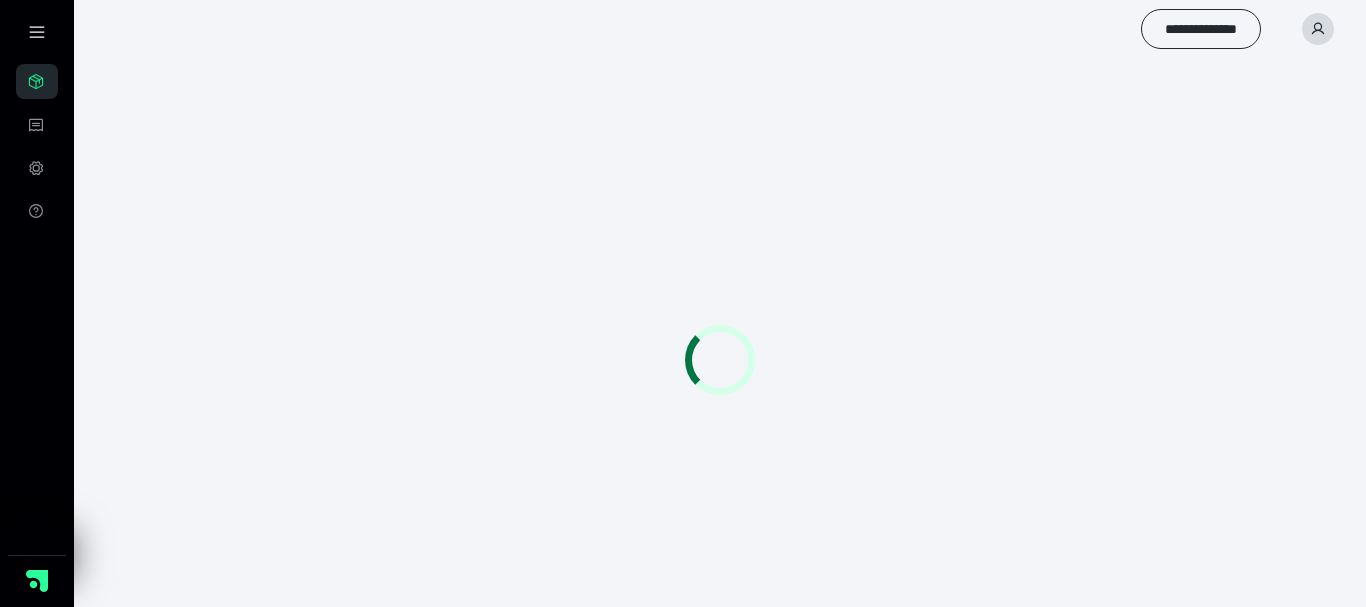 scroll, scrollTop: 0, scrollLeft: 0, axis: both 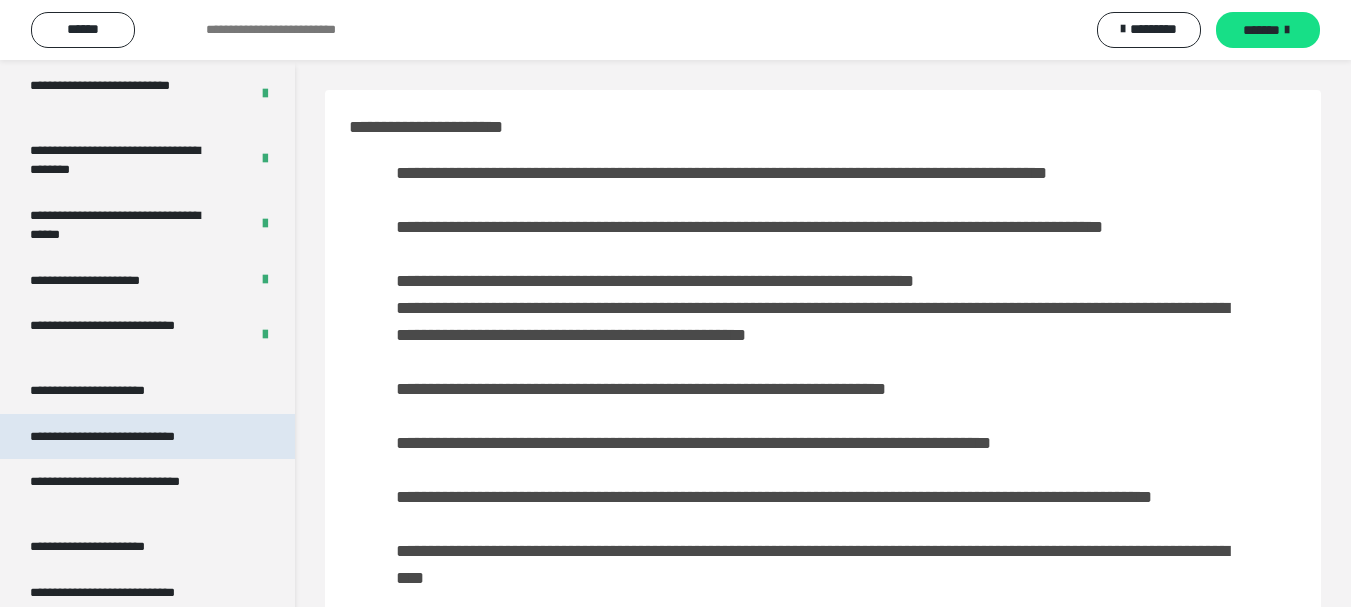 click on "**********" at bounding box center [131, 437] 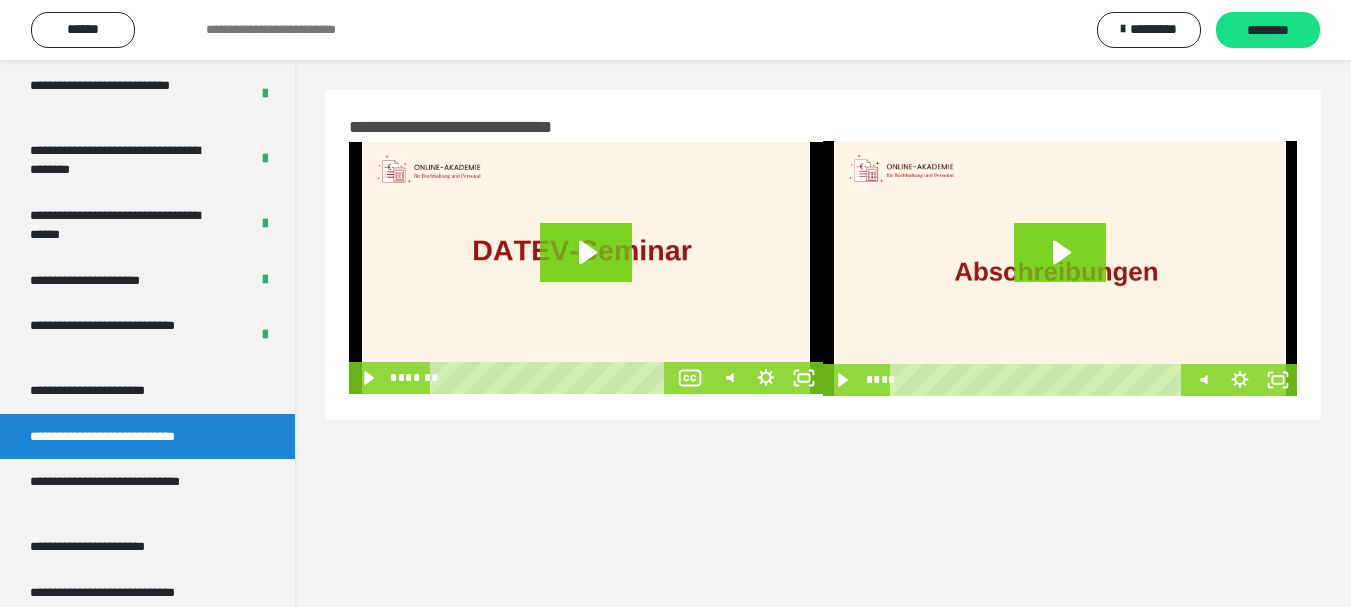 click 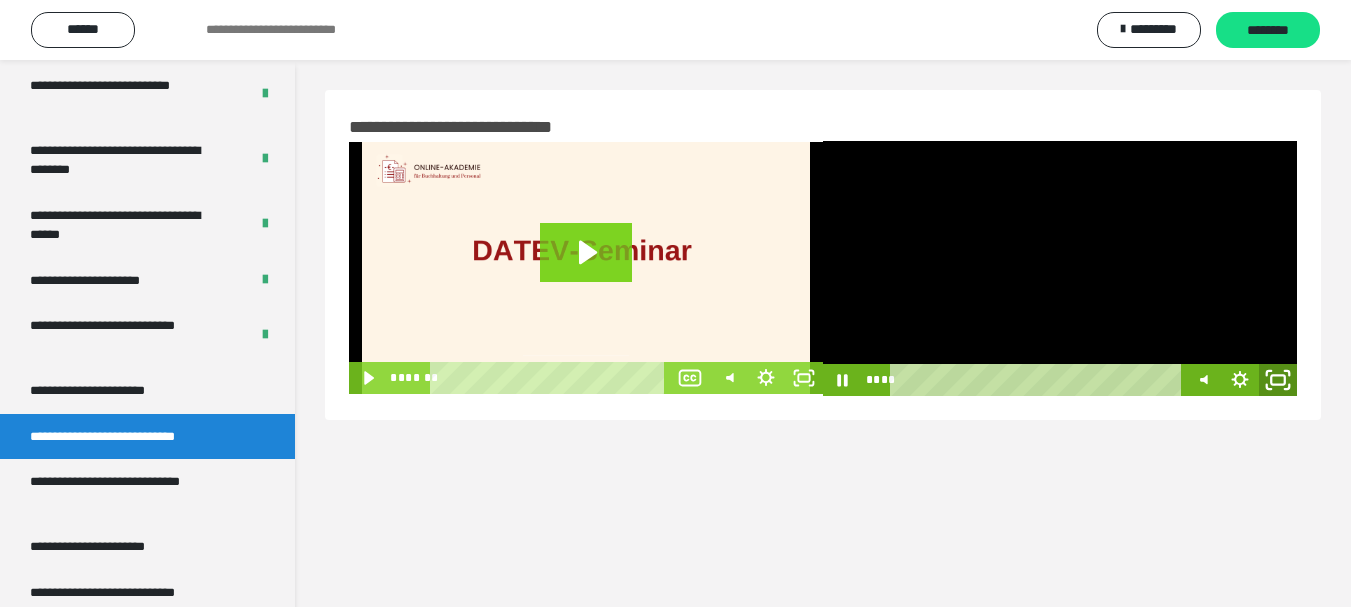 click 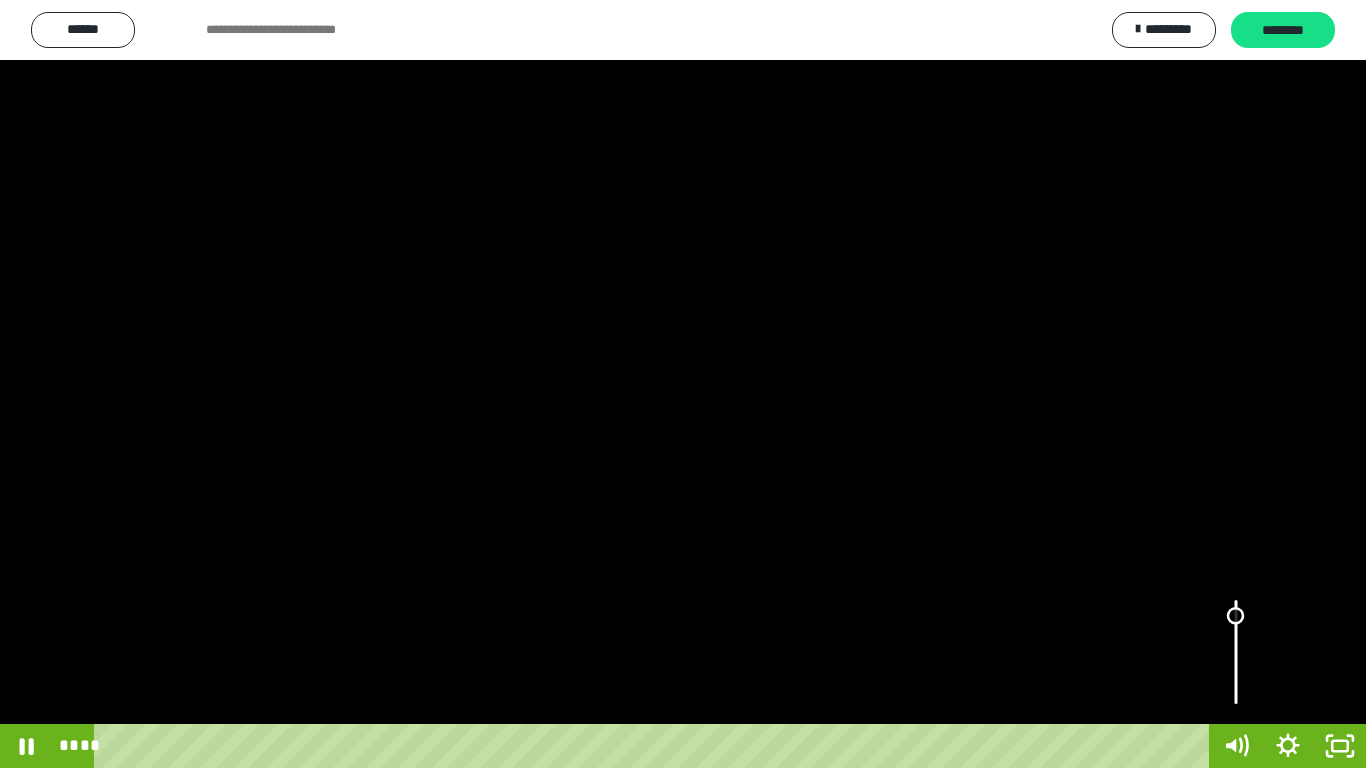 drag, startPoint x: 1230, startPoint y: 666, endPoint x: 1227, endPoint y: 612, distance: 54.08327 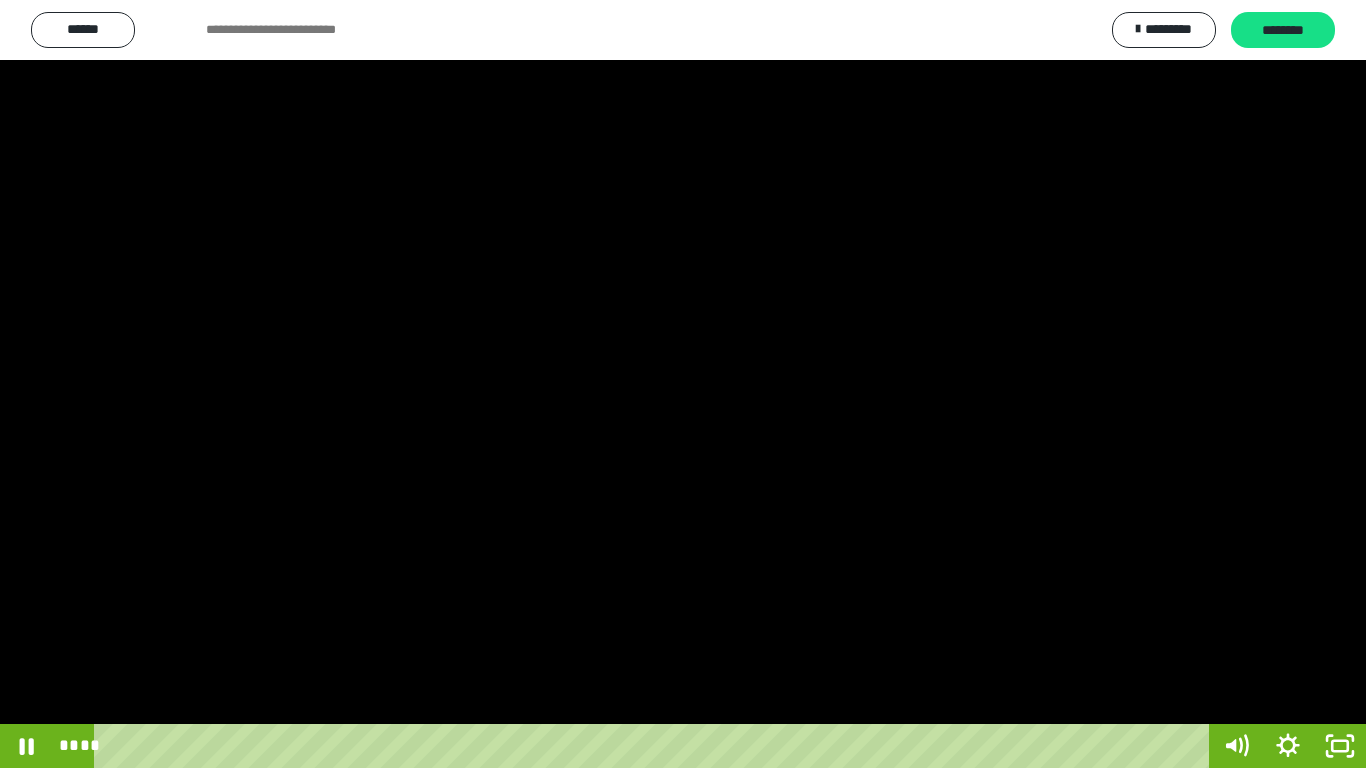 click at bounding box center (683, 384) 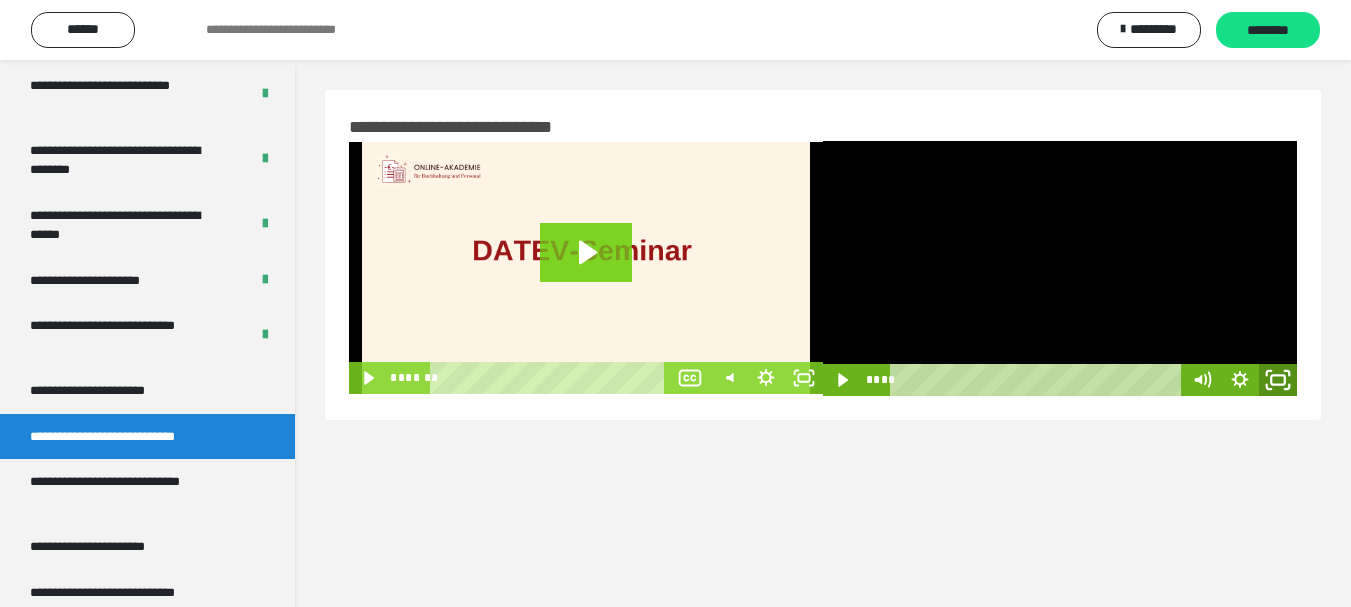 click 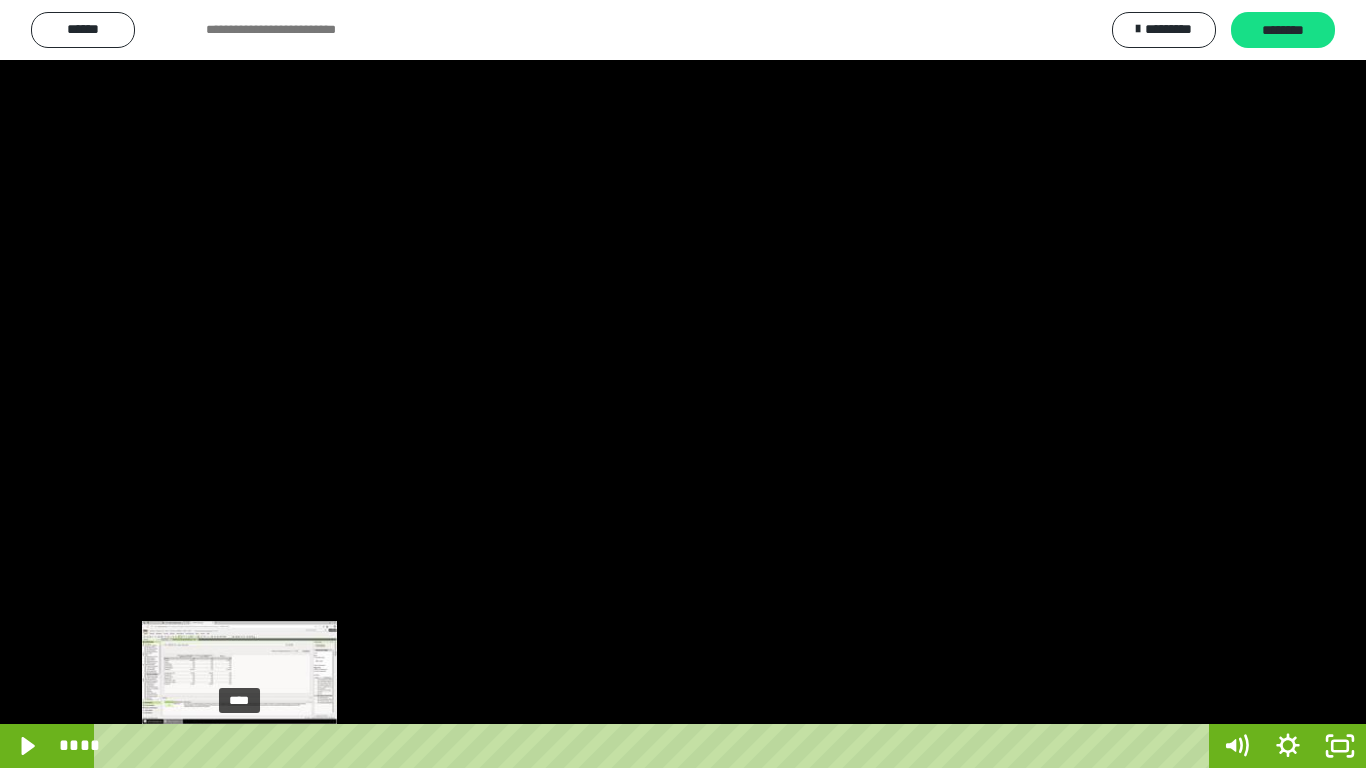 click on "****" at bounding box center [655, 746] 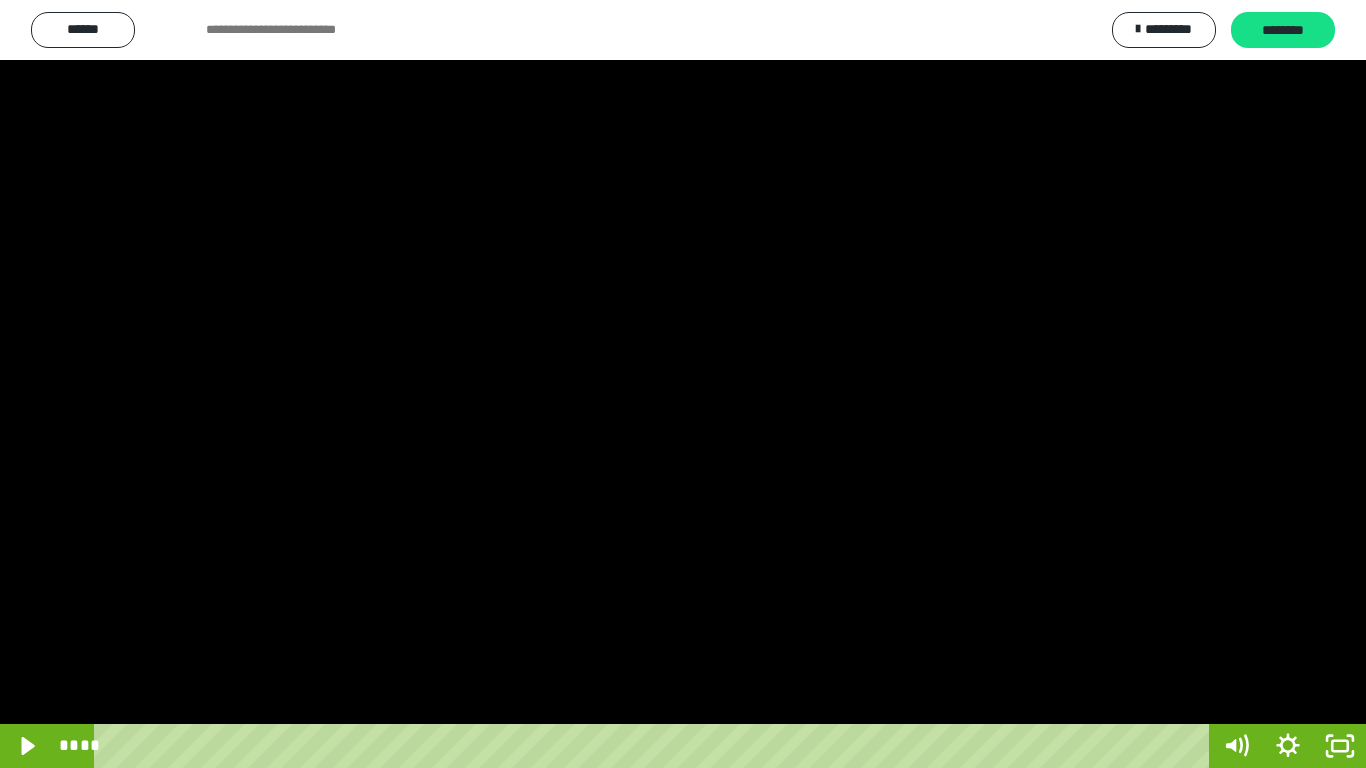 click at bounding box center (683, 384) 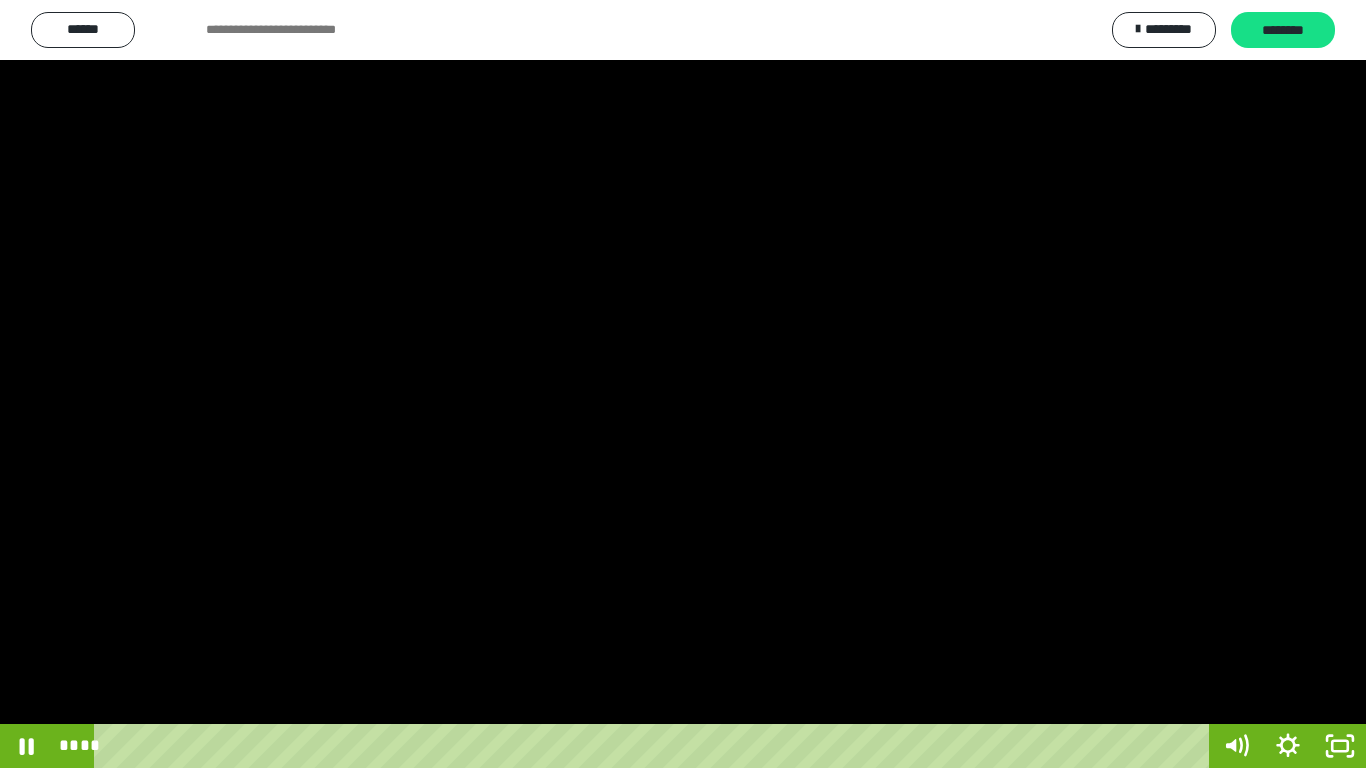 click at bounding box center (683, 384) 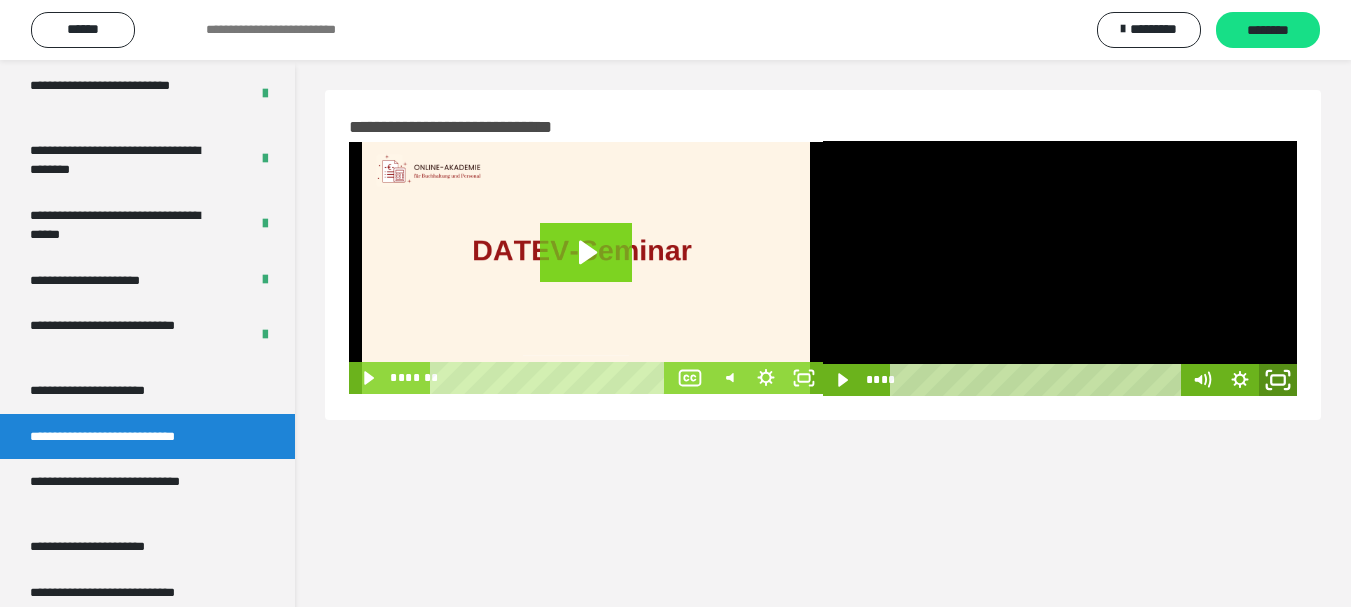 click 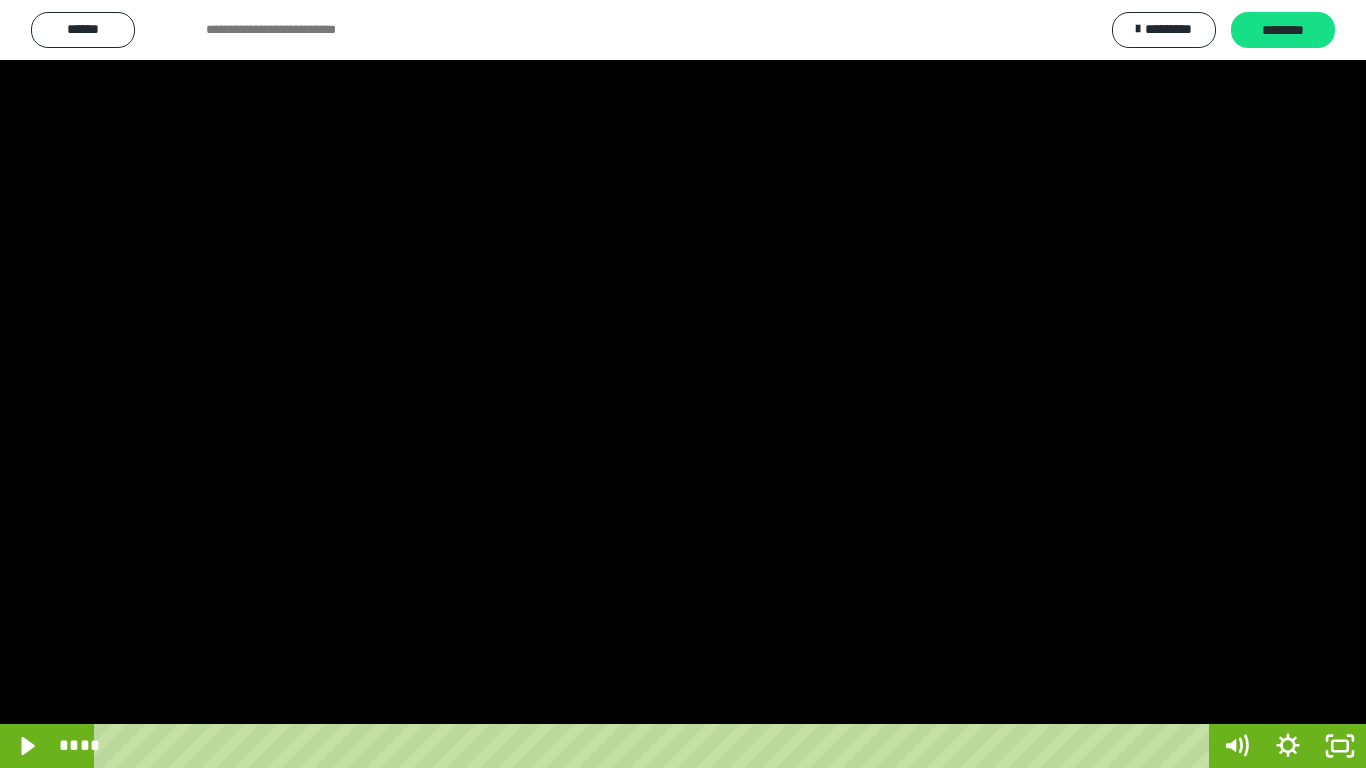 click at bounding box center (683, 384) 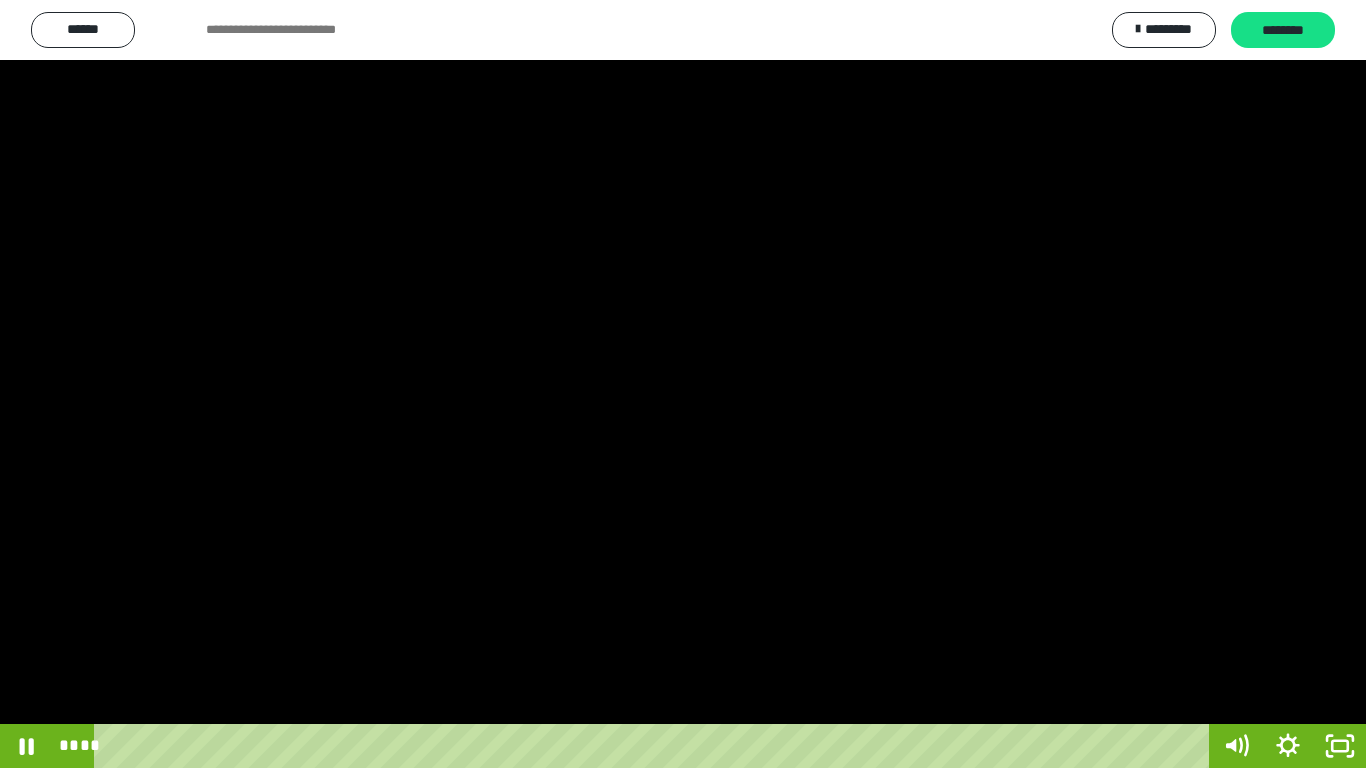 click at bounding box center [683, 384] 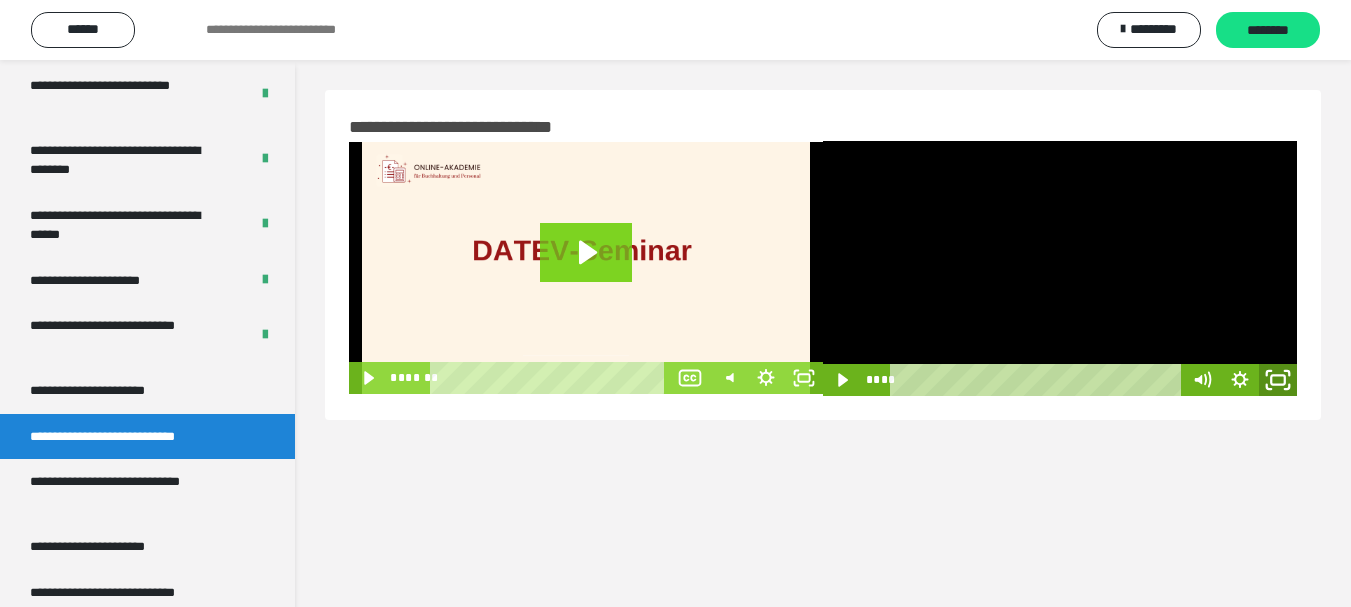 click 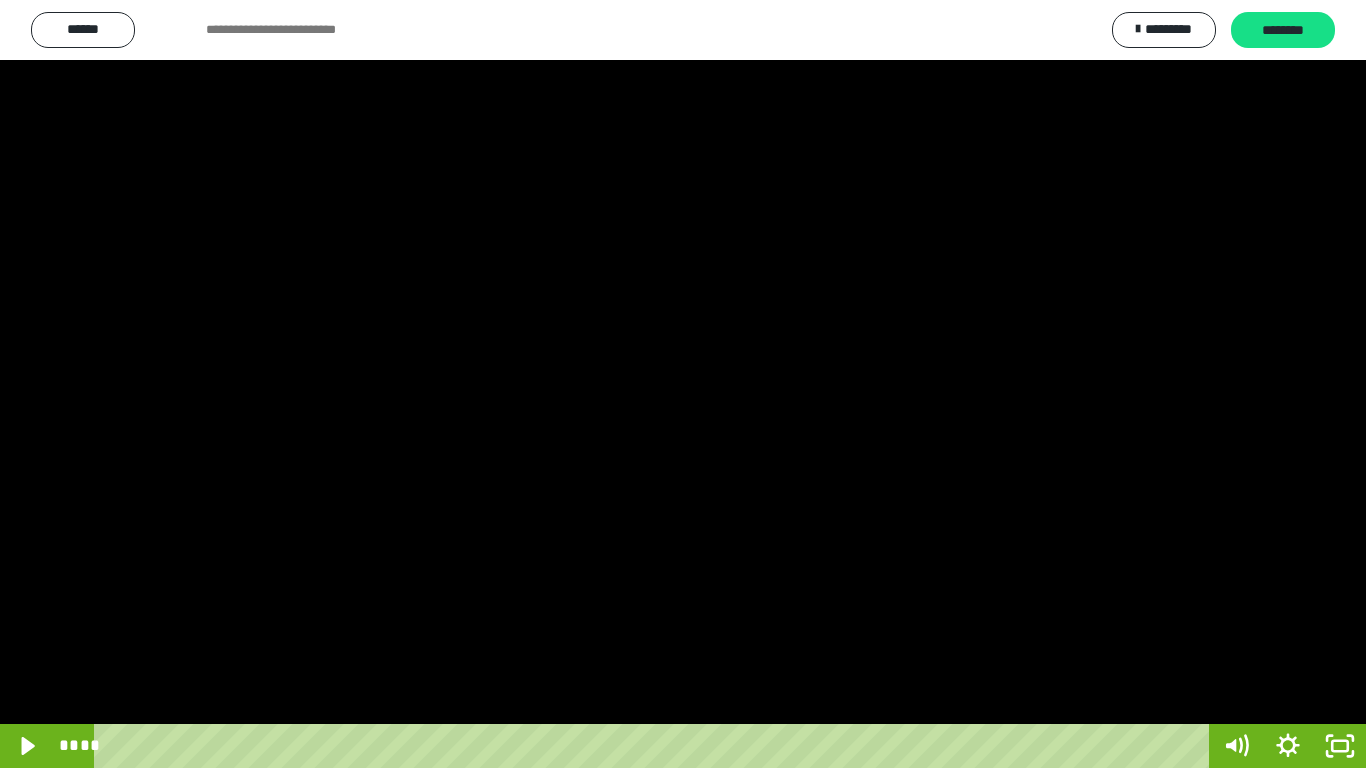 click on "**********" at bounding box center (683, 384) 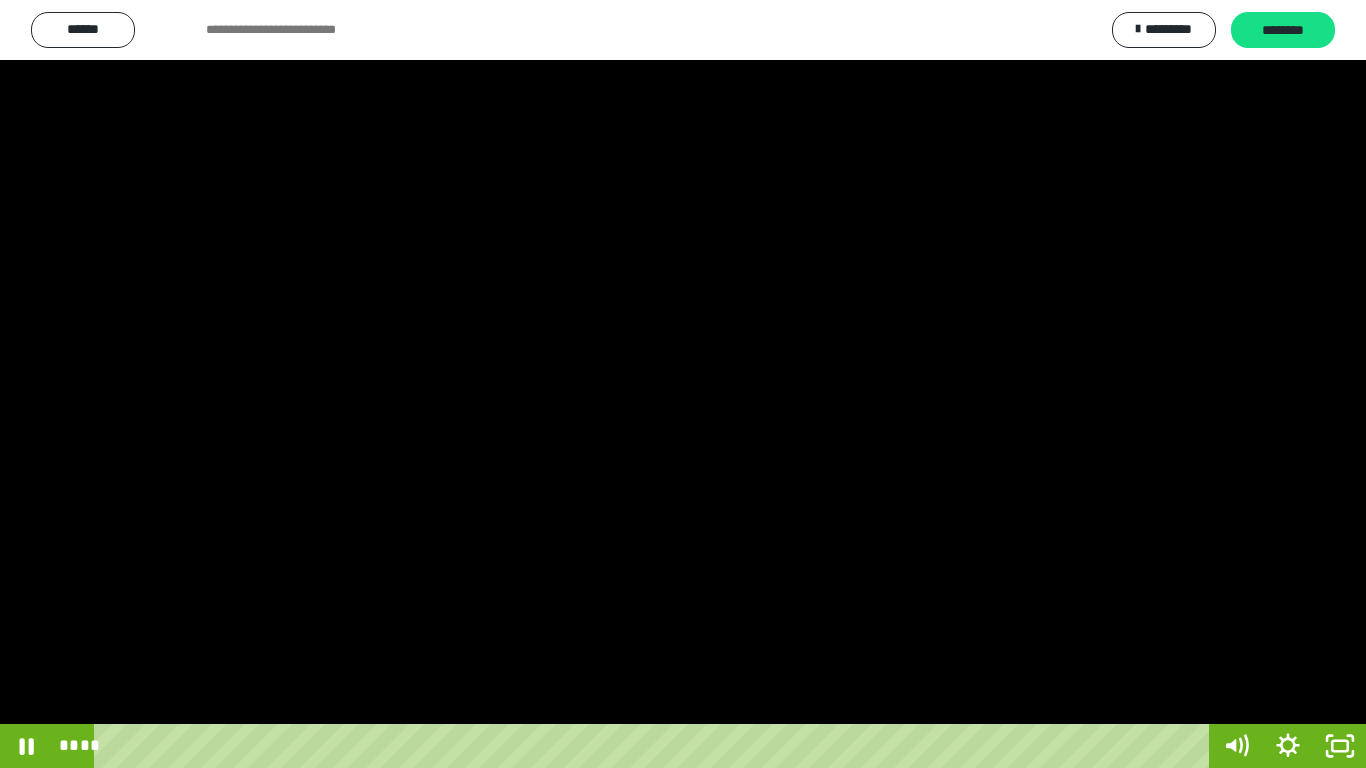click at bounding box center (683, 384) 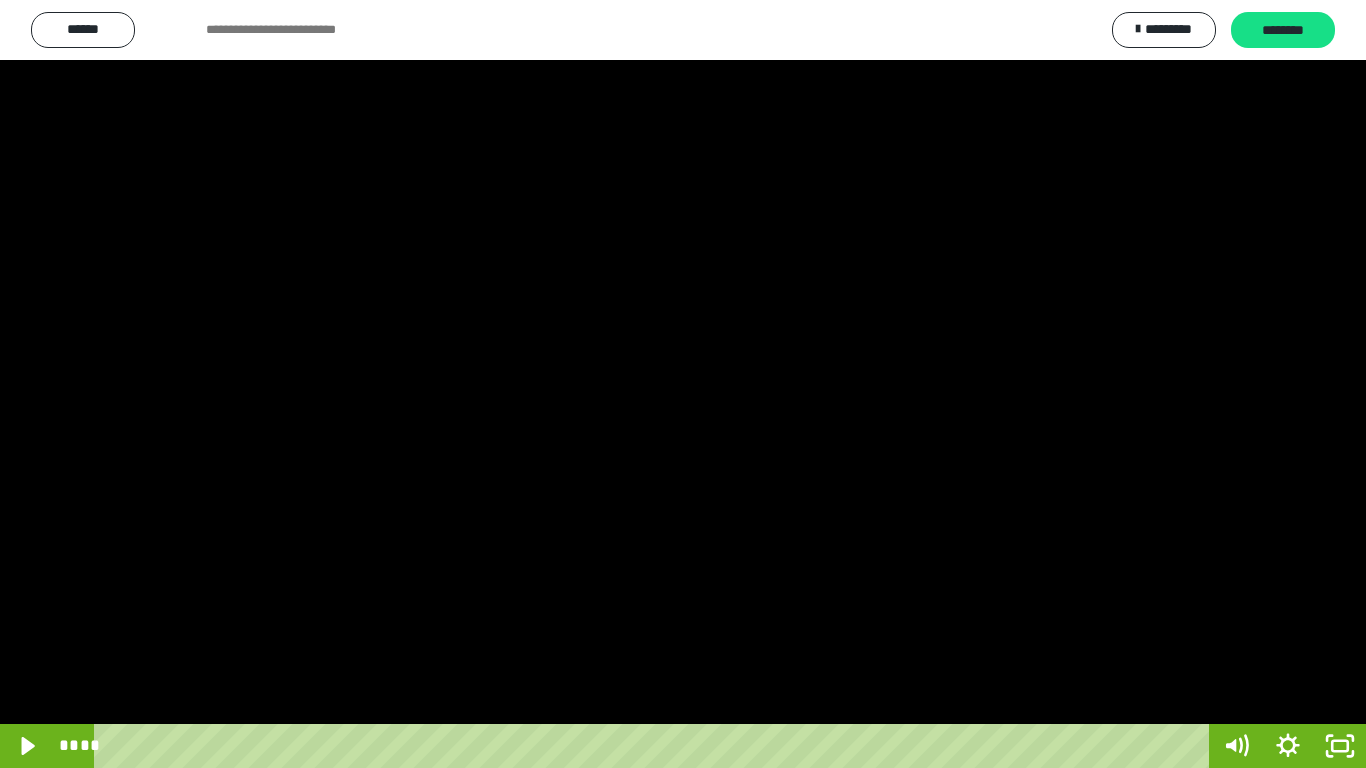 click at bounding box center (683, 384) 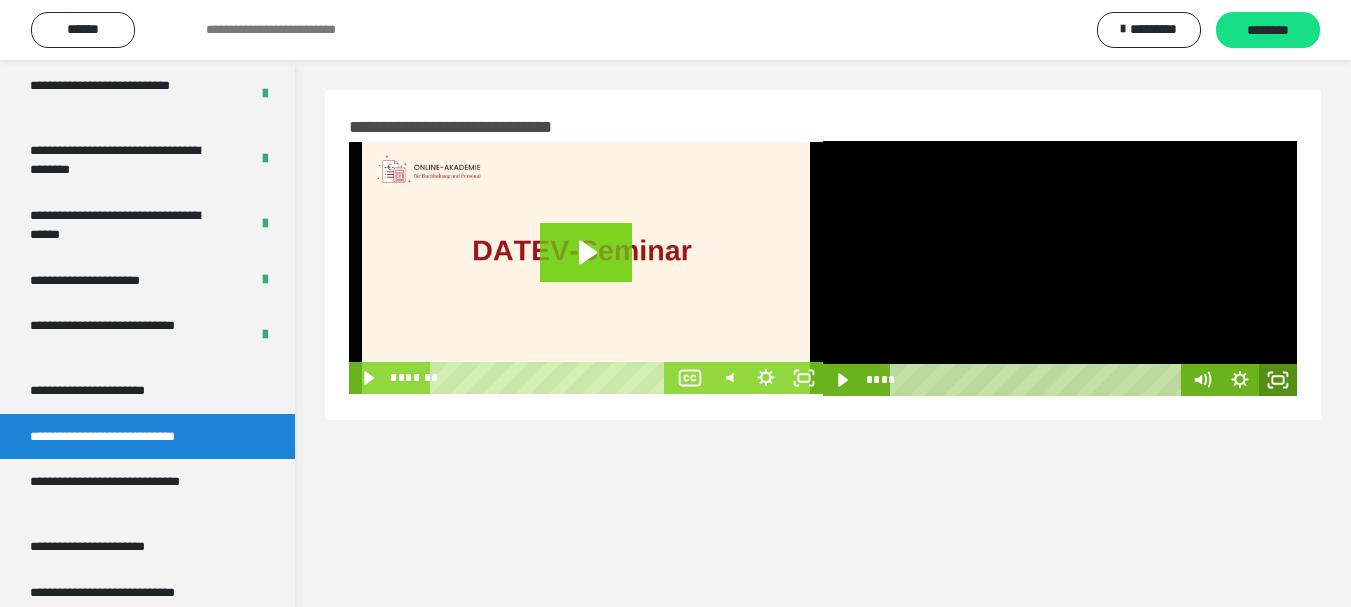 click 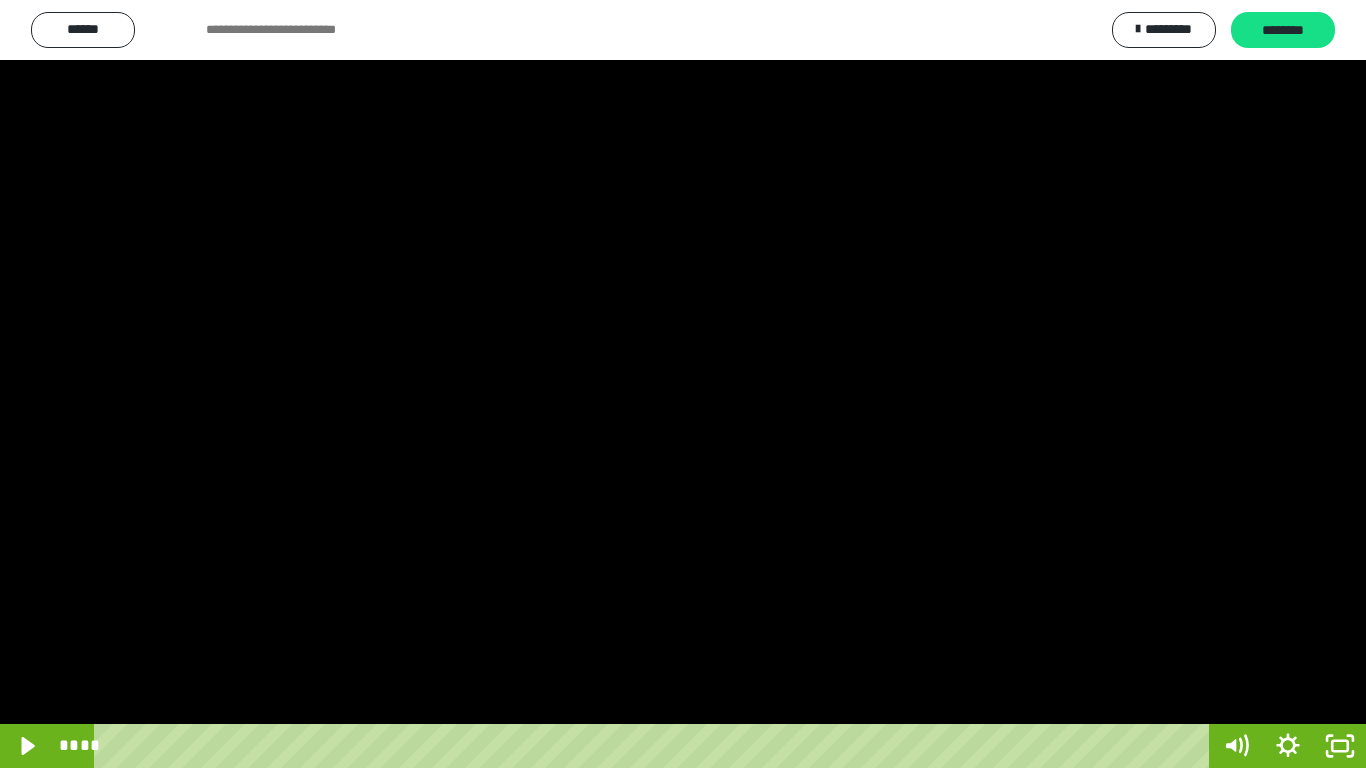 drag, startPoint x: 1200, startPoint y: 746, endPoint x: 175, endPoint y: 647, distance: 1029.7699 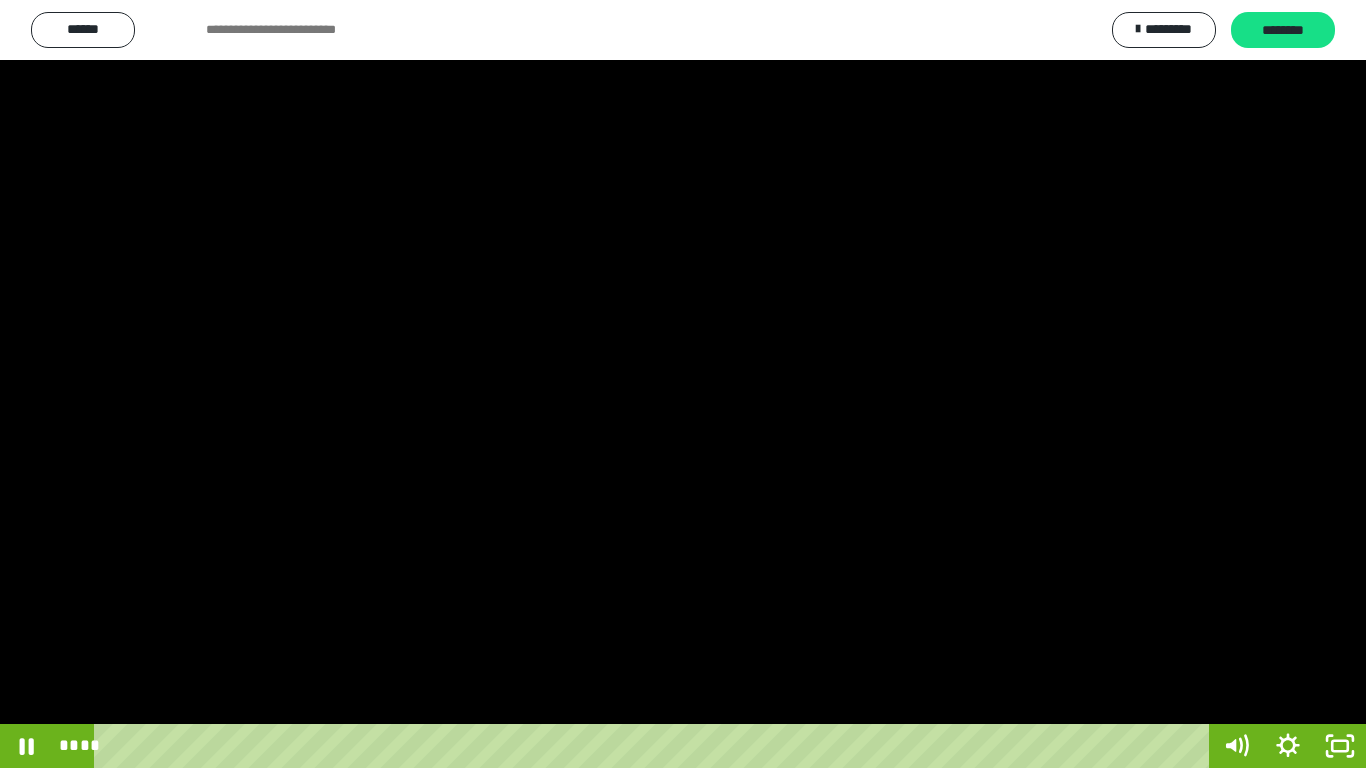 drag, startPoint x: 901, startPoint y: 44, endPoint x: 879, endPoint y: 35, distance: 23.769728 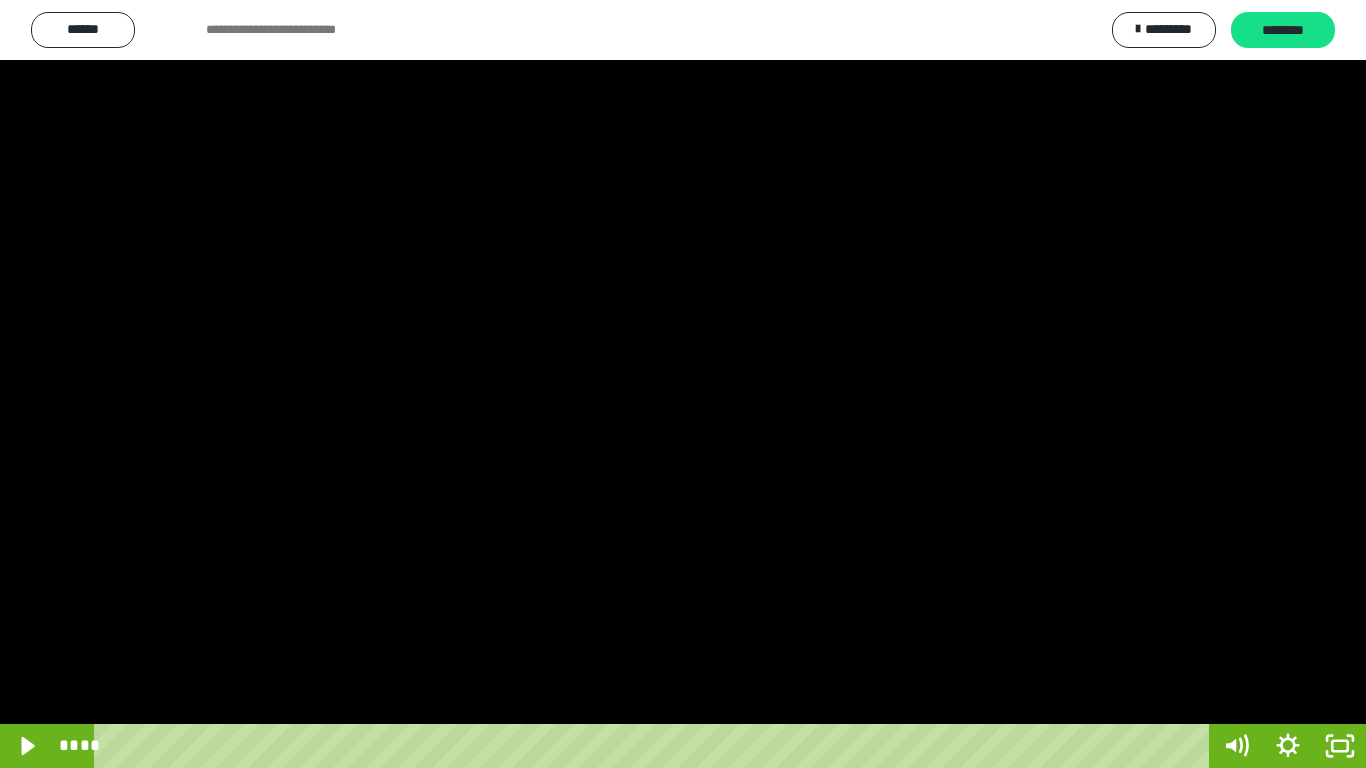 click at bounding box center (683, 384) 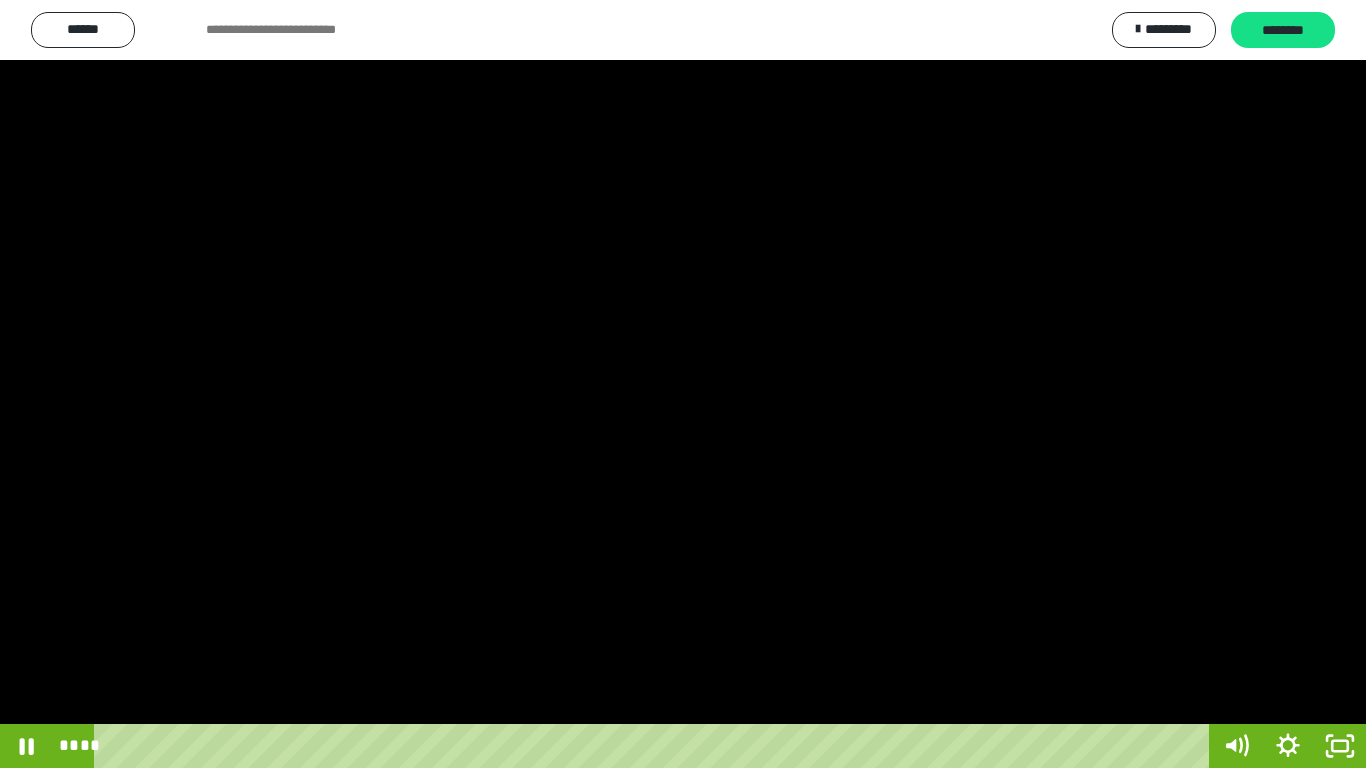 click at bounding box center [683, 384] 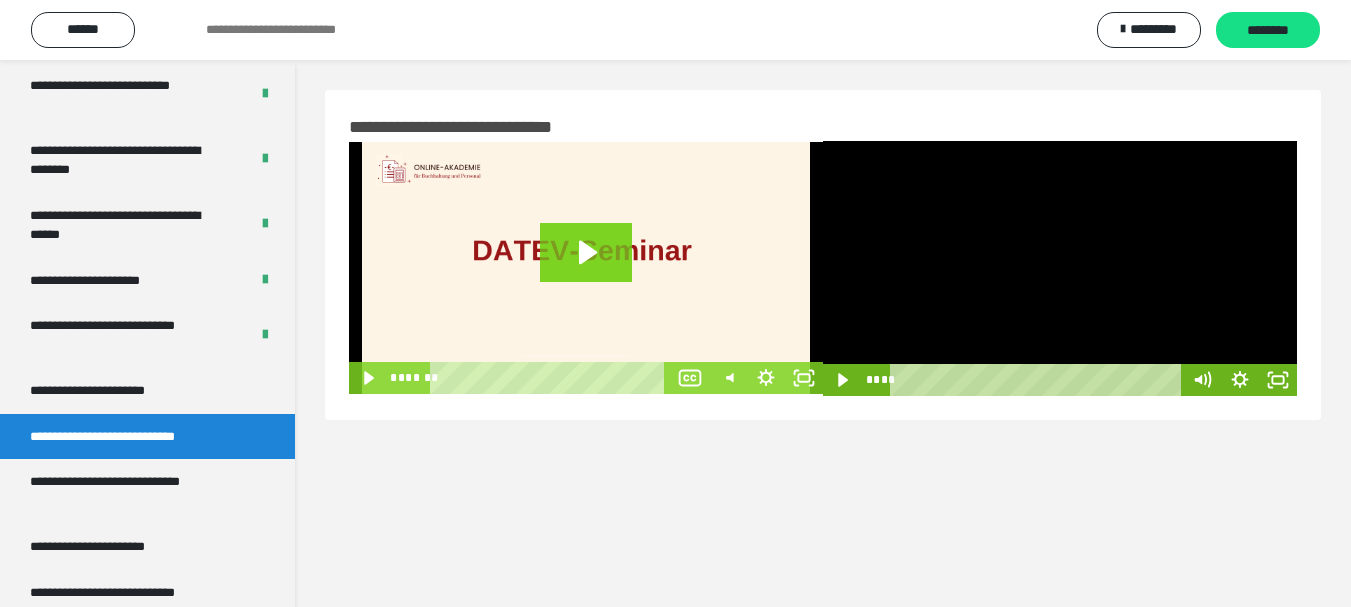 click 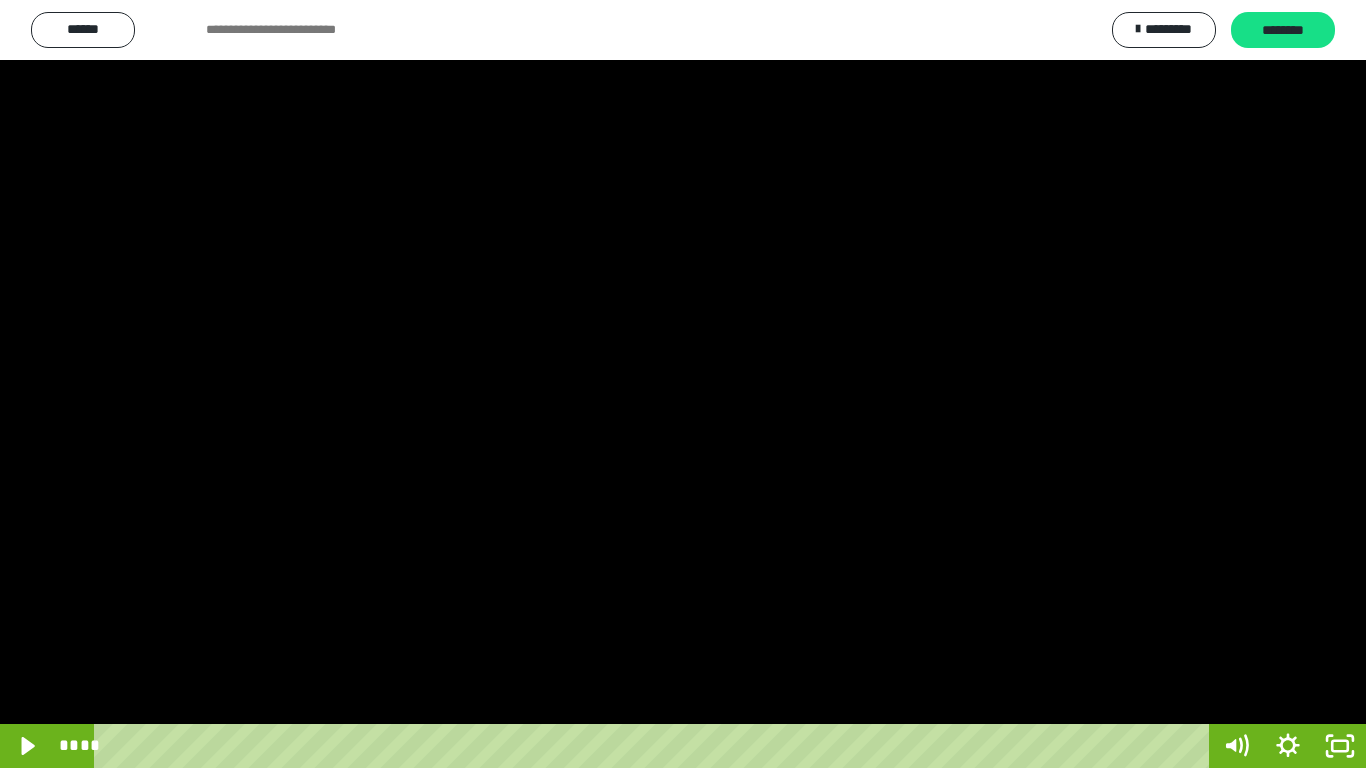 click at bounding box center [683, 384] 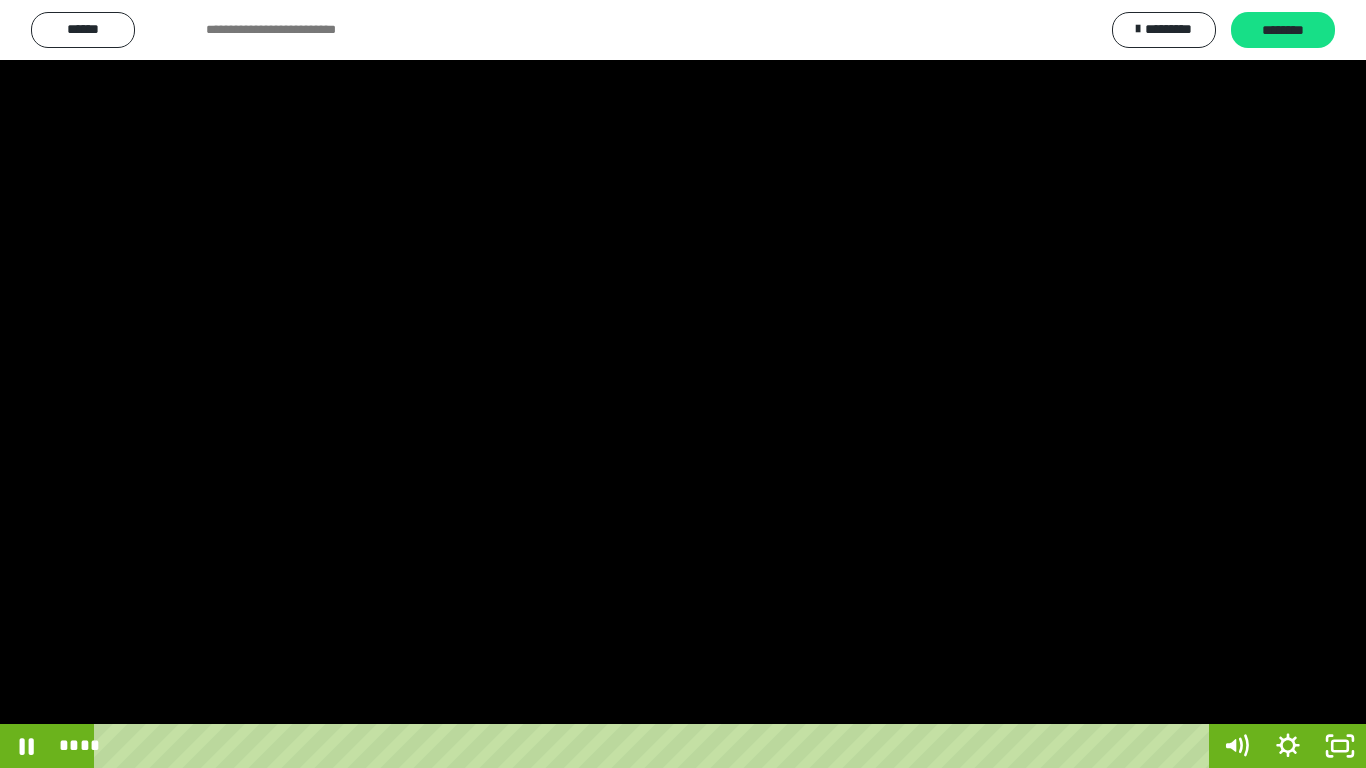 click at bounding box center (683, 384) 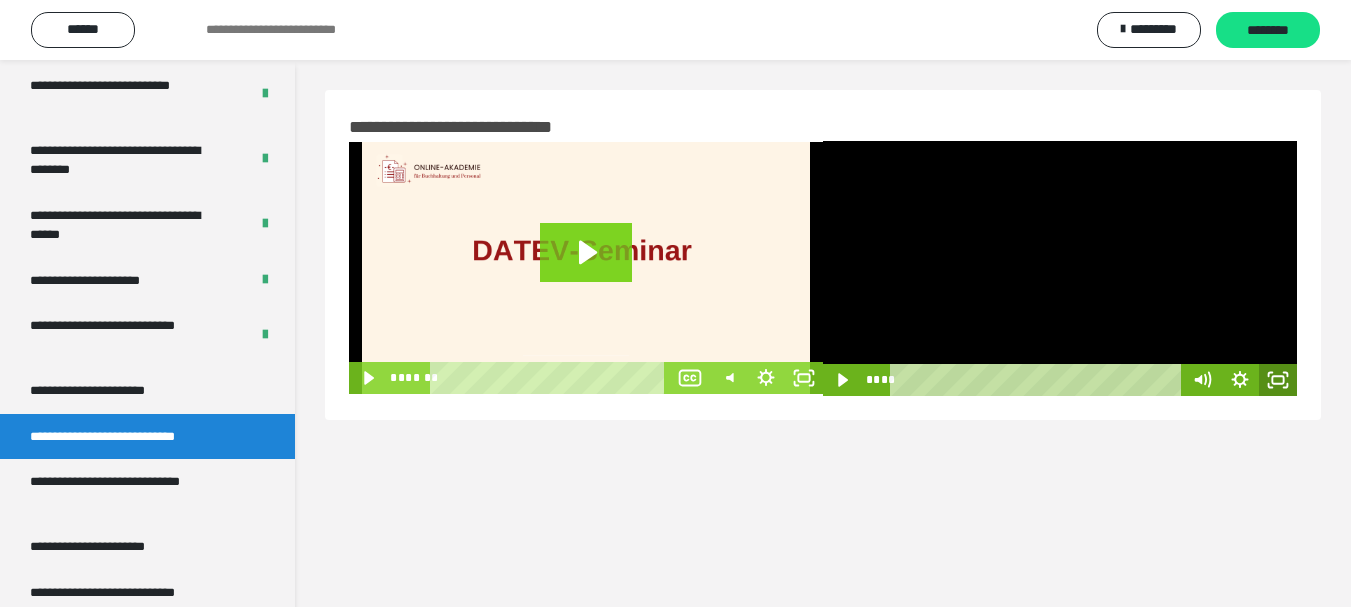 click 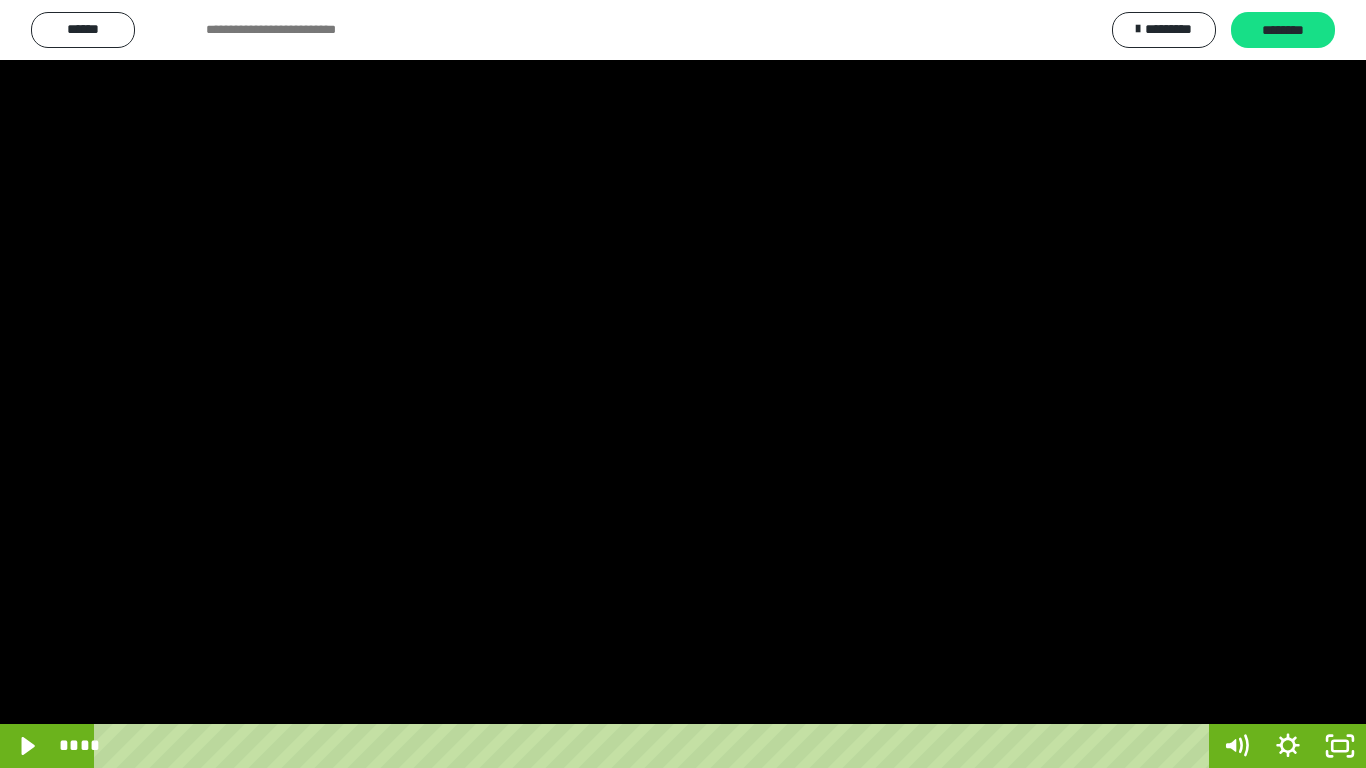 click at bounding box center [683, 384] 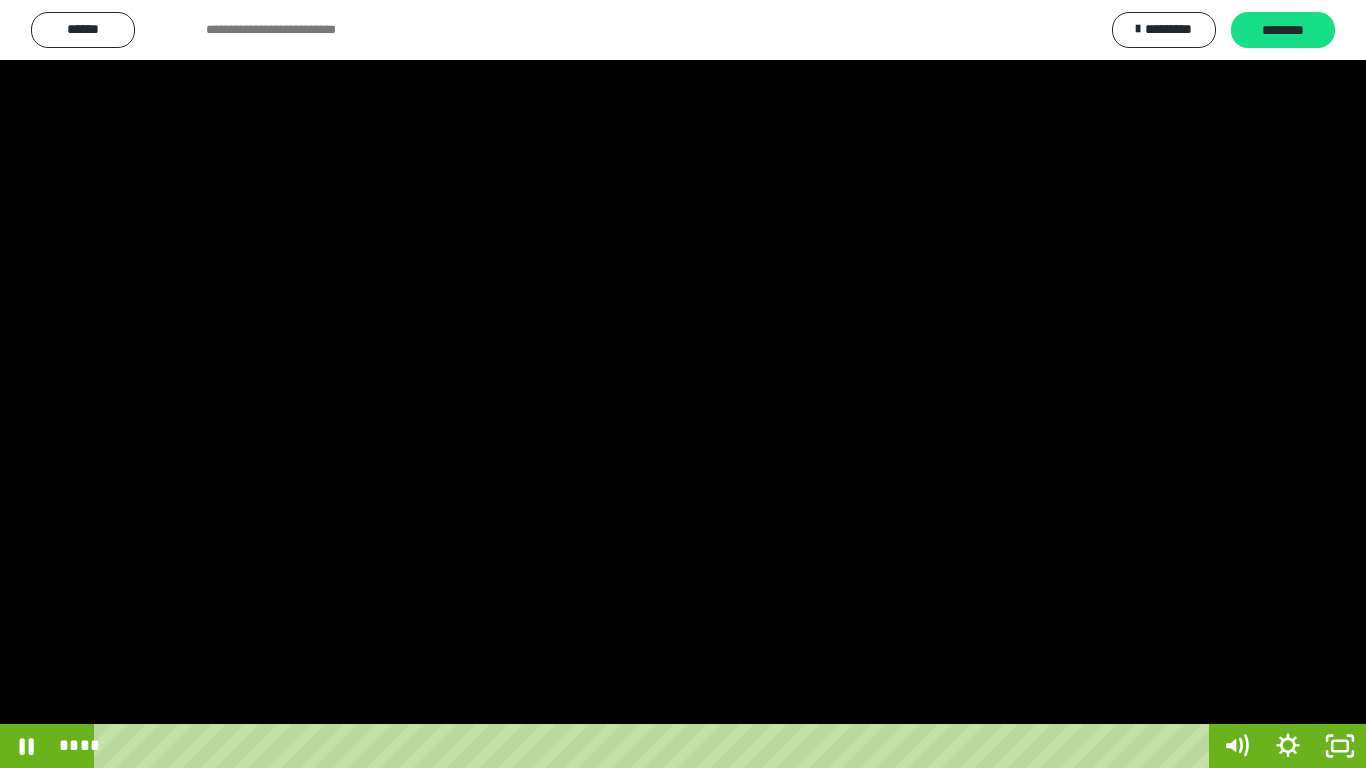 click at bounding box center (683, 384) 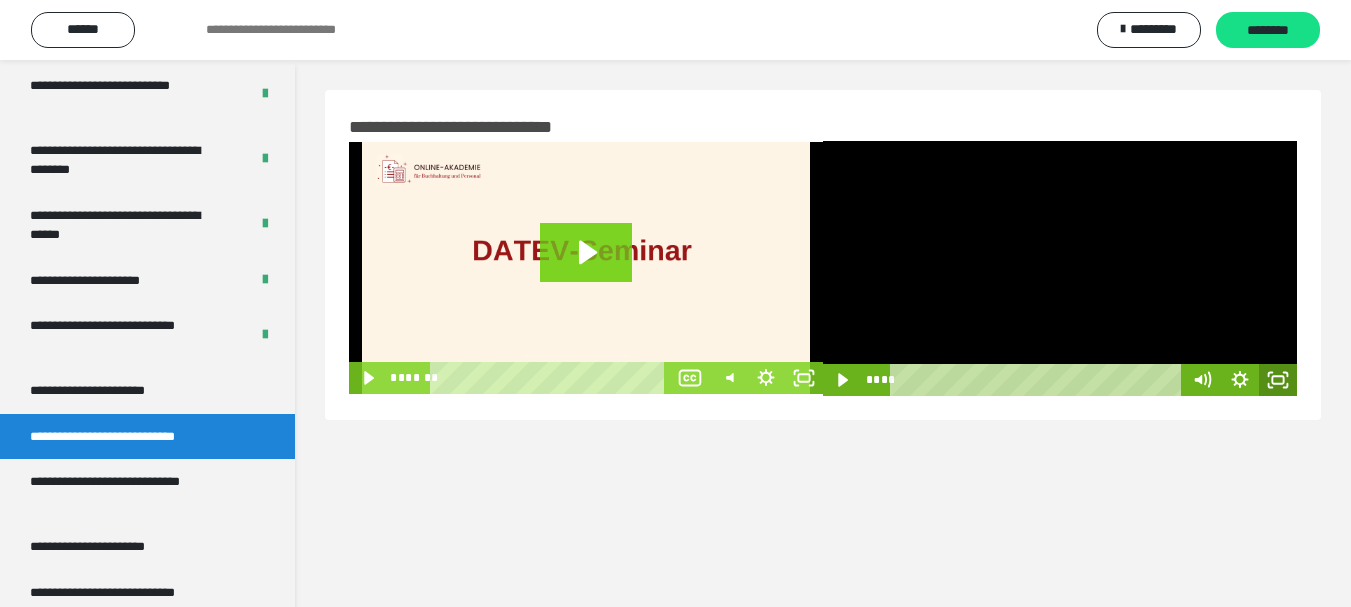 click 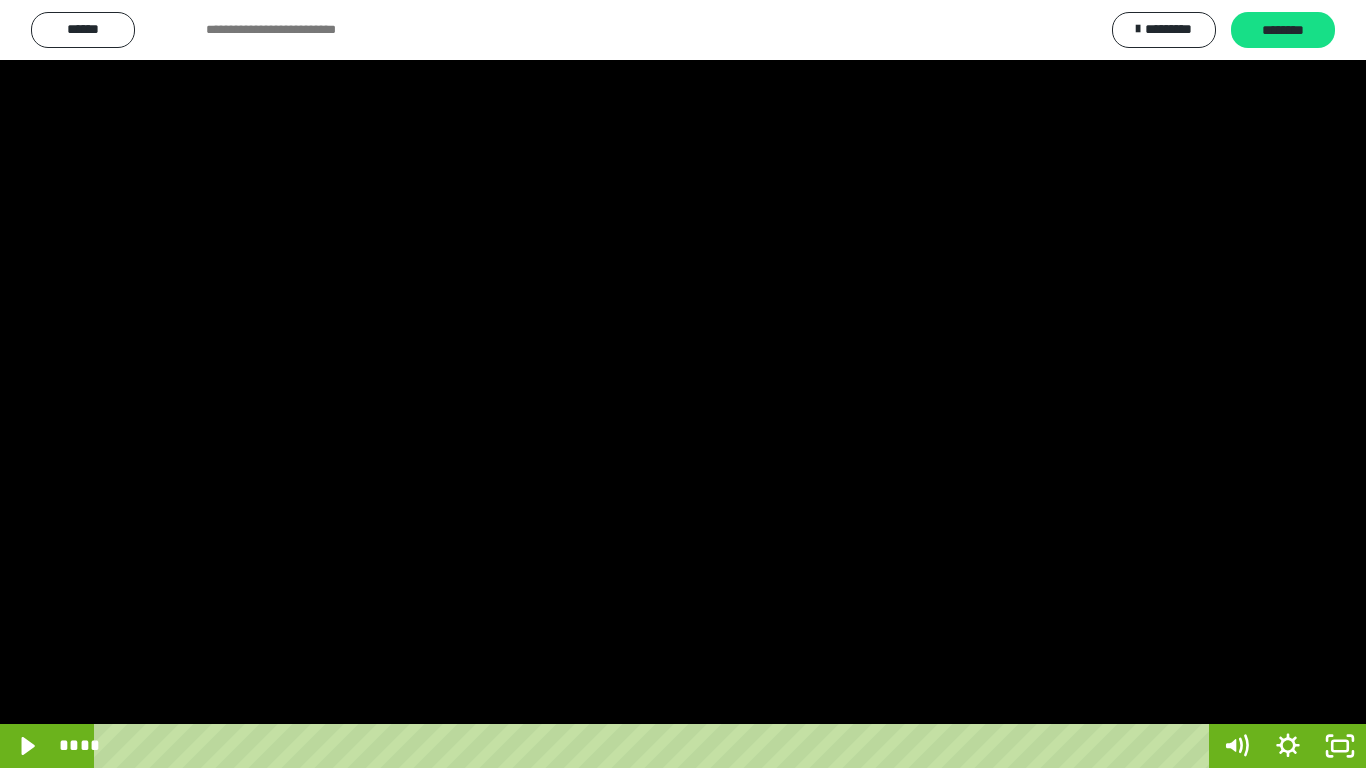 click at bounding box center [683, 384] 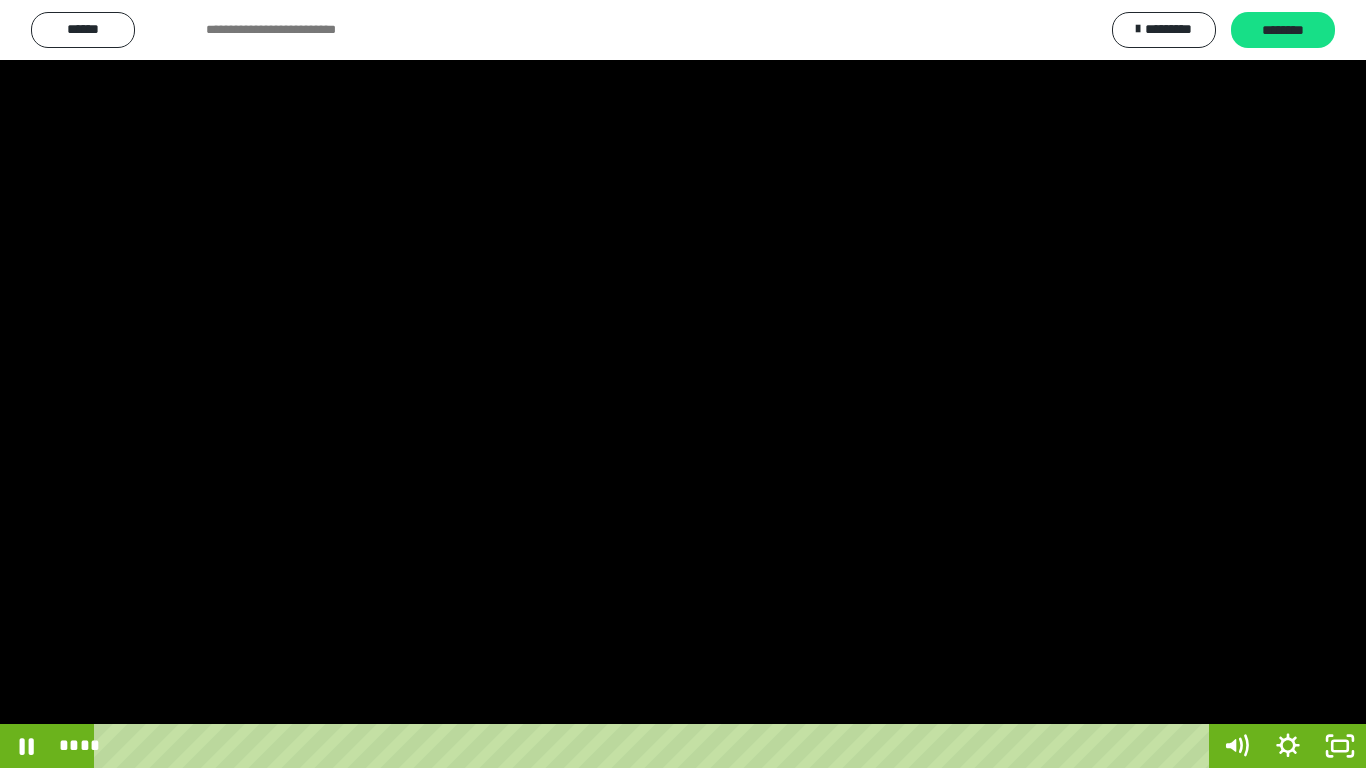 click at bounding box center (683, 384) 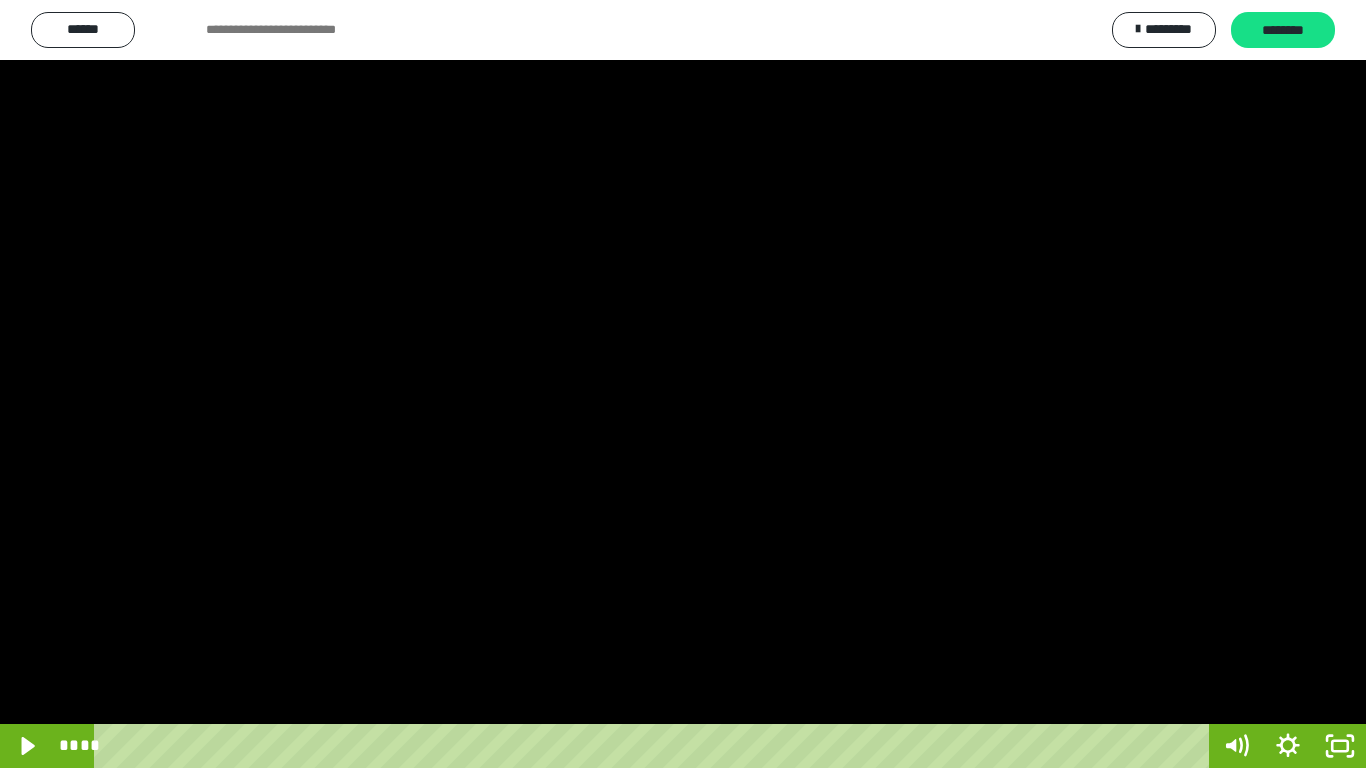click at bounding box center (683, 384) 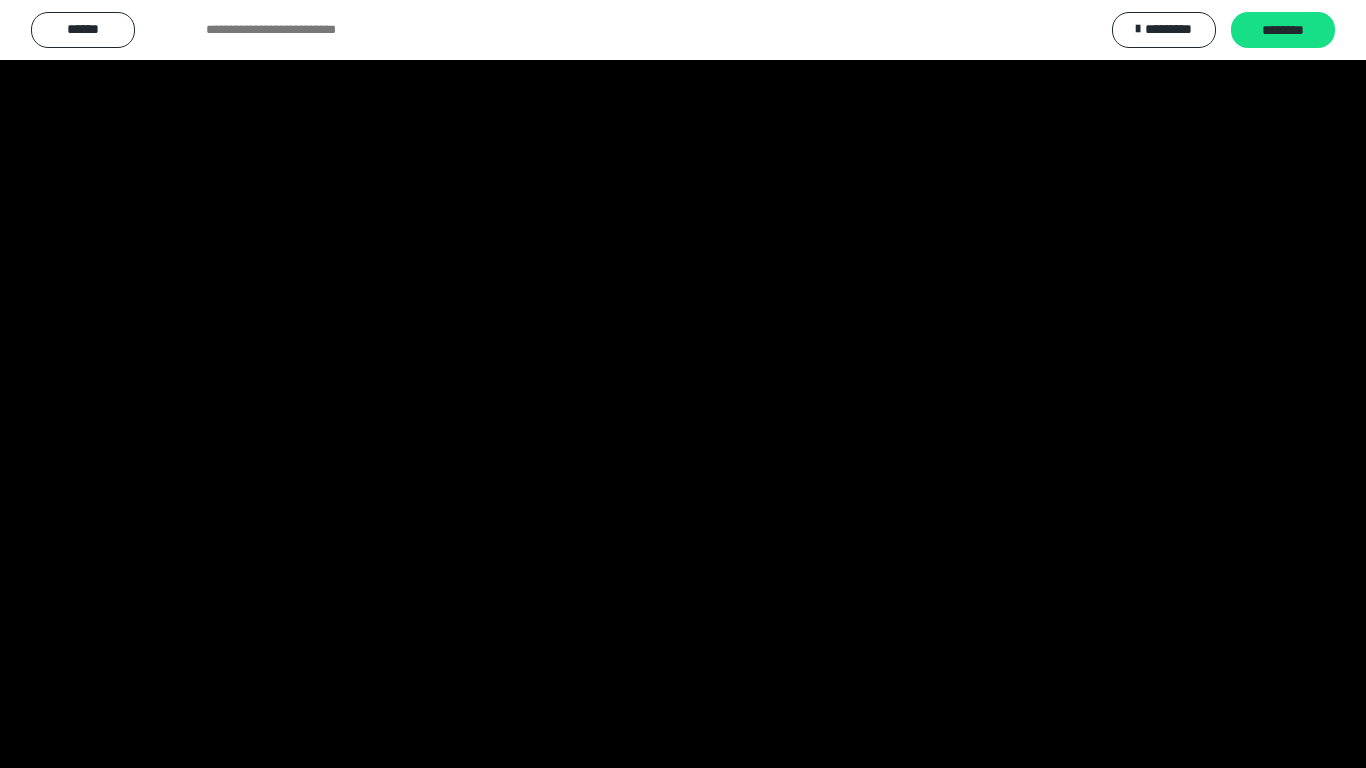 click at bounding box center [683, 384] 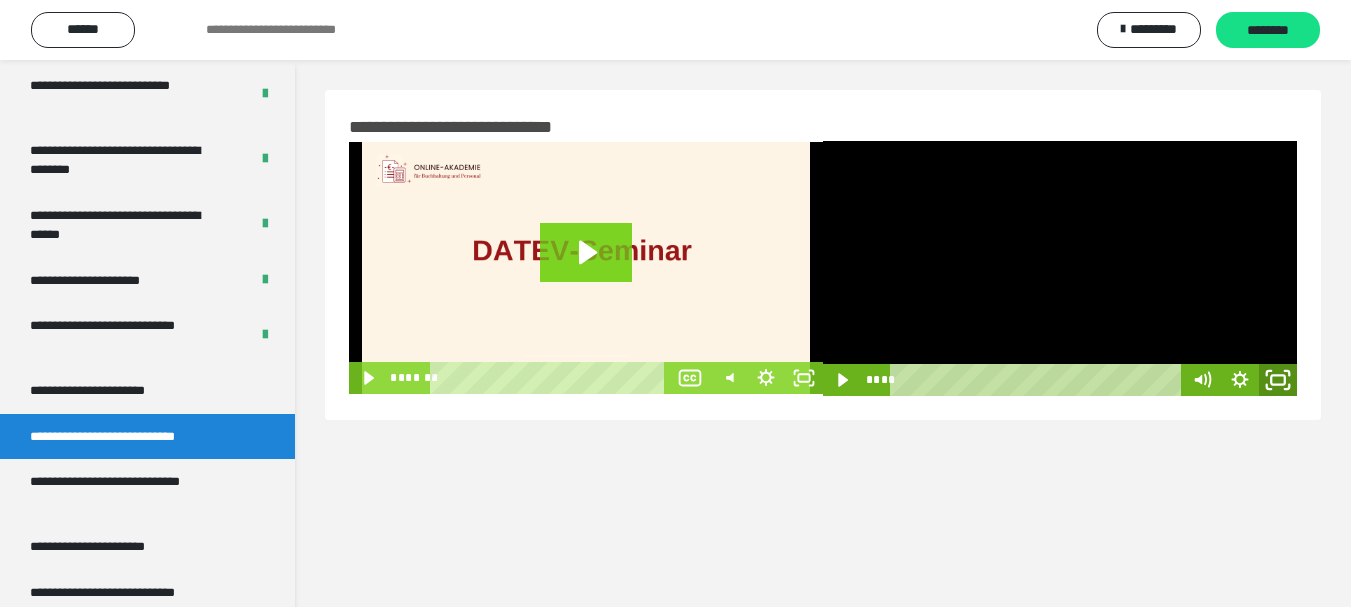 click 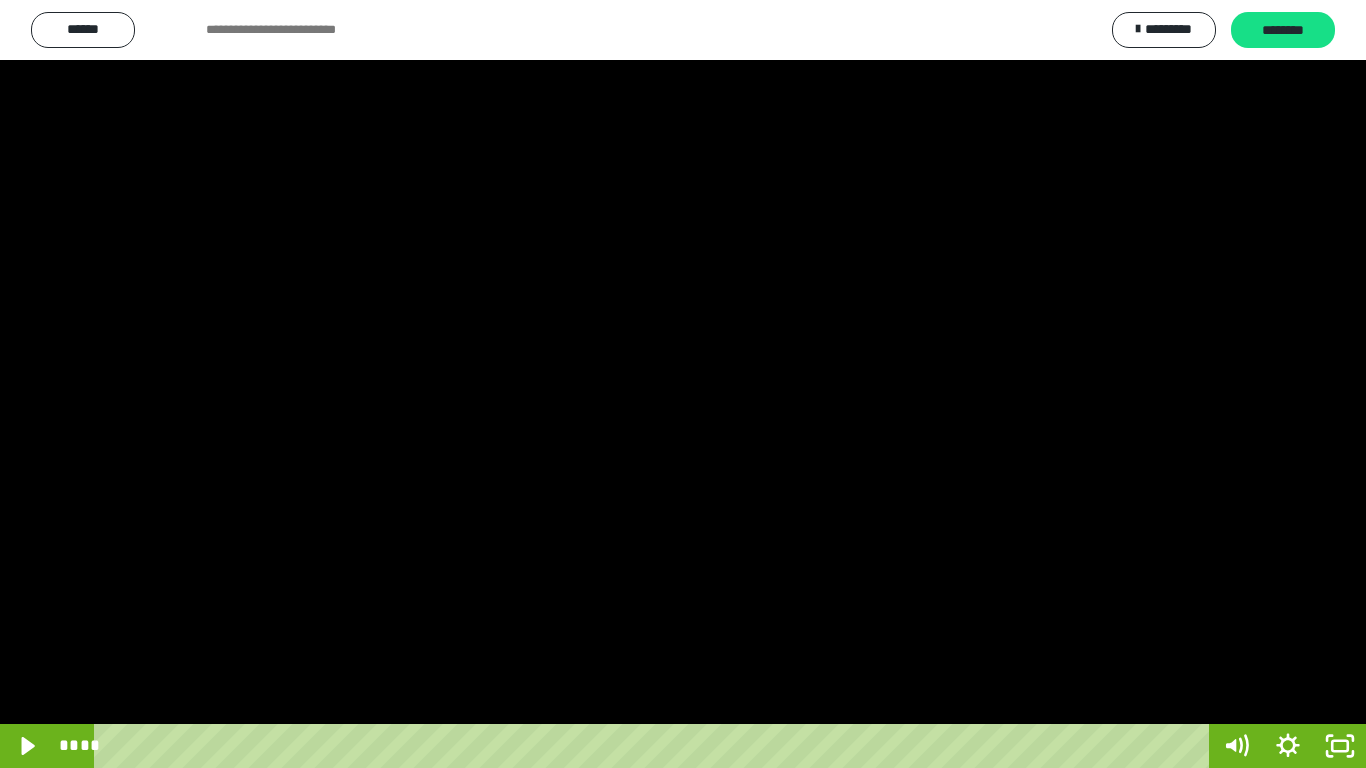 click at bounding box center (683, 384) 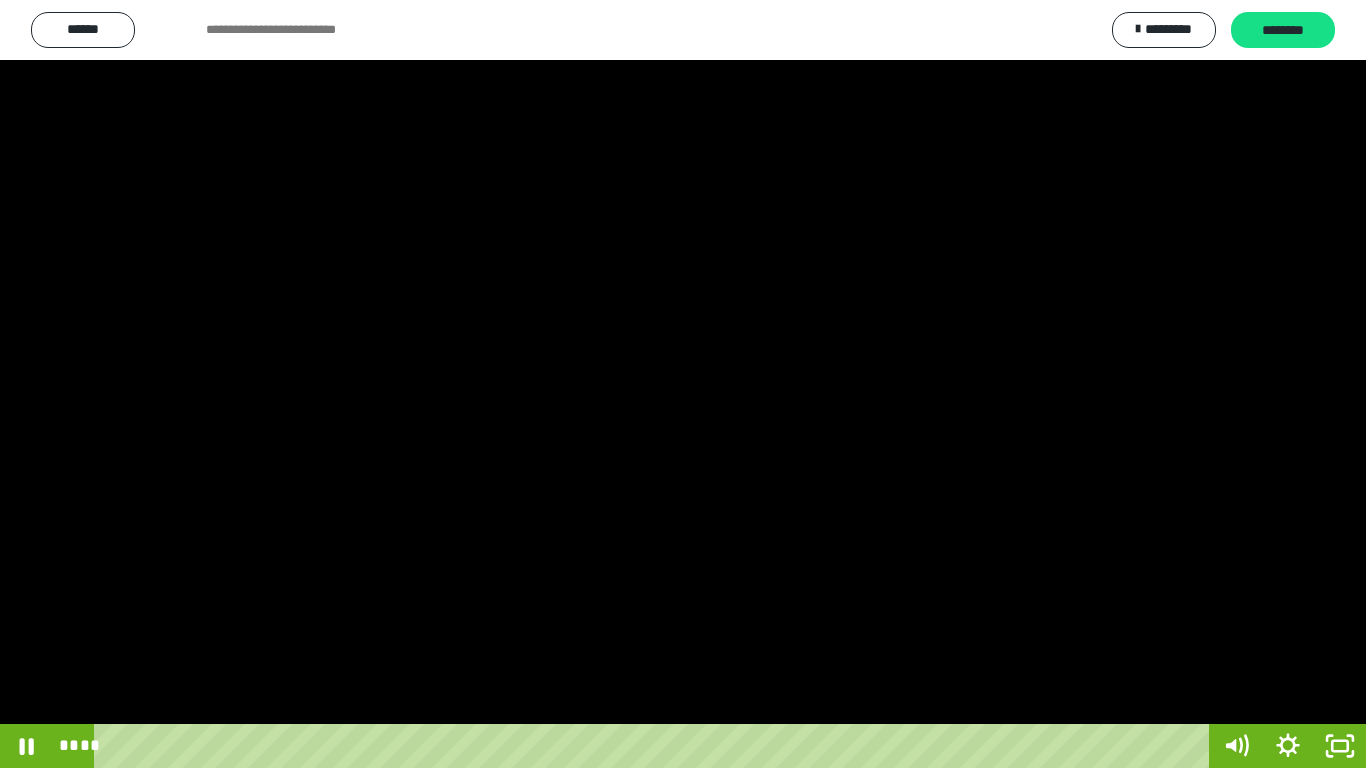 click at bounding box center (683, 384) 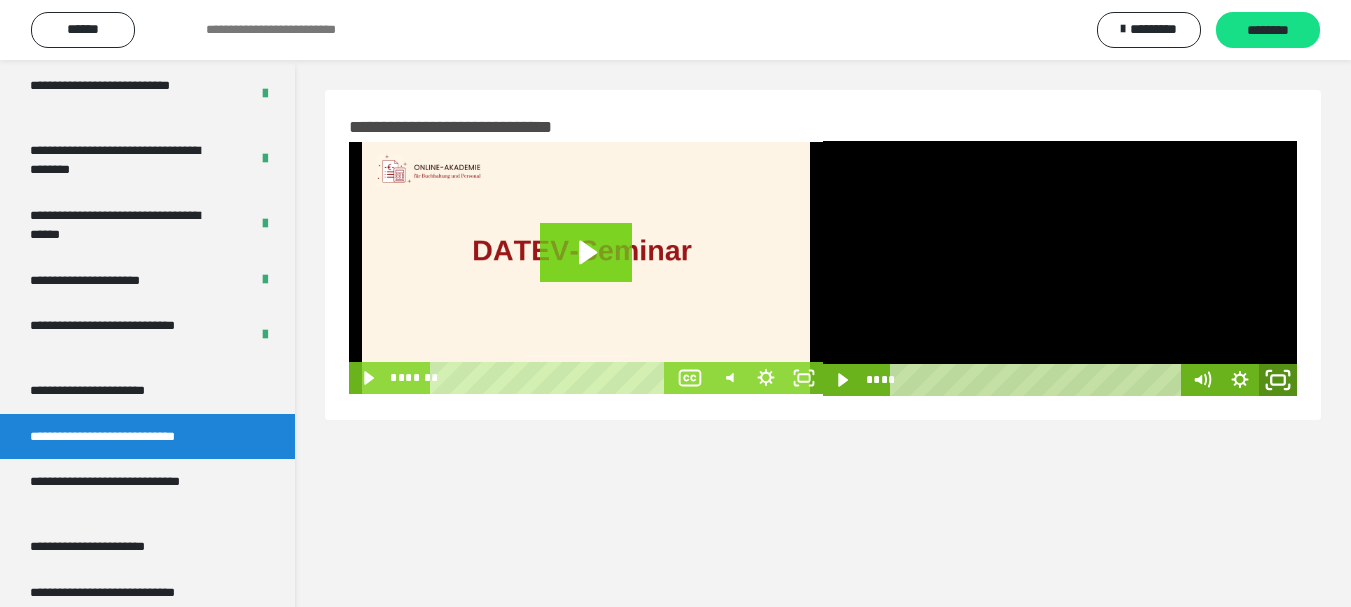 drag, startPoint x: 1277, startPoint y: 372, endPoint x: 1277, endPoint y: 494, distance: 122 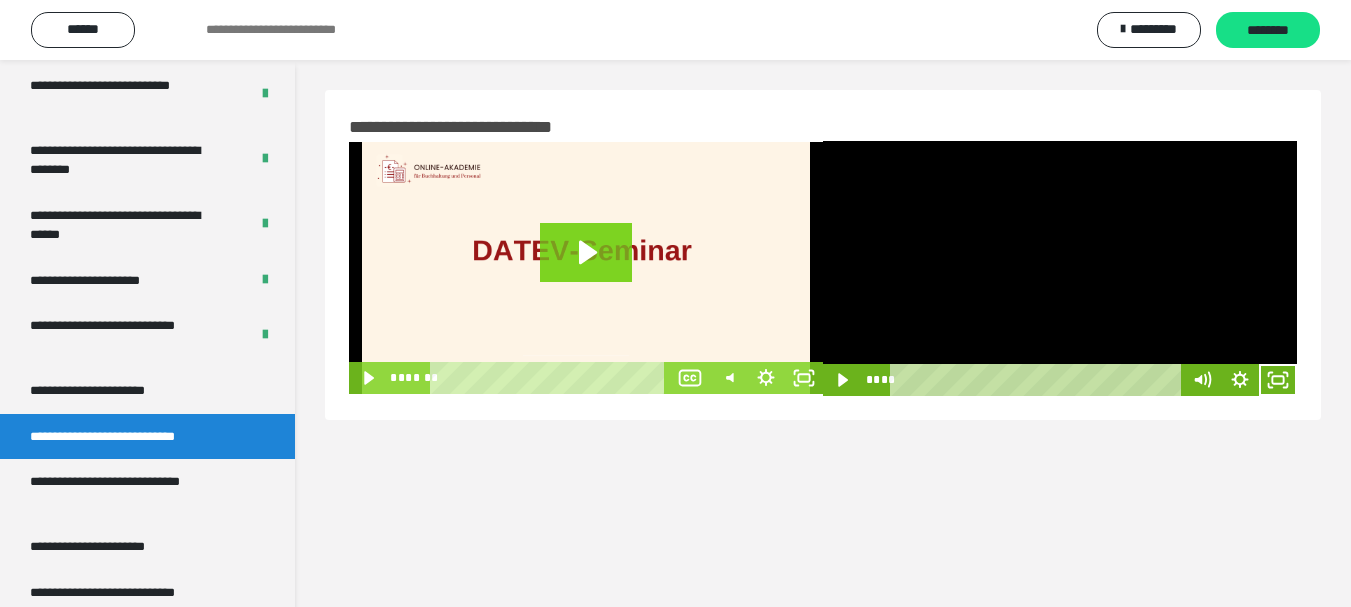 click at bounding box center [1060, 268] 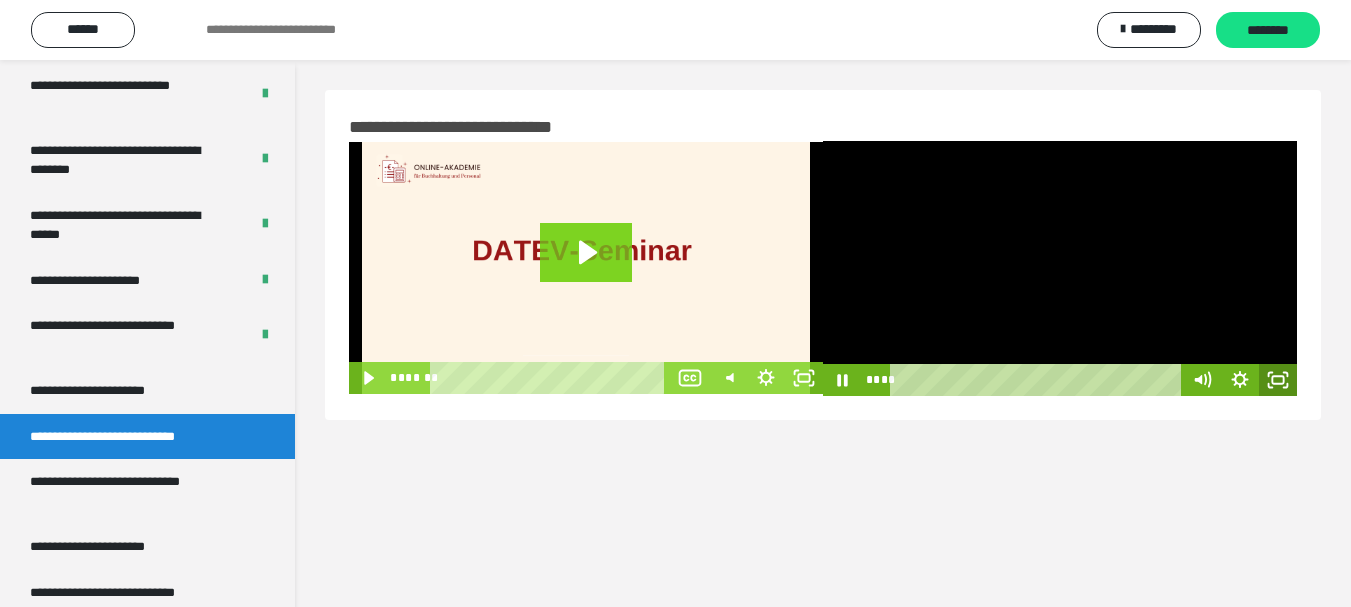 click 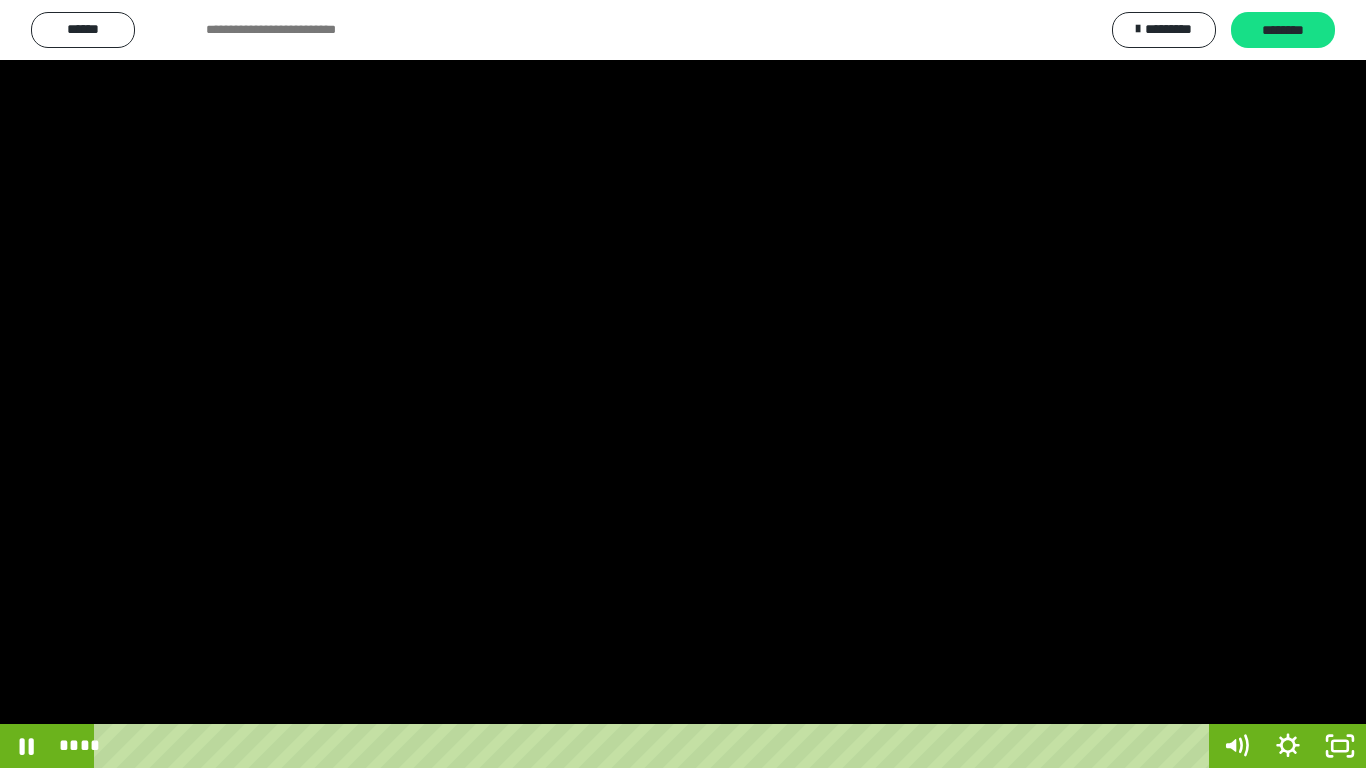 click at bounding box center [683, 384] 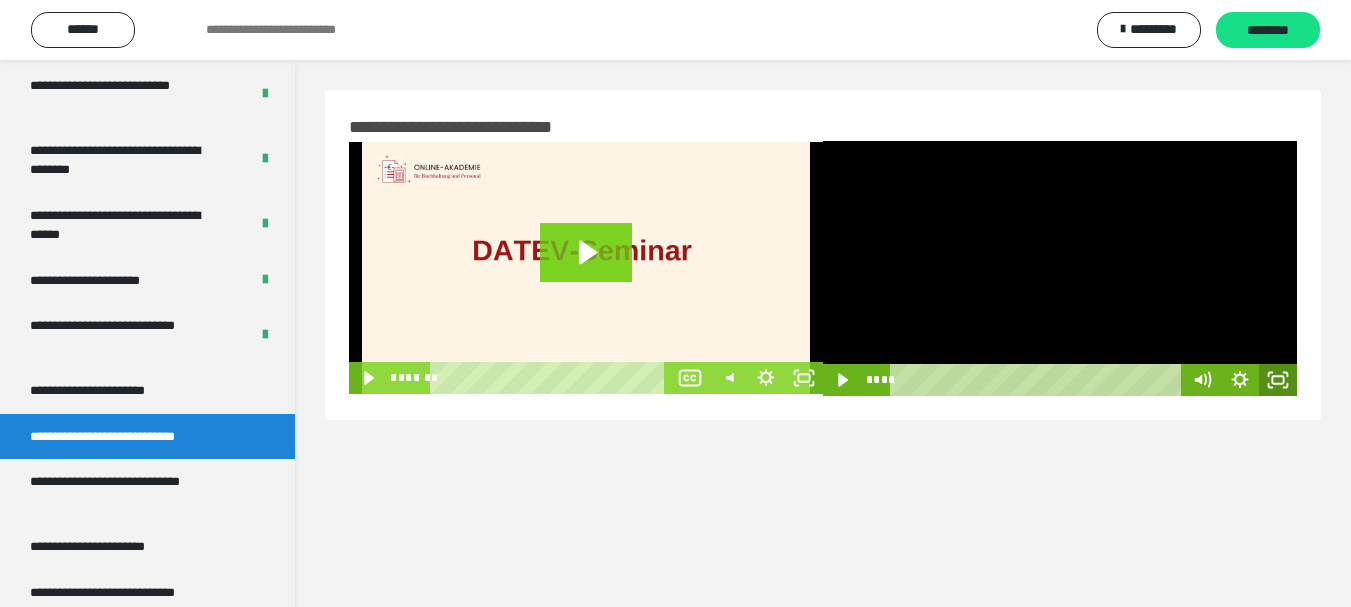 click 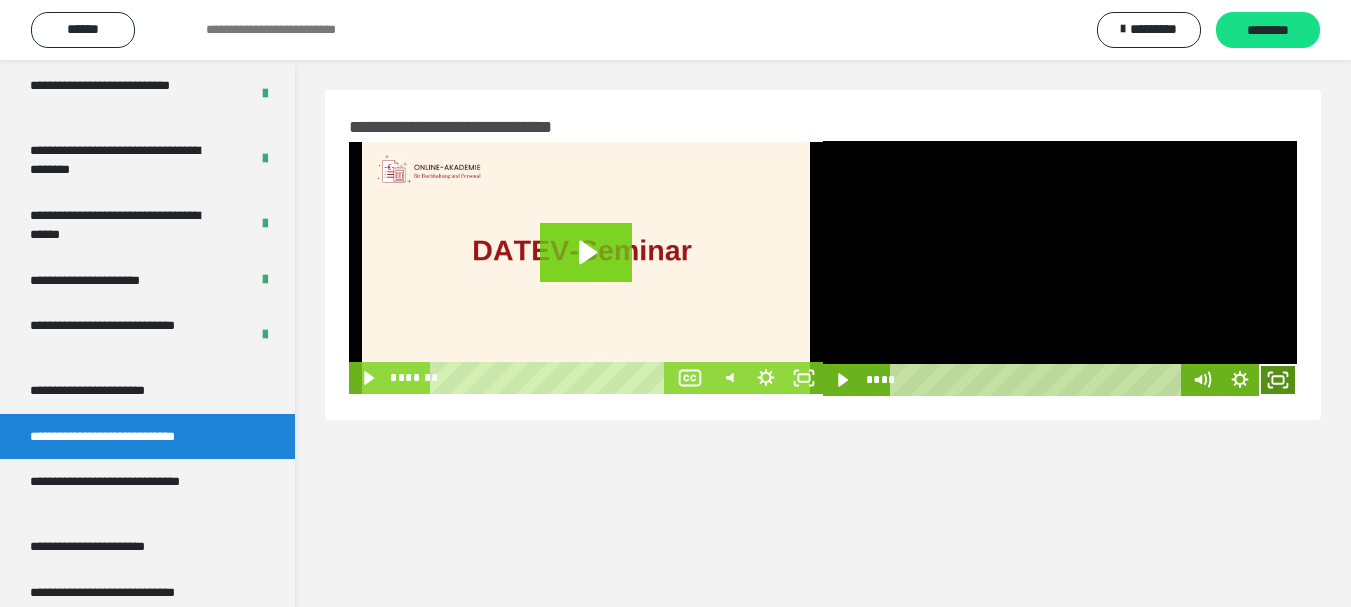 click 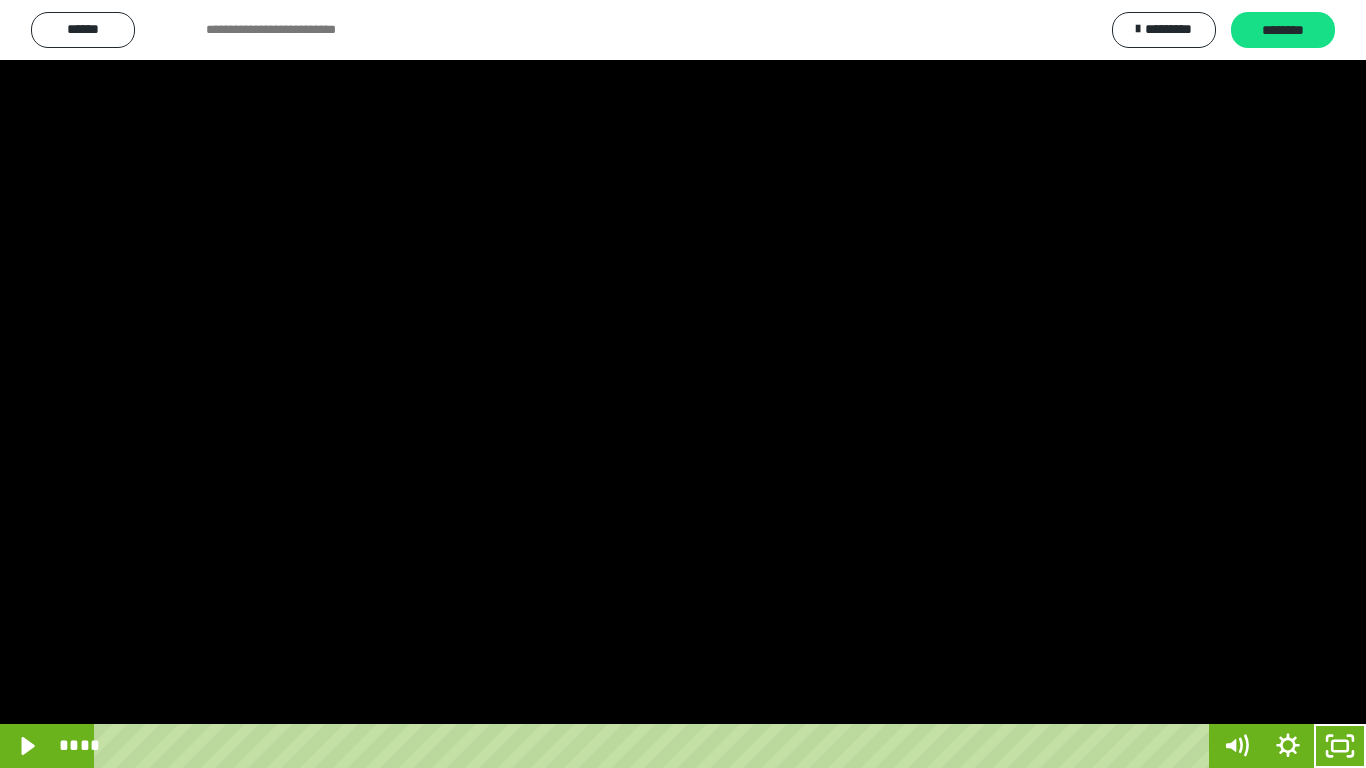 click at bounding box center [683, 384] 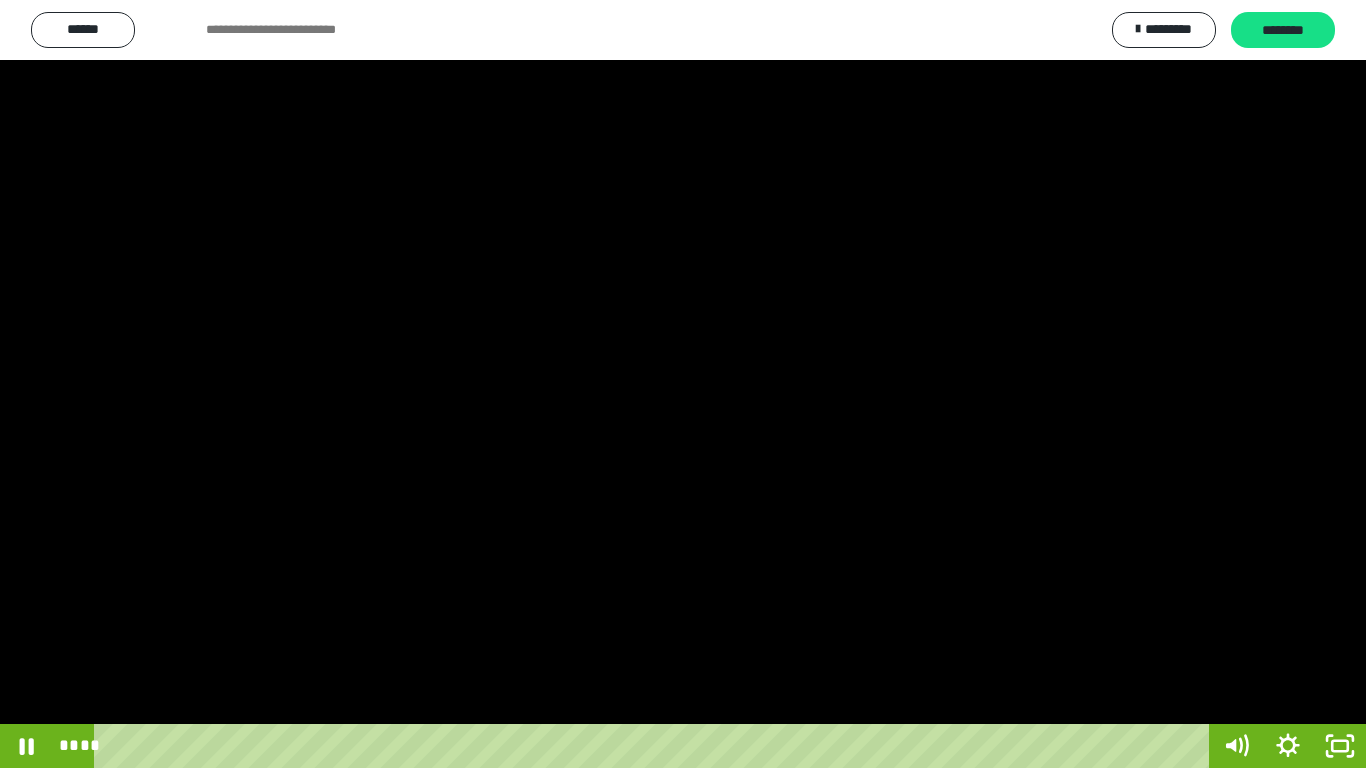 click at bounding box center (683, 384) 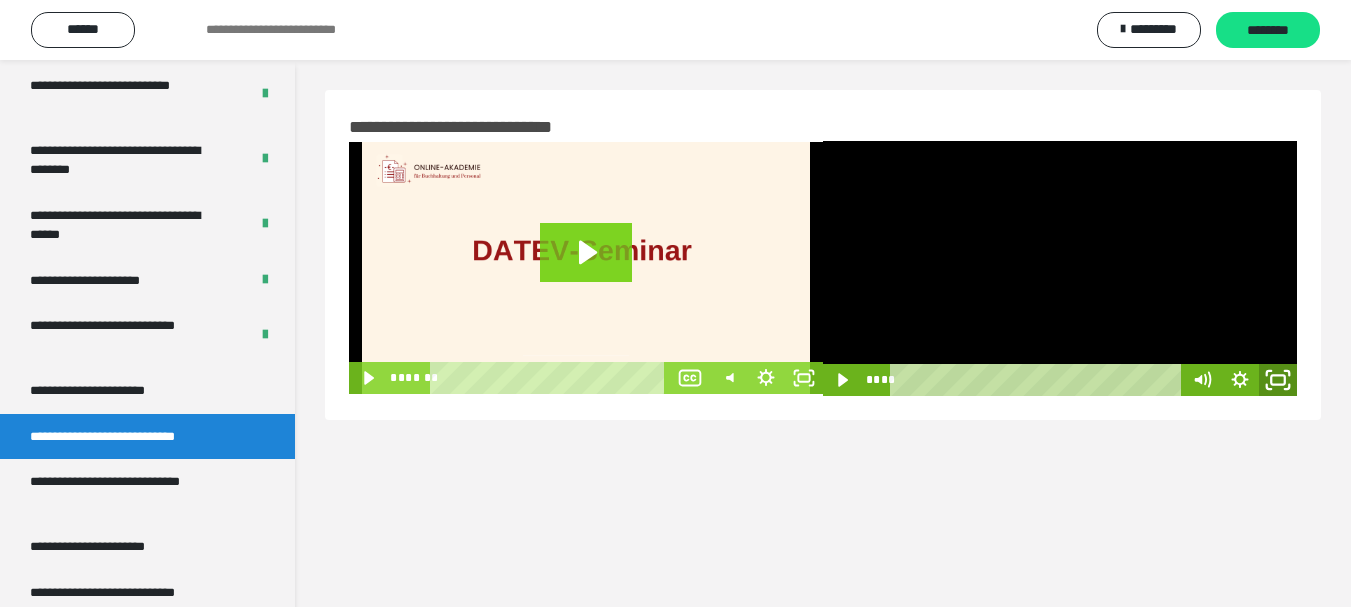 click 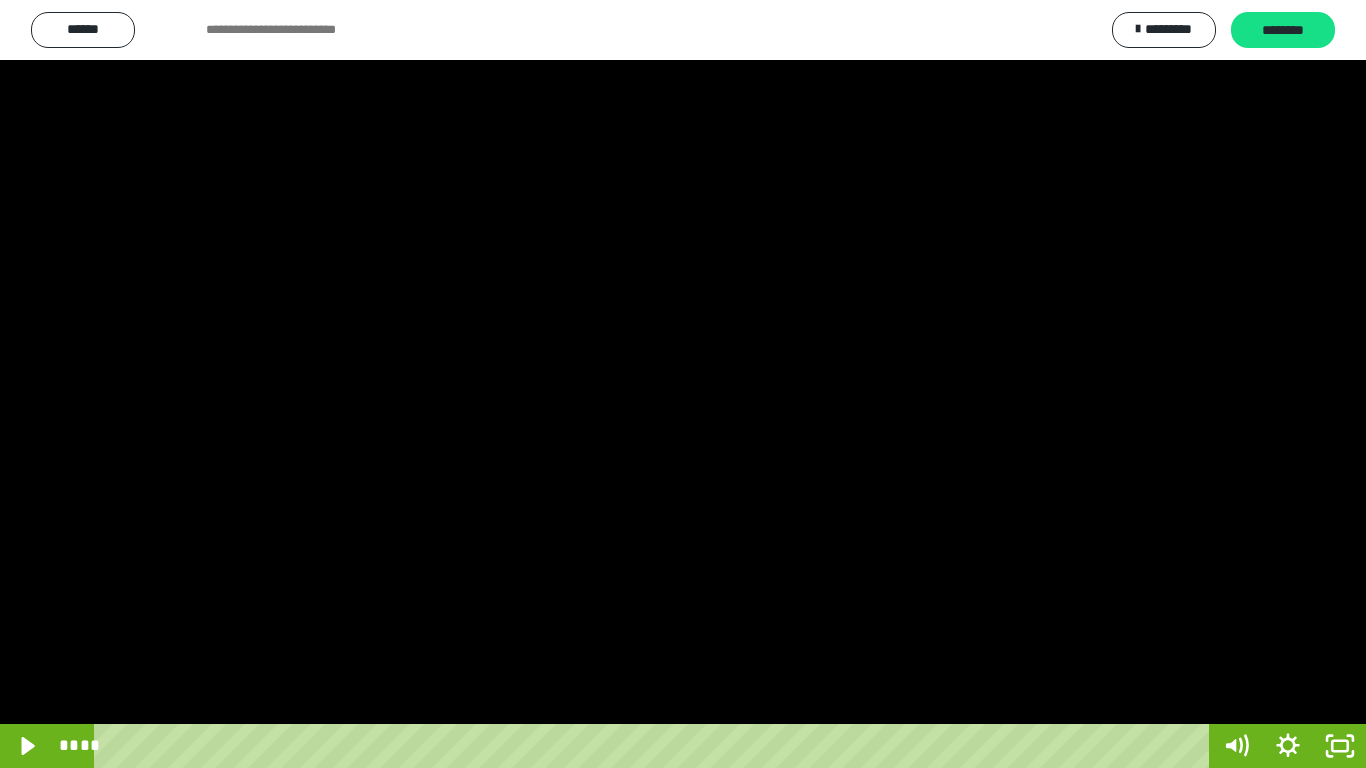click at bounding box center (683, 384) 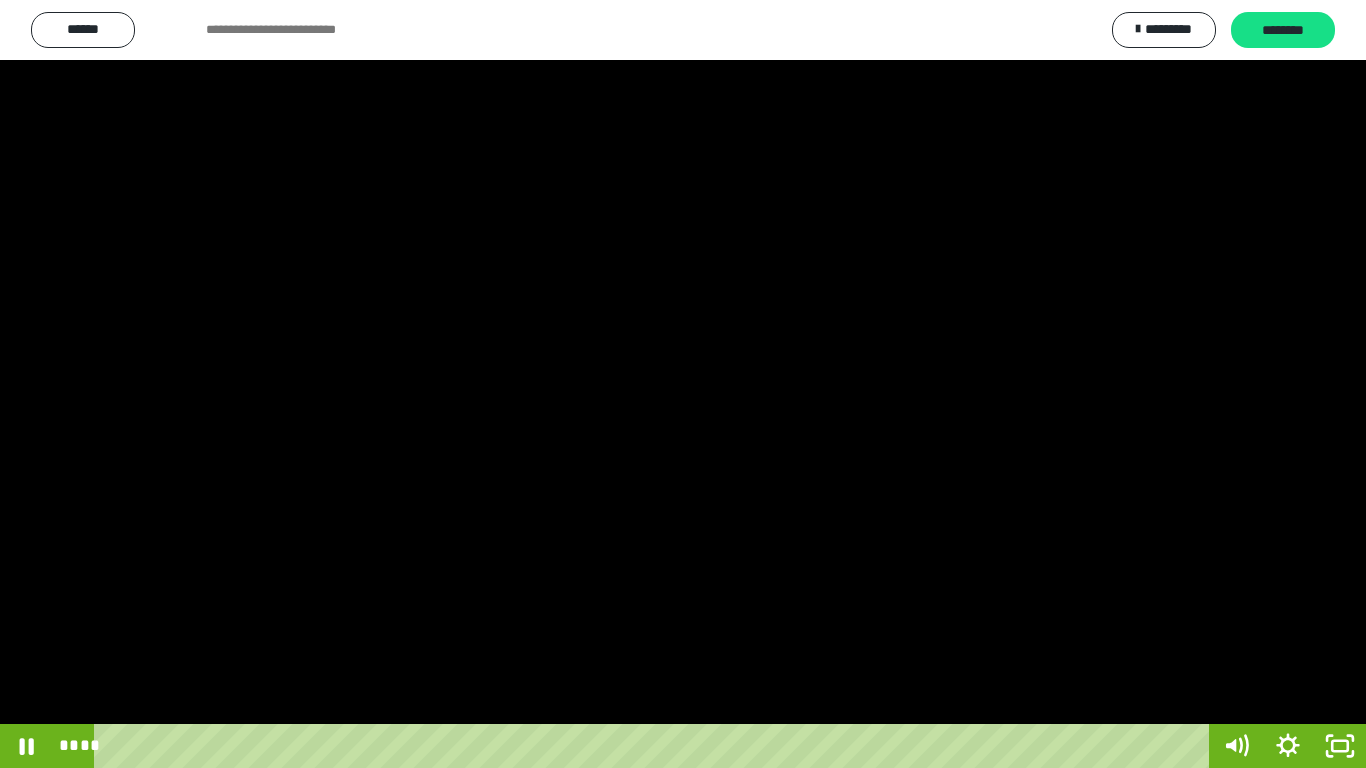 click at bounding box center (683, 384) 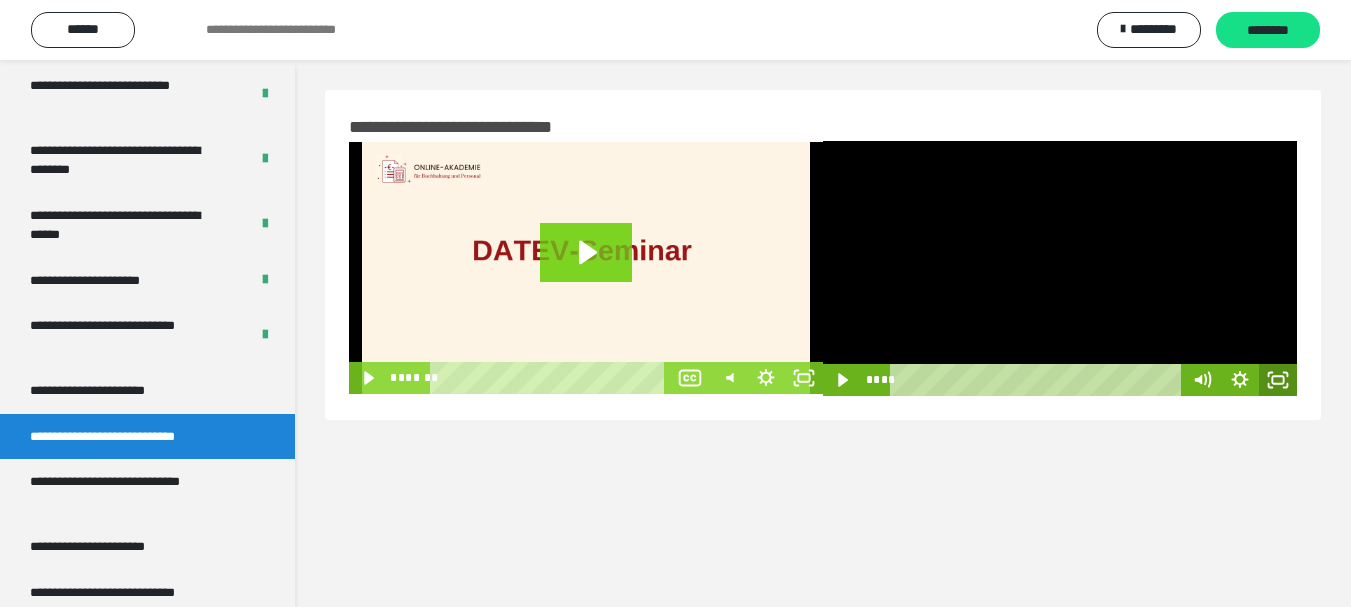 click 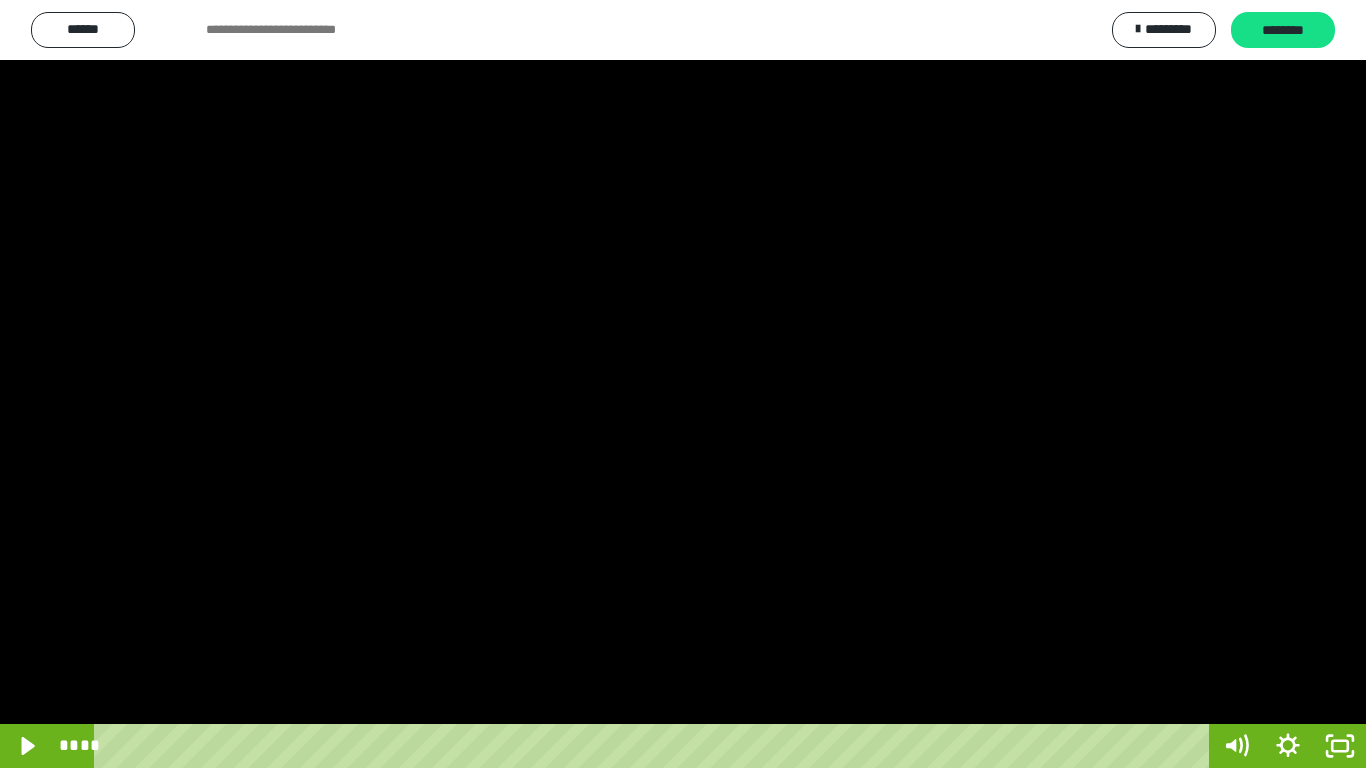 click at bounding box center [683, 384] 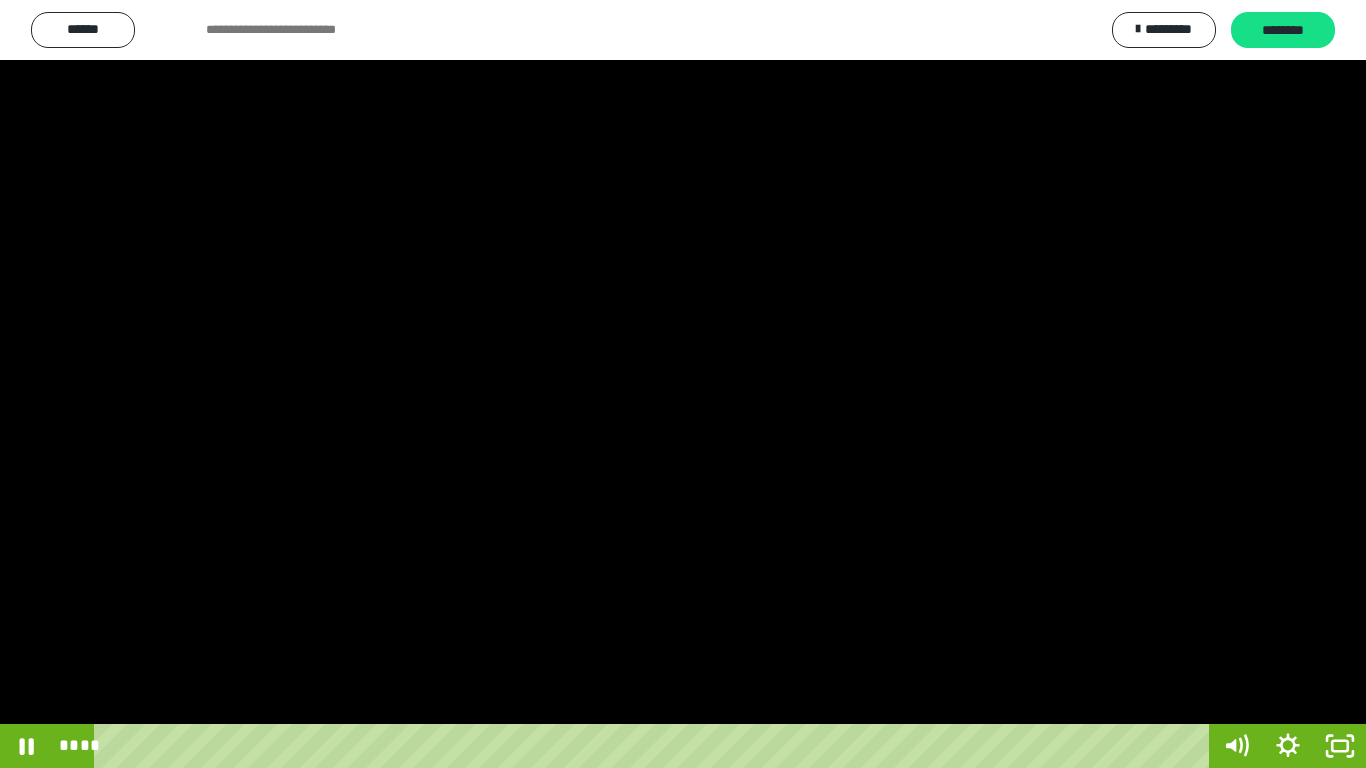 click at bounding box center (683, 384) 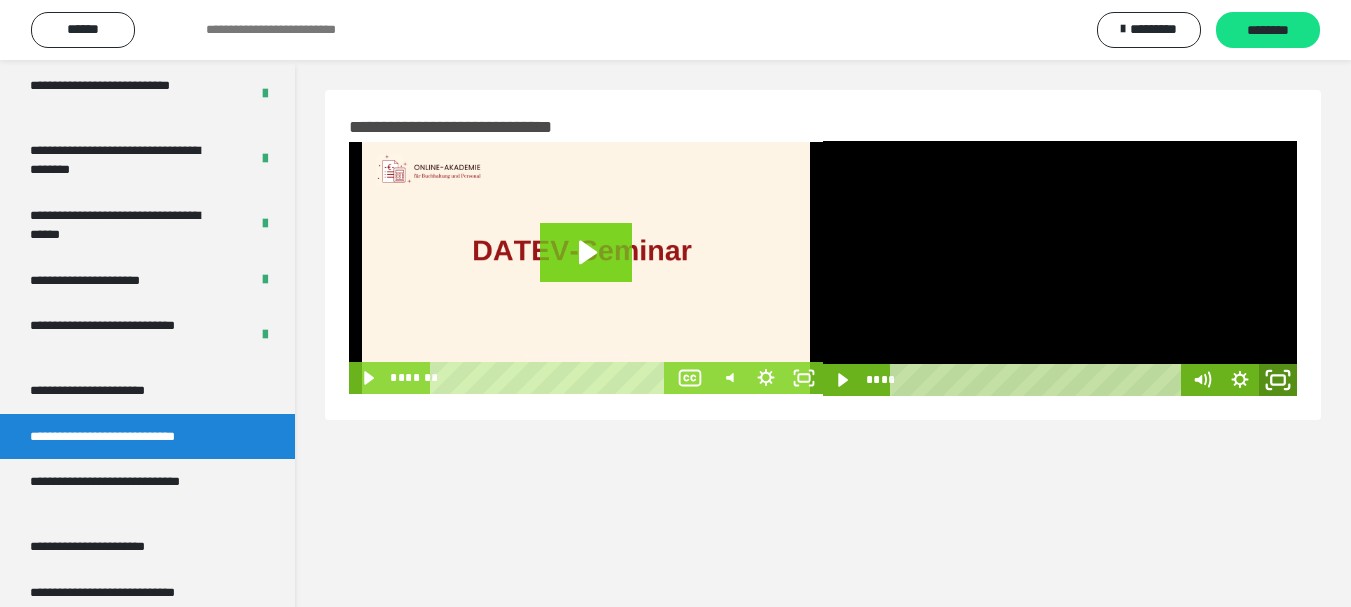 click 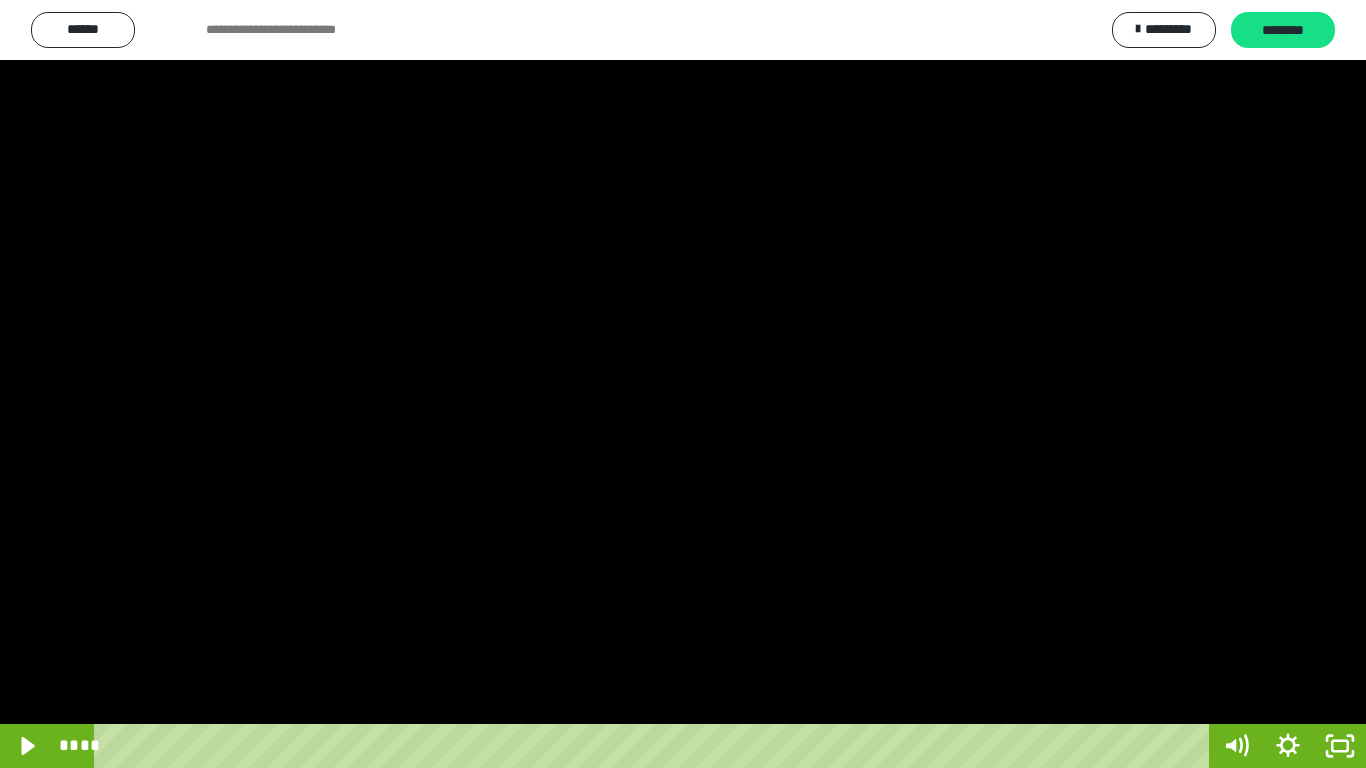 click at bounding box center [683, 384] 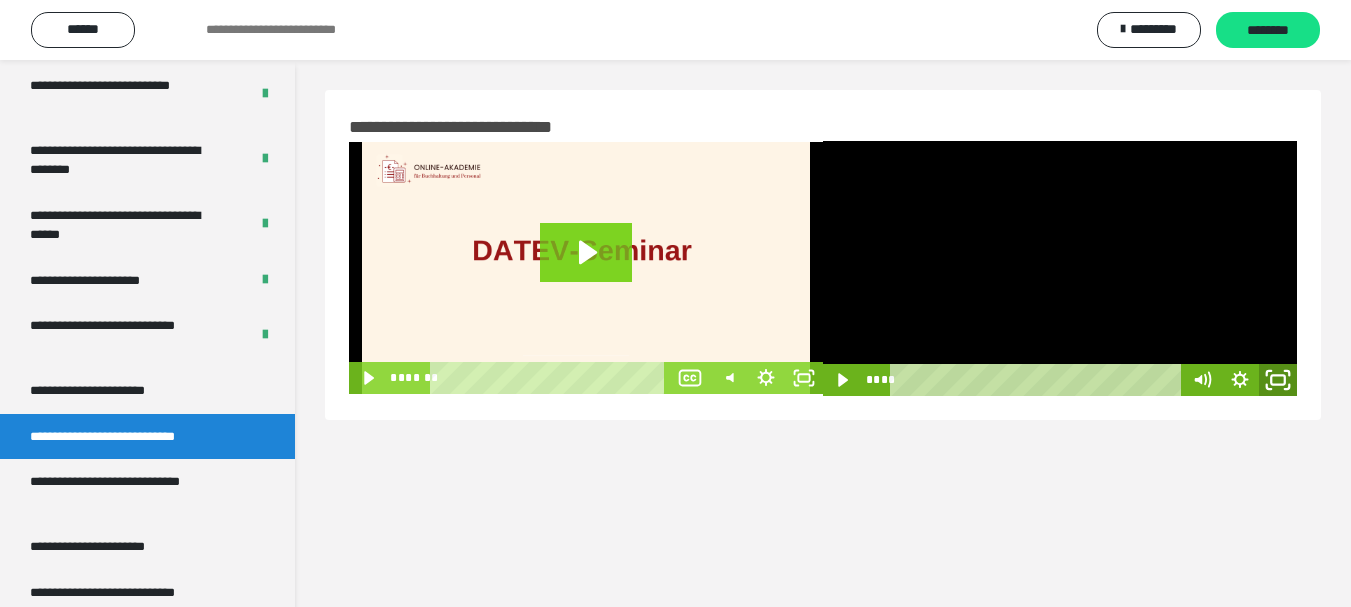 click 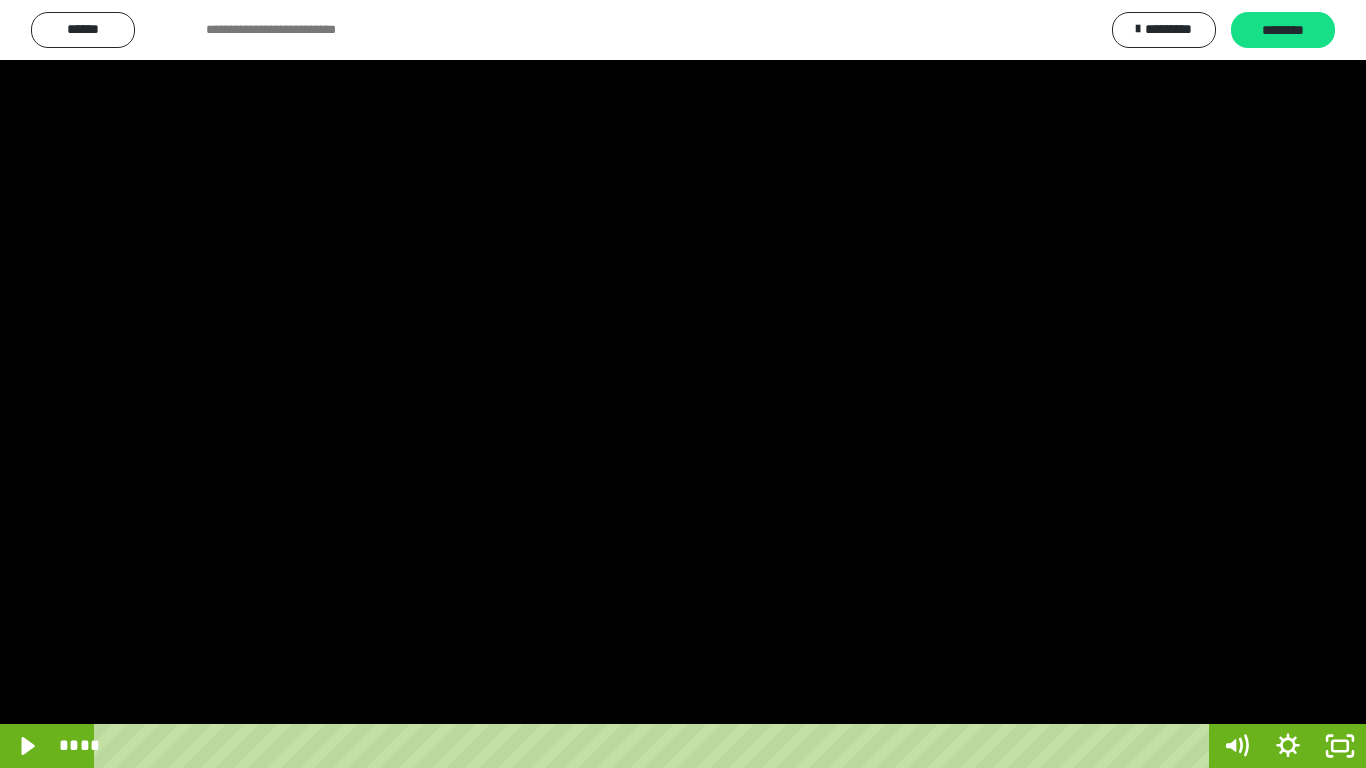 click at bounding box center (683, 384) 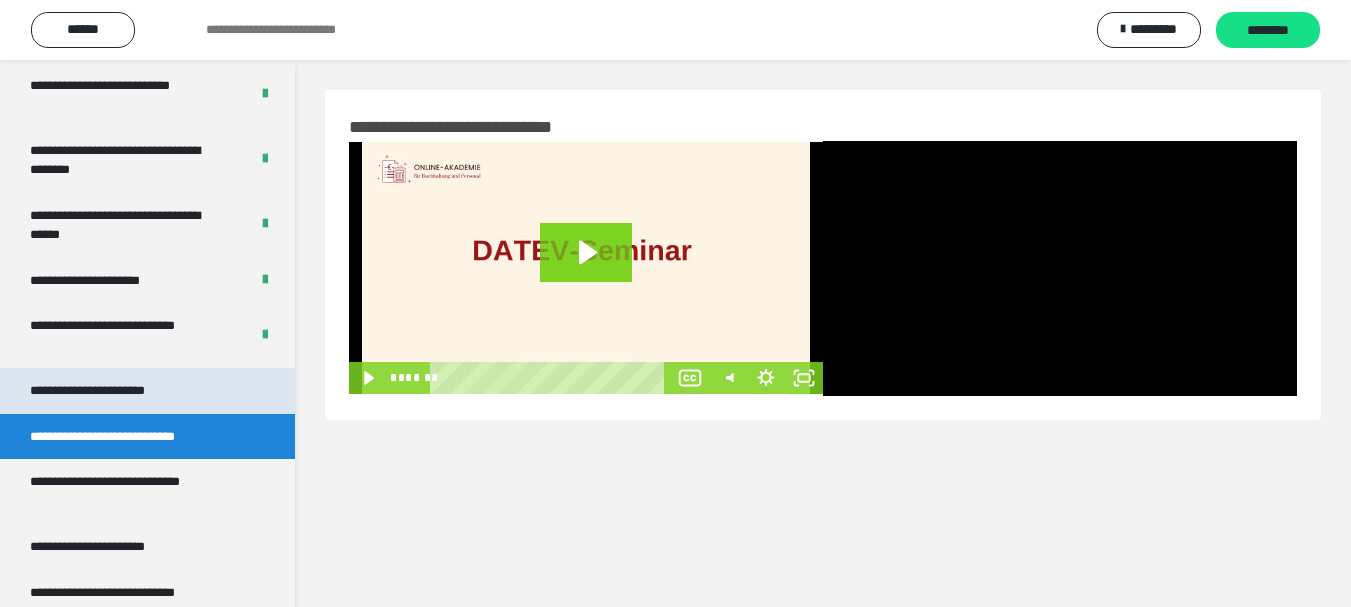 click on "**********" at bounding box center (111, 391) 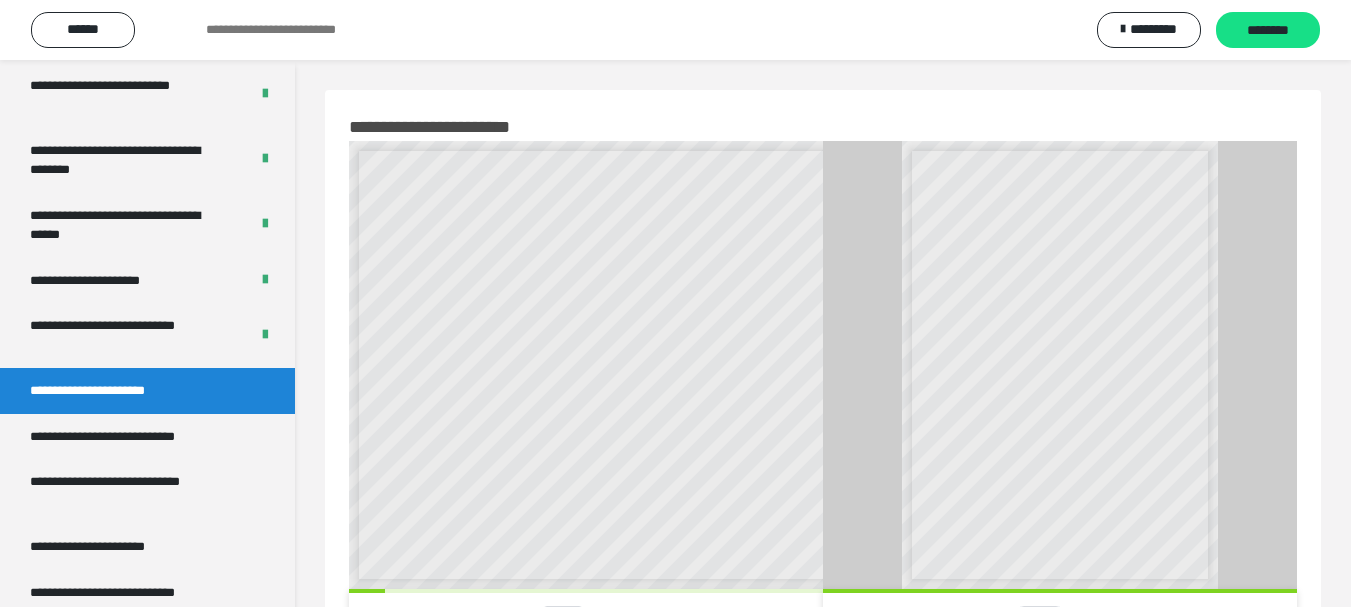 scroll, scrollTop: 8, scrollLeft: 0, axis: vertical 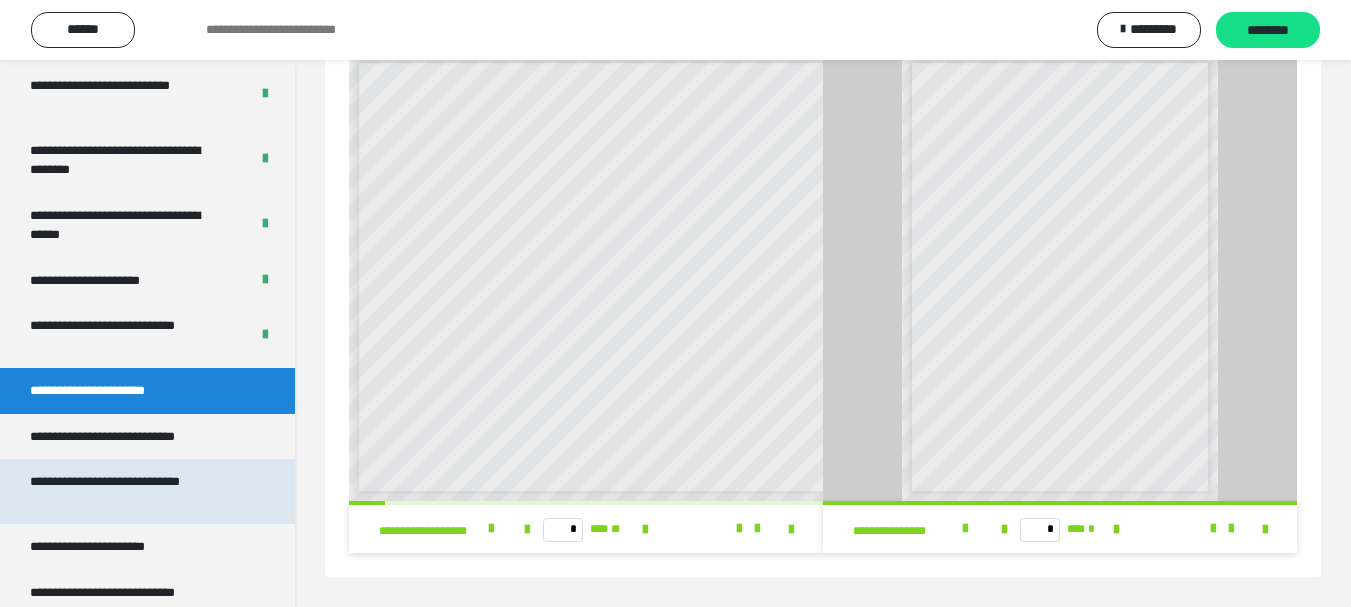 click on "**********" at bounding box center (132, 491) 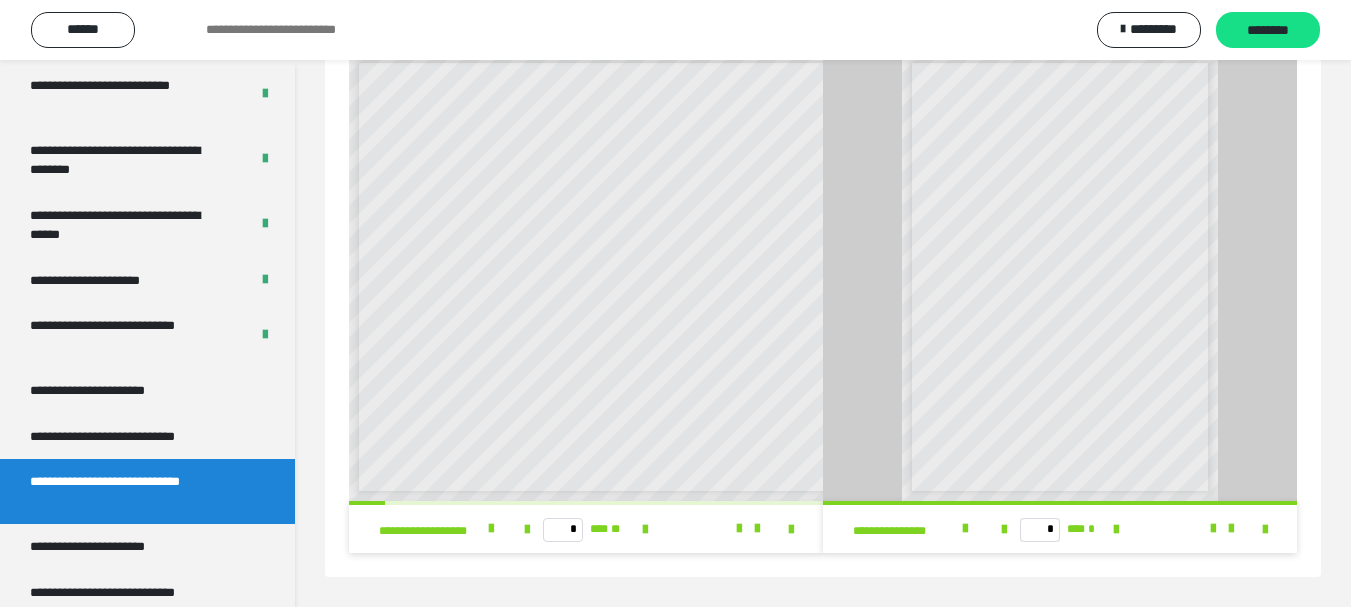 scroll, scrollTop: 60, scrollLeft: 0, axis: vertical 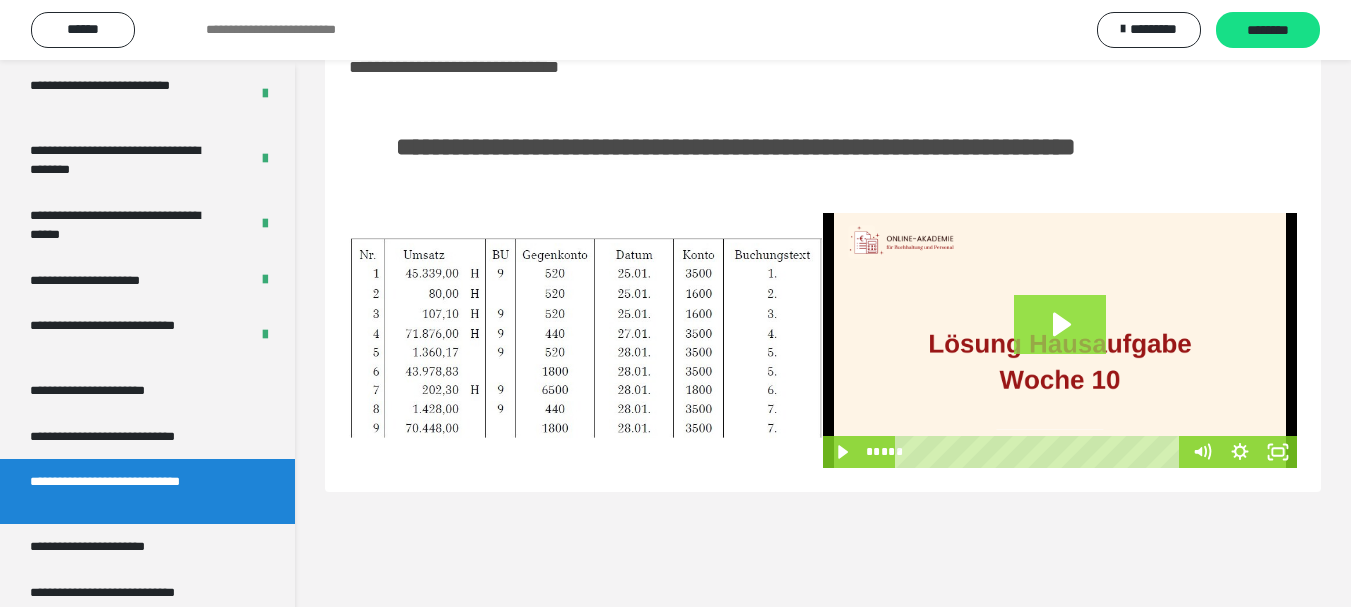 click 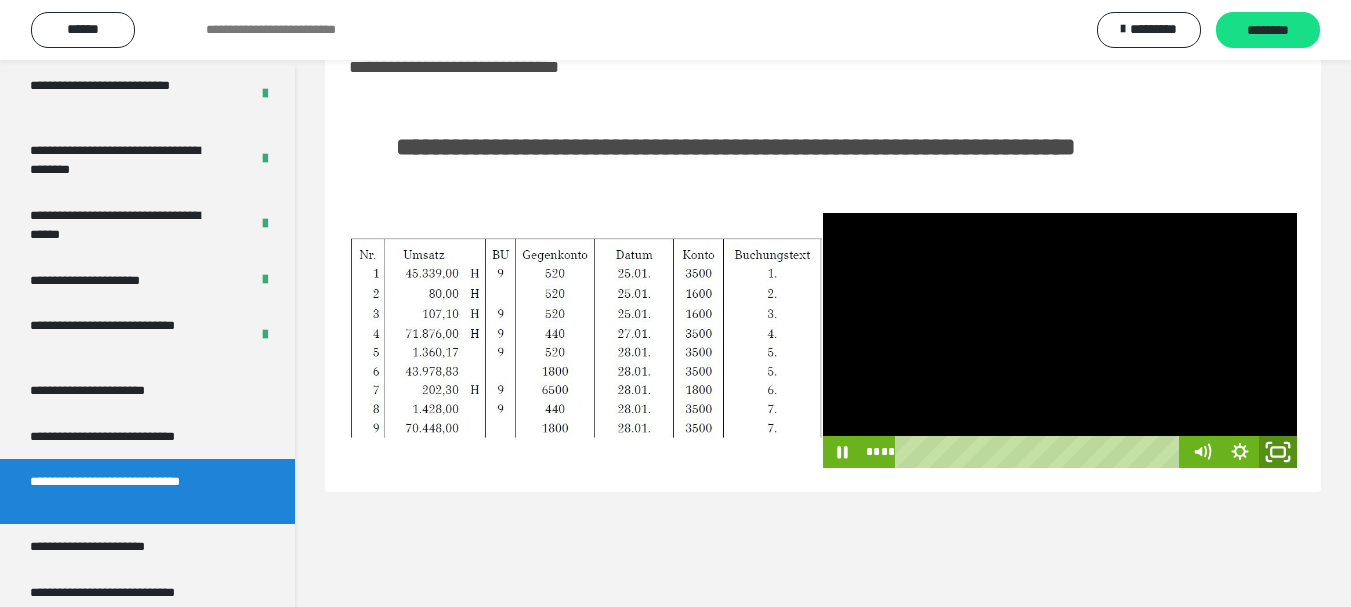 click 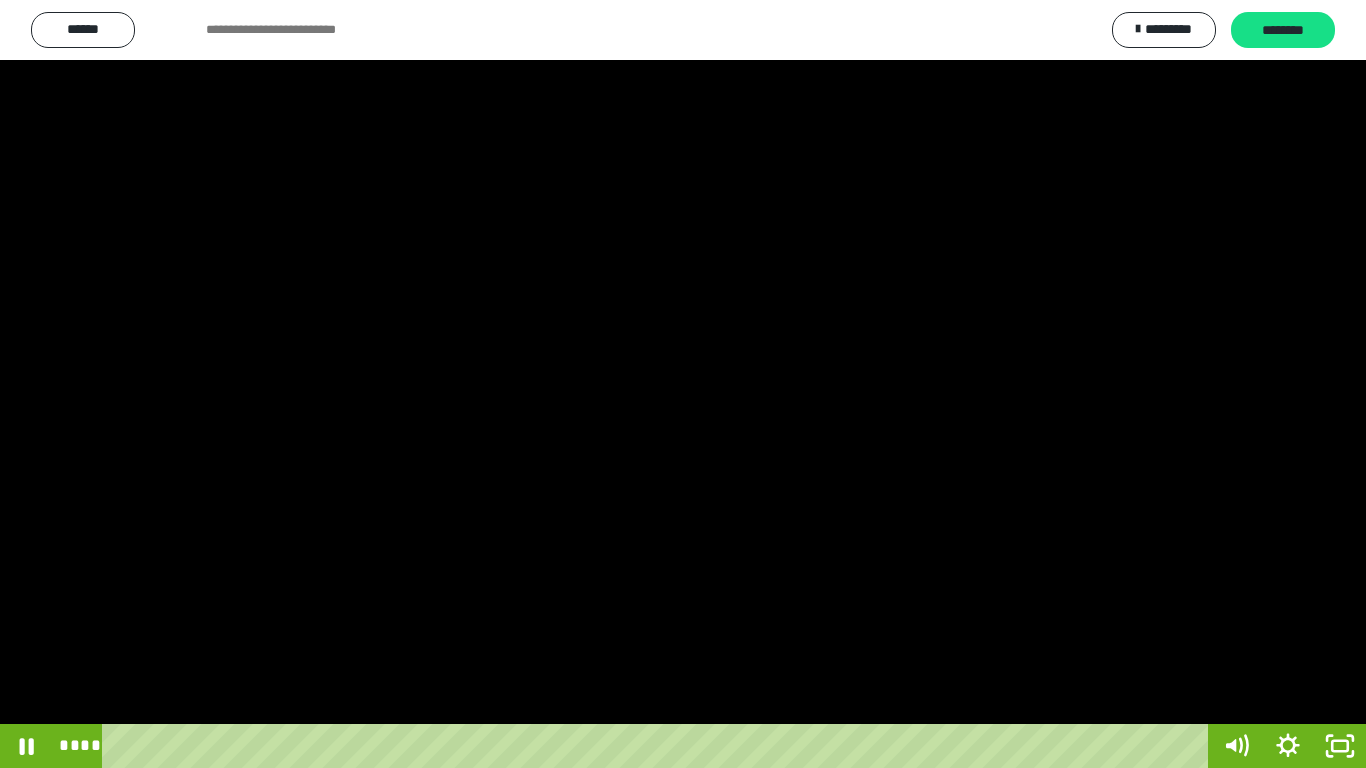 click at bounding box center (683, 384) 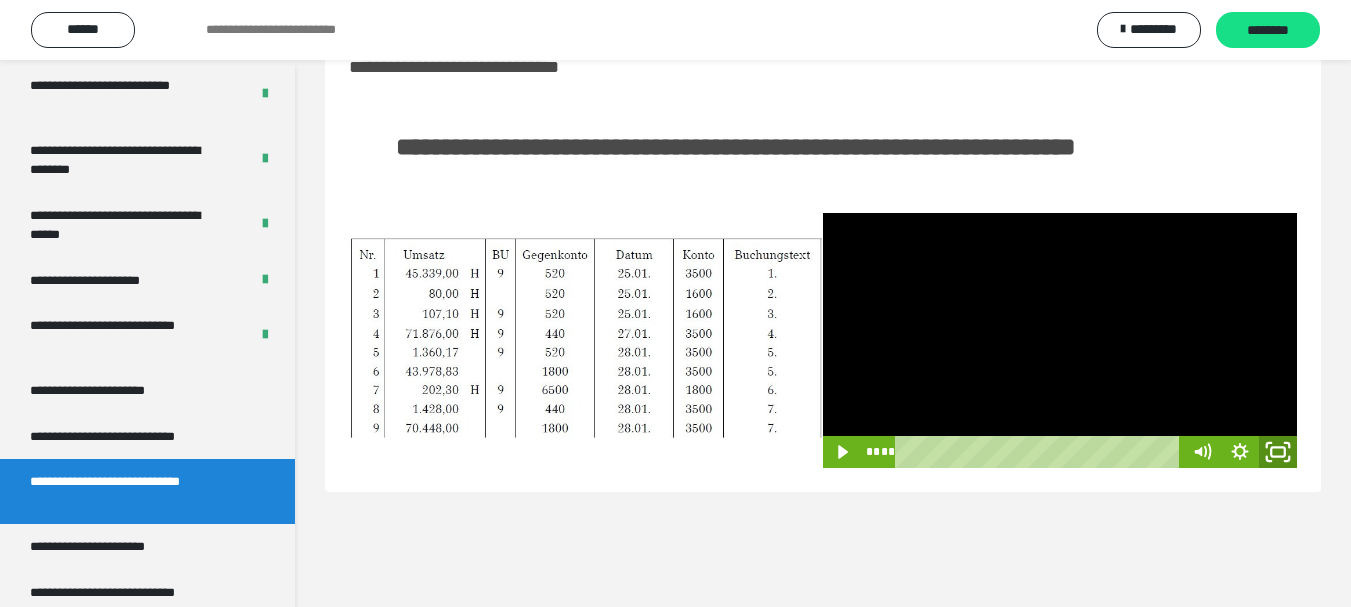 click 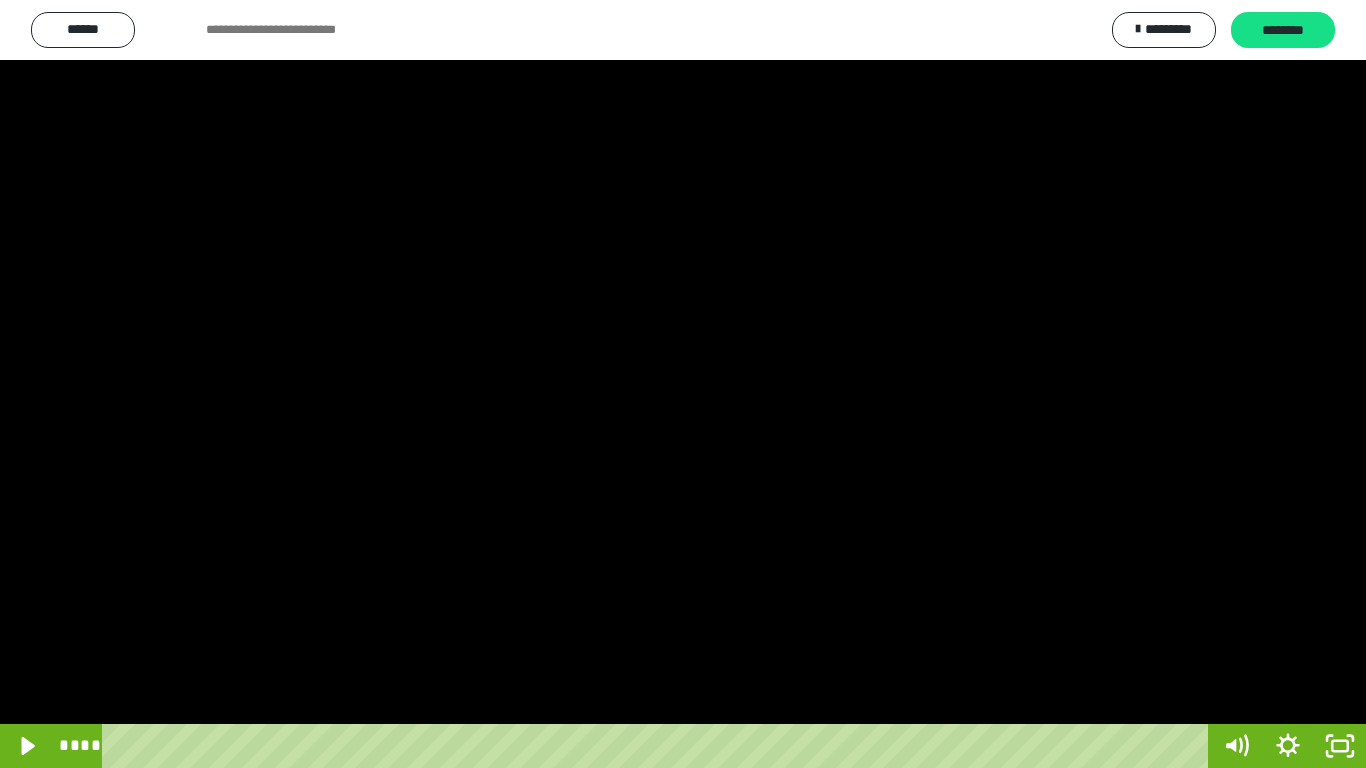 click at bounding box center [683, 384] 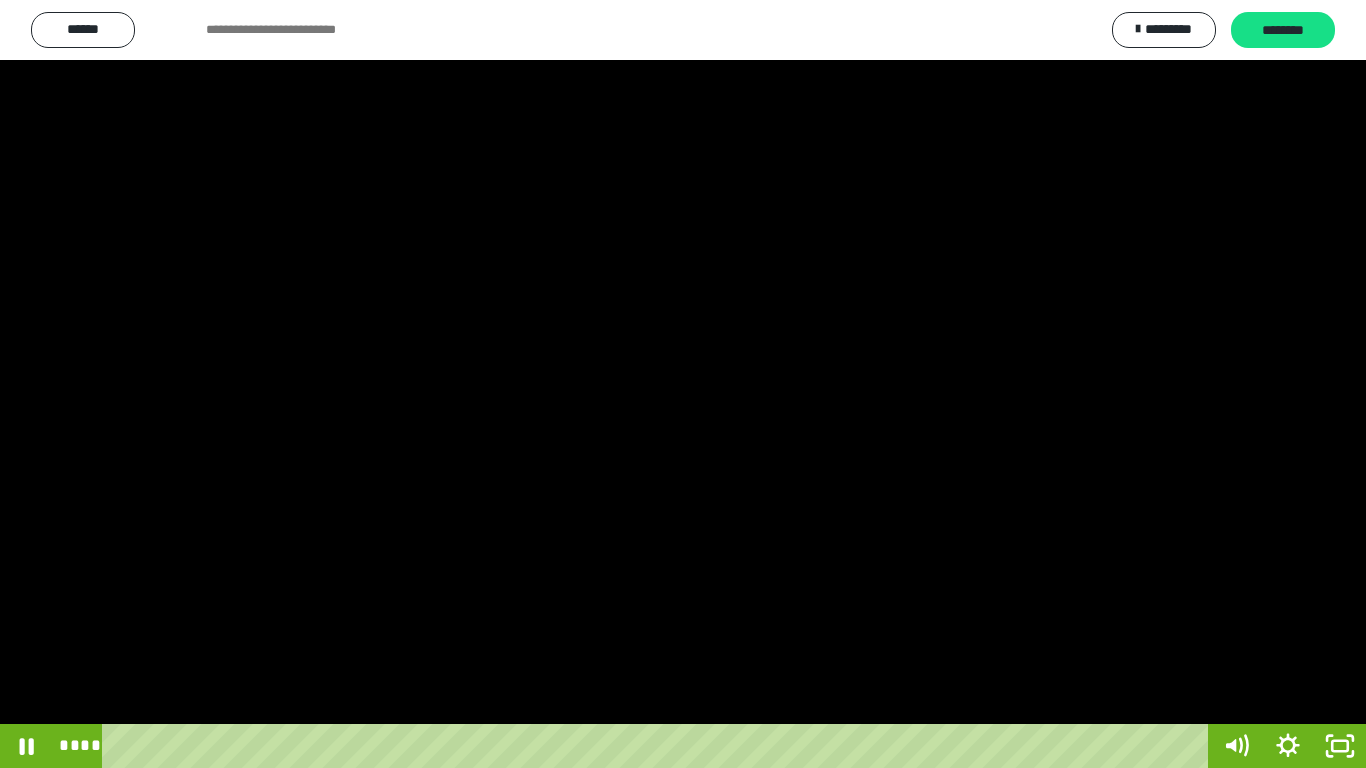 click at bounding box center (683, 384) 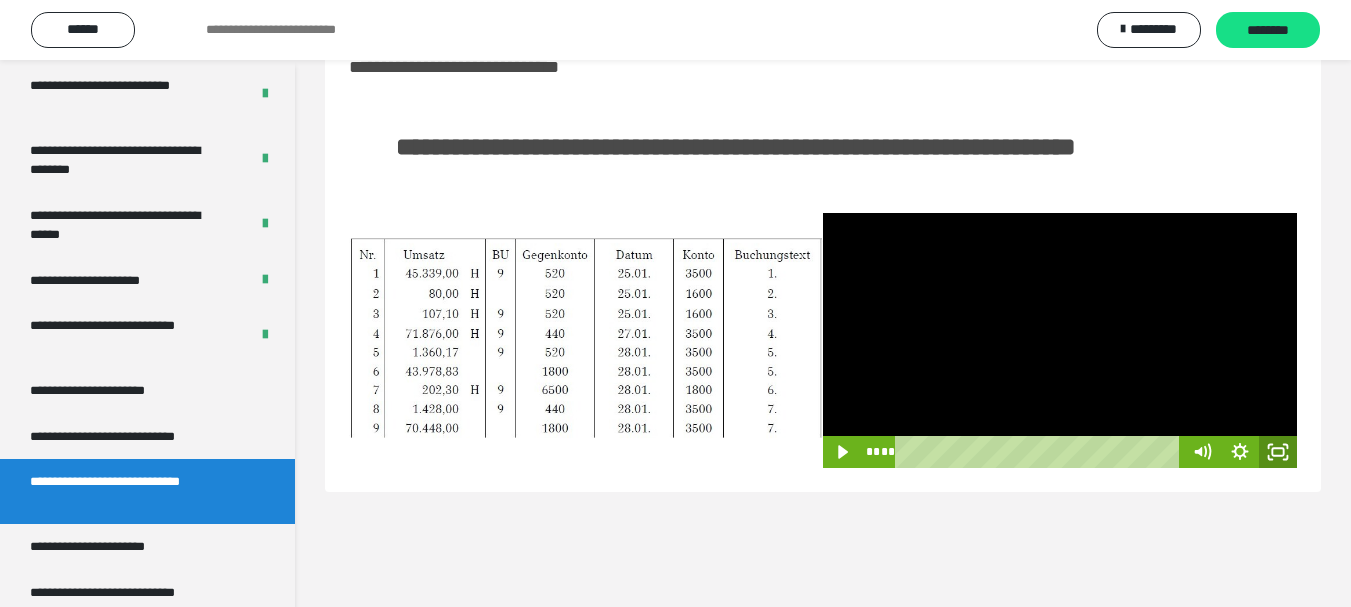 drag, startPoint x: 1274, startPoint y: 490, endPoint x: 1274, endPoint y: 611, distance: 121 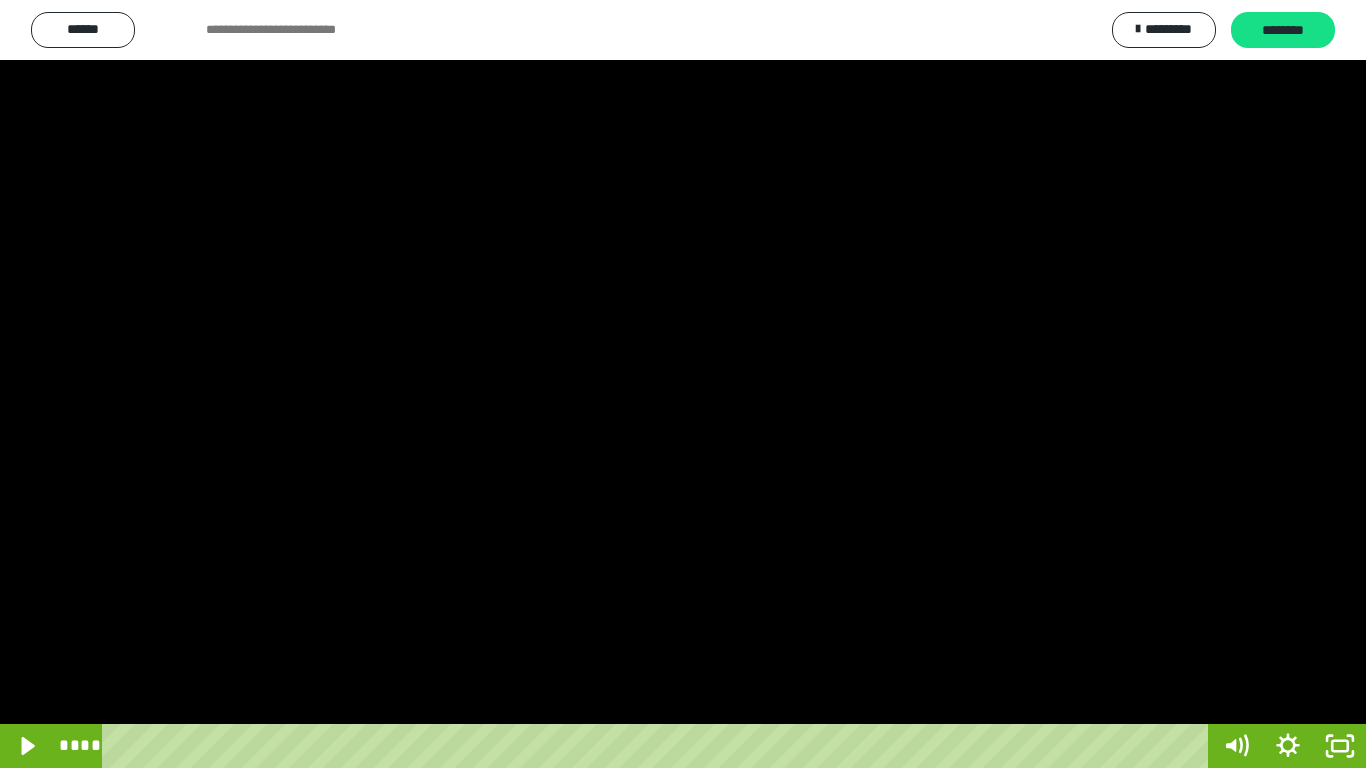 click at bounding box center [683, 384] 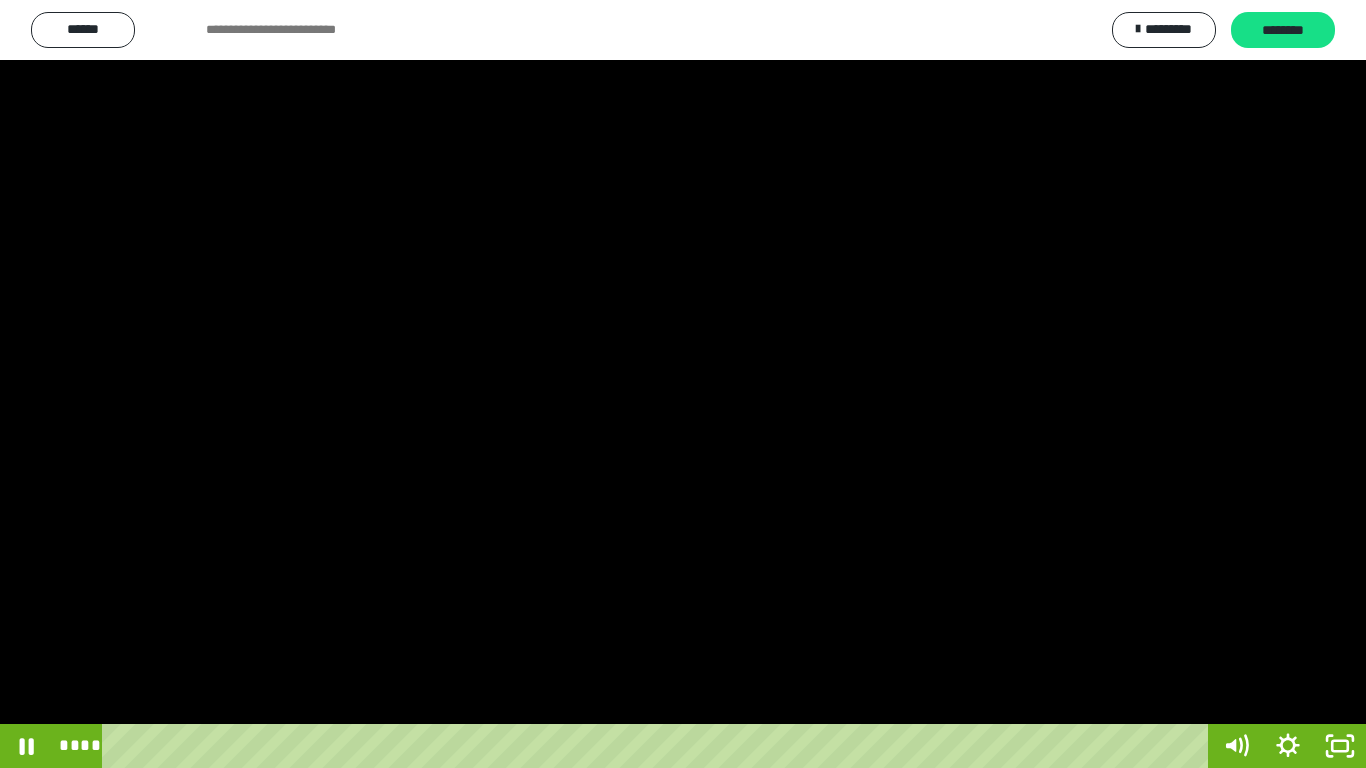 click at bounding box center [683, 384] 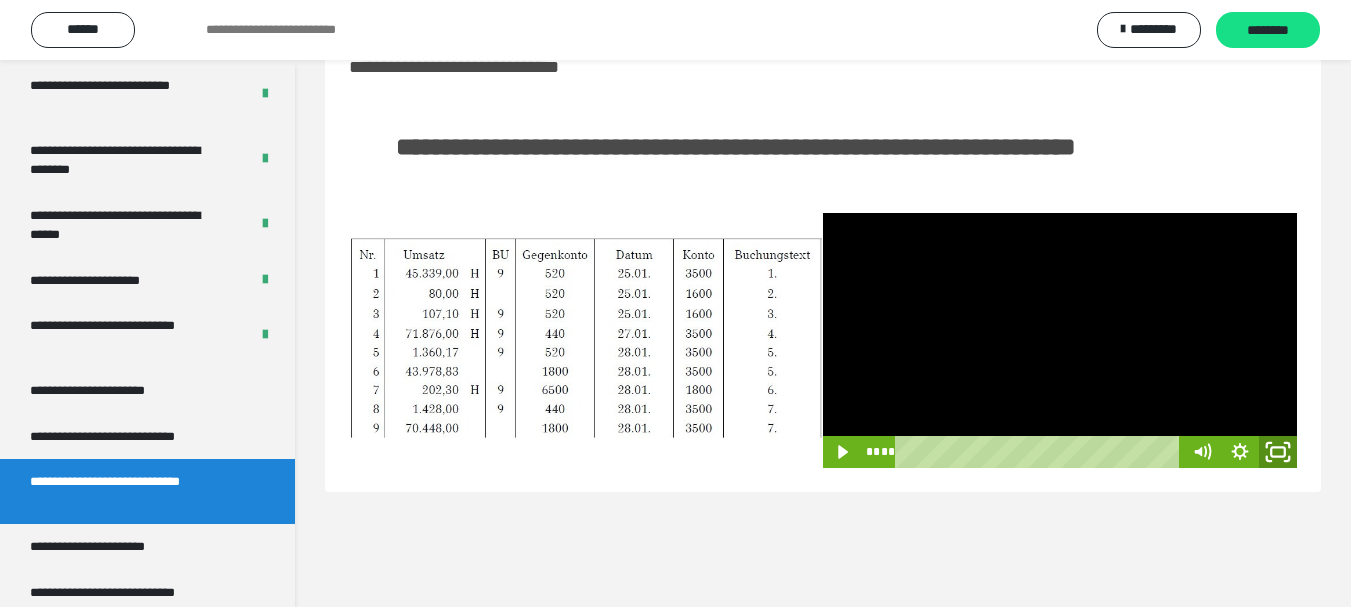 click 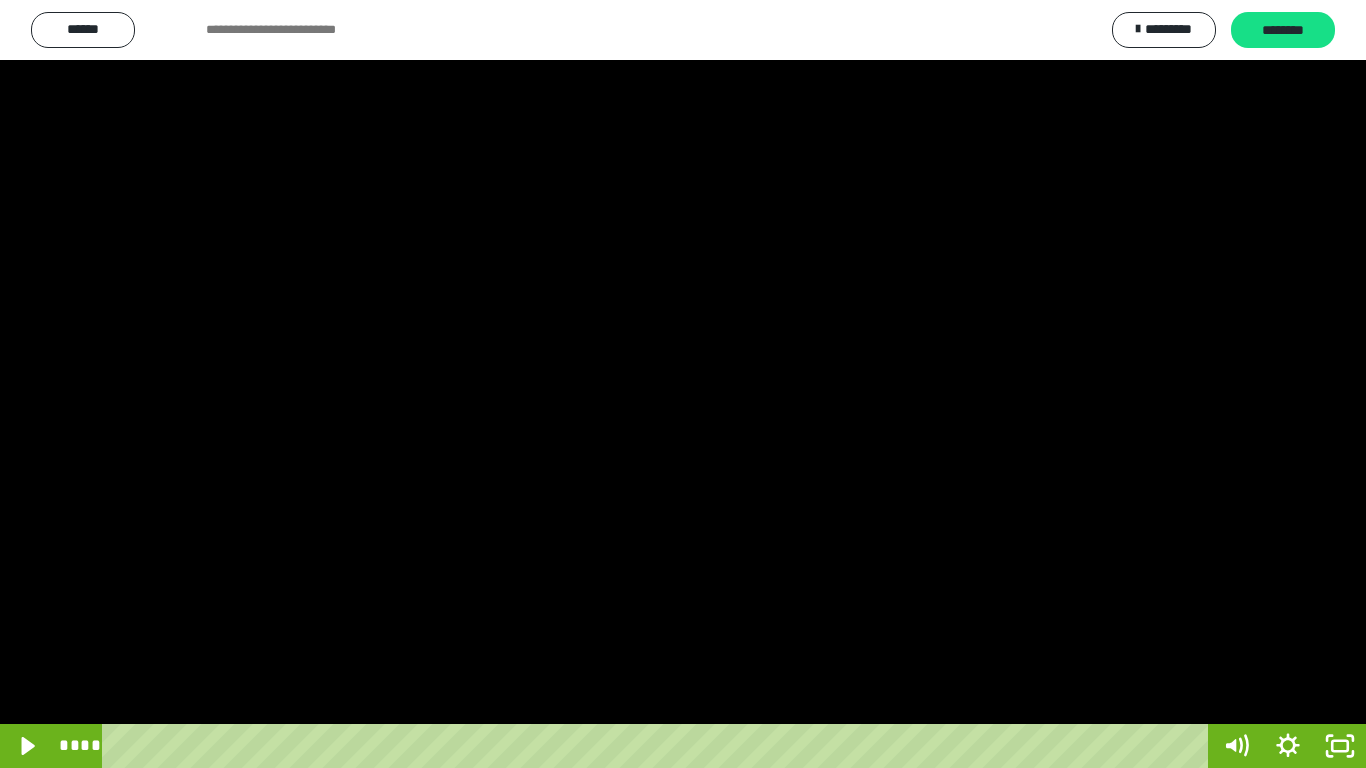 click at bounding box center [683, 384] 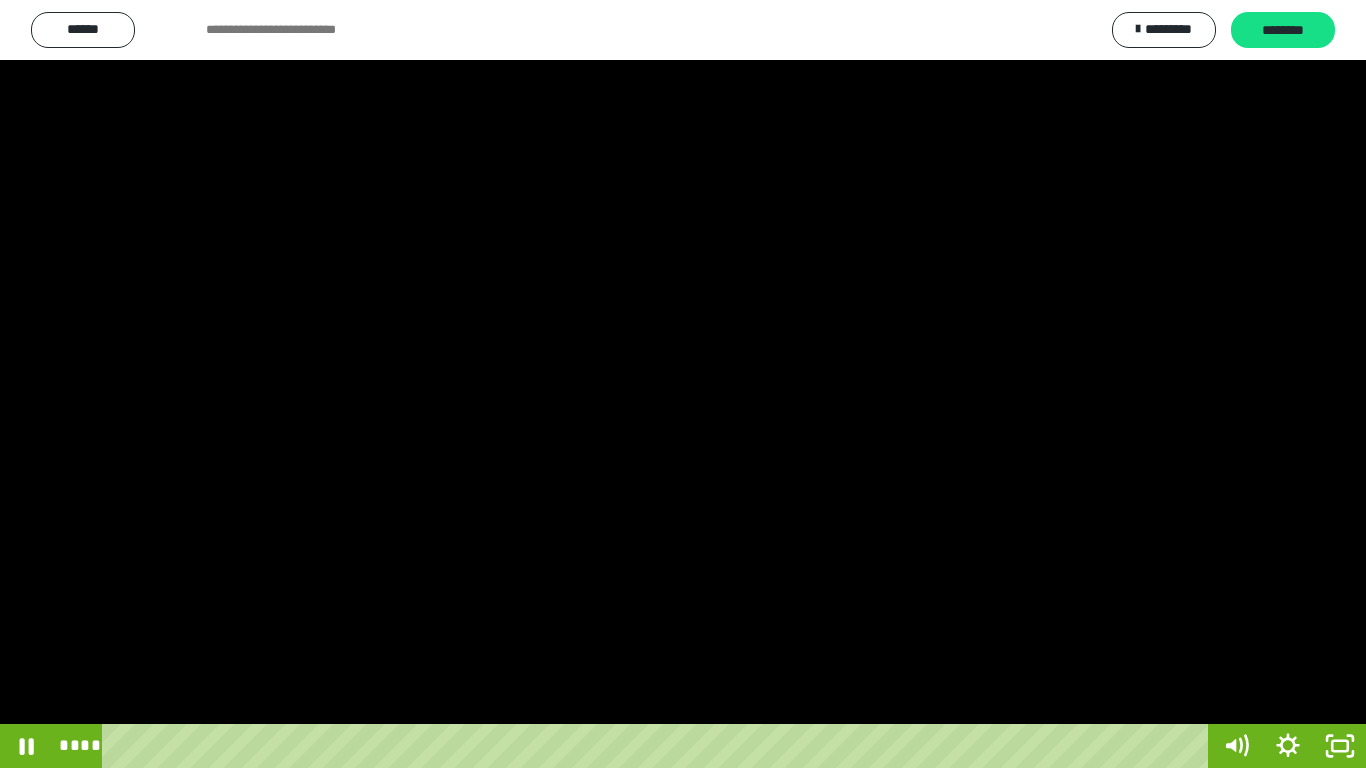 click at bounding box center (683, 384) 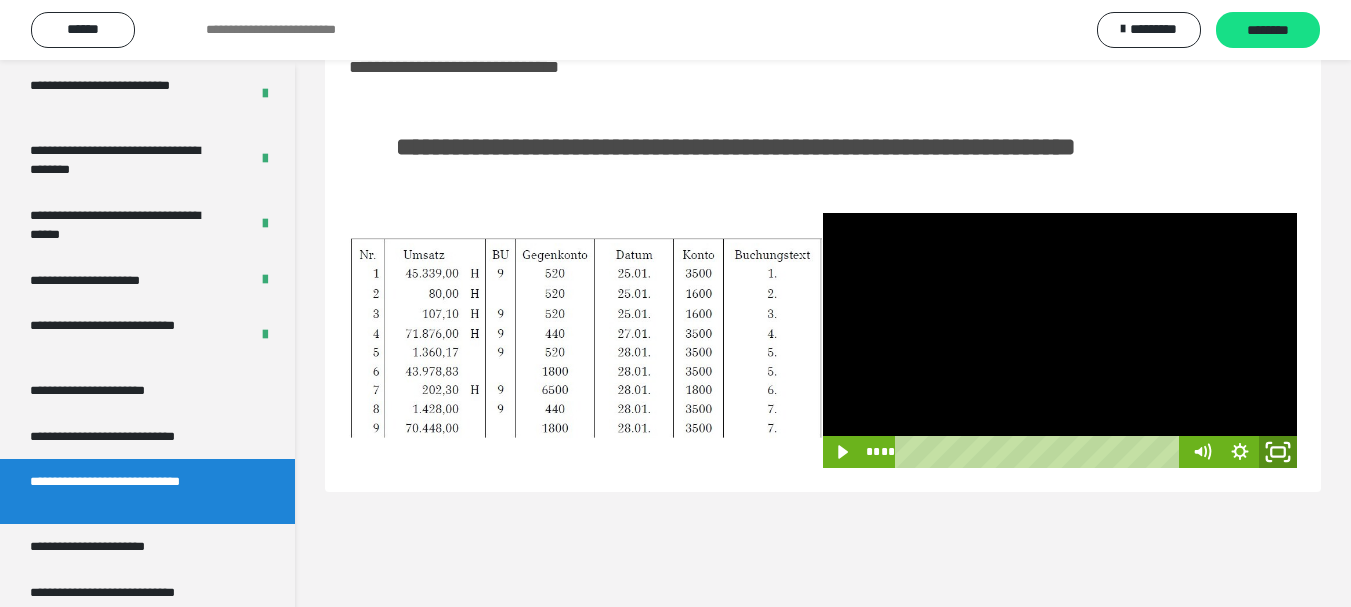 click 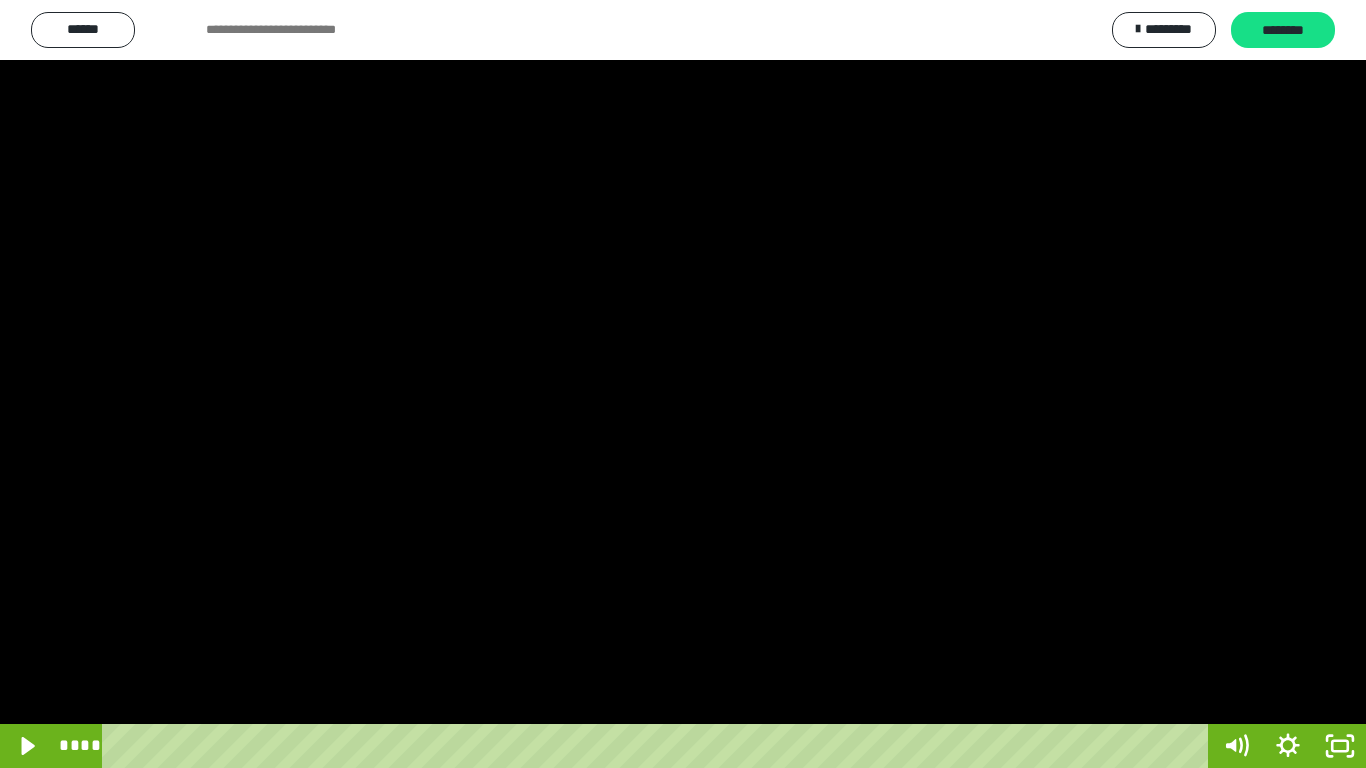 click at bounding box center [683, 384] 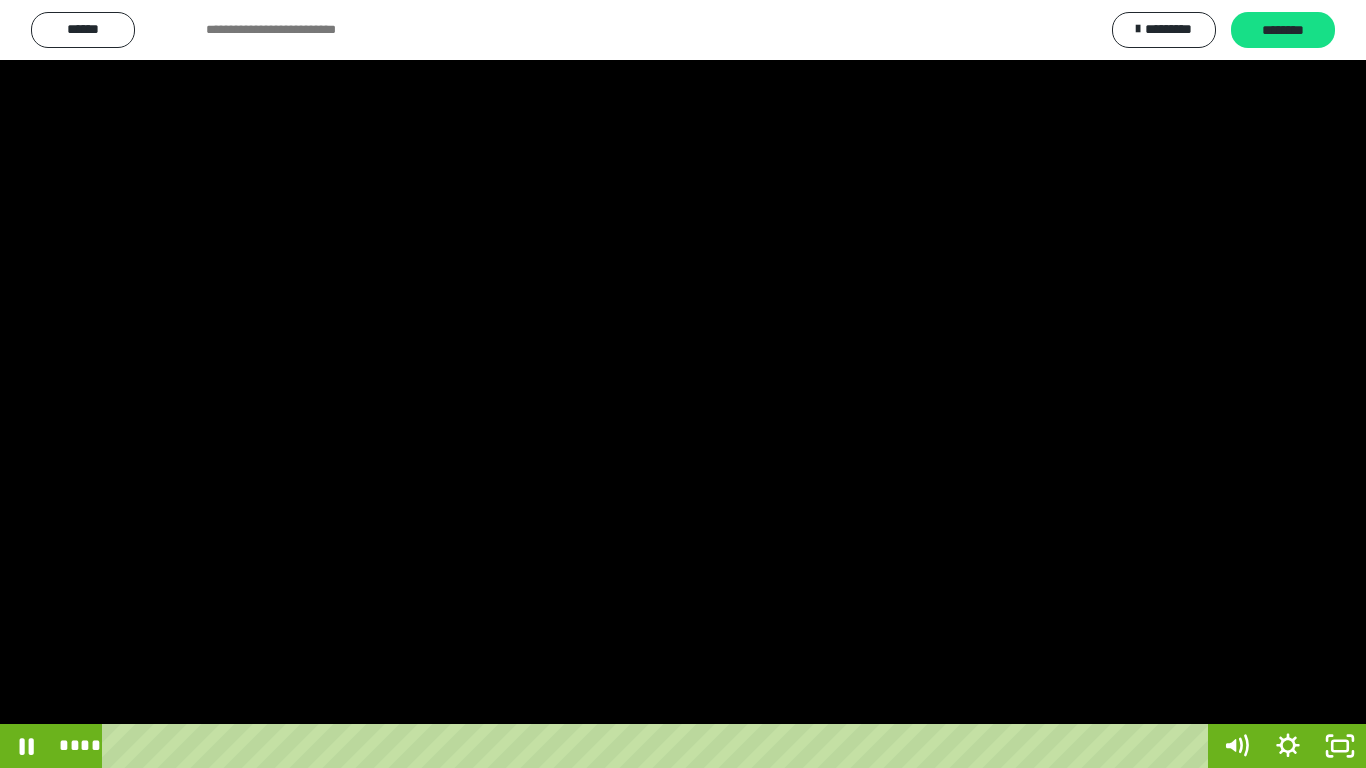click at bounding box center (683, 384) 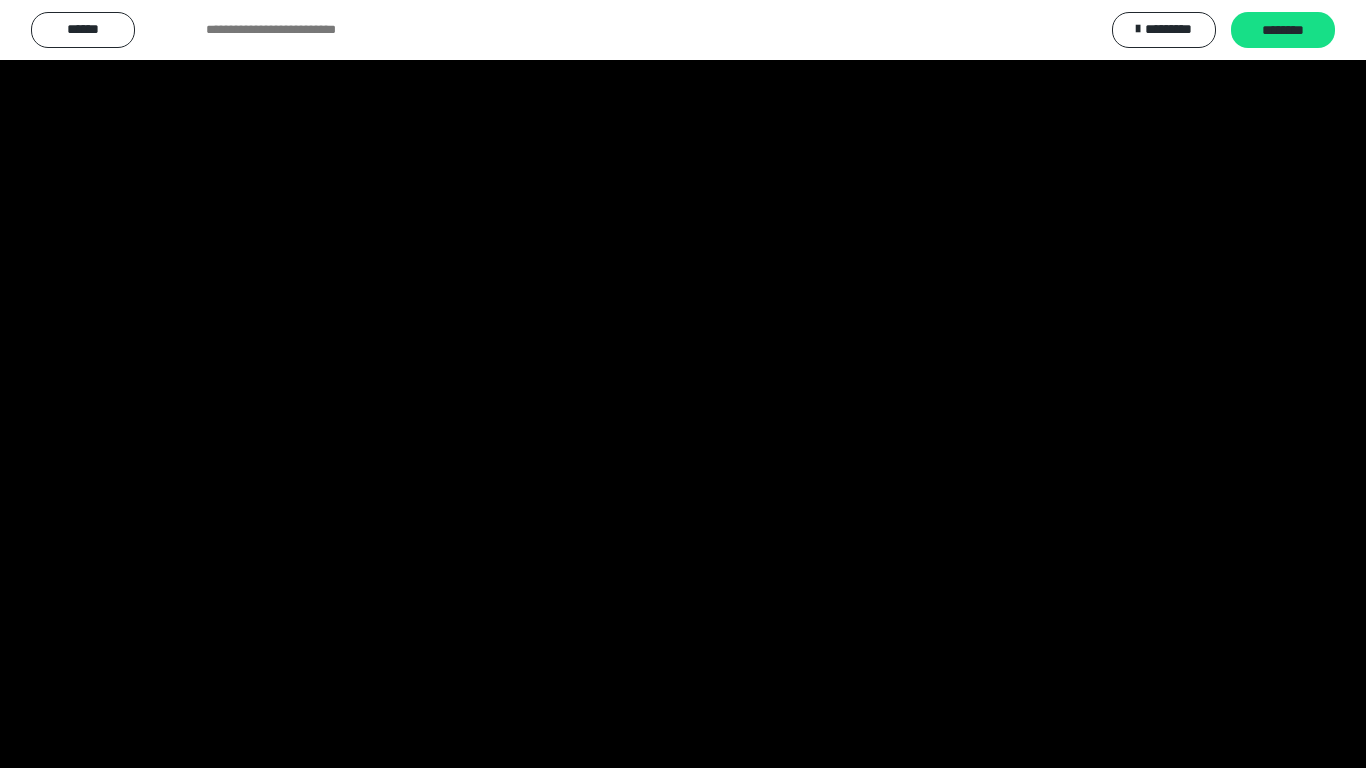 click at bounding box center [683, 384] 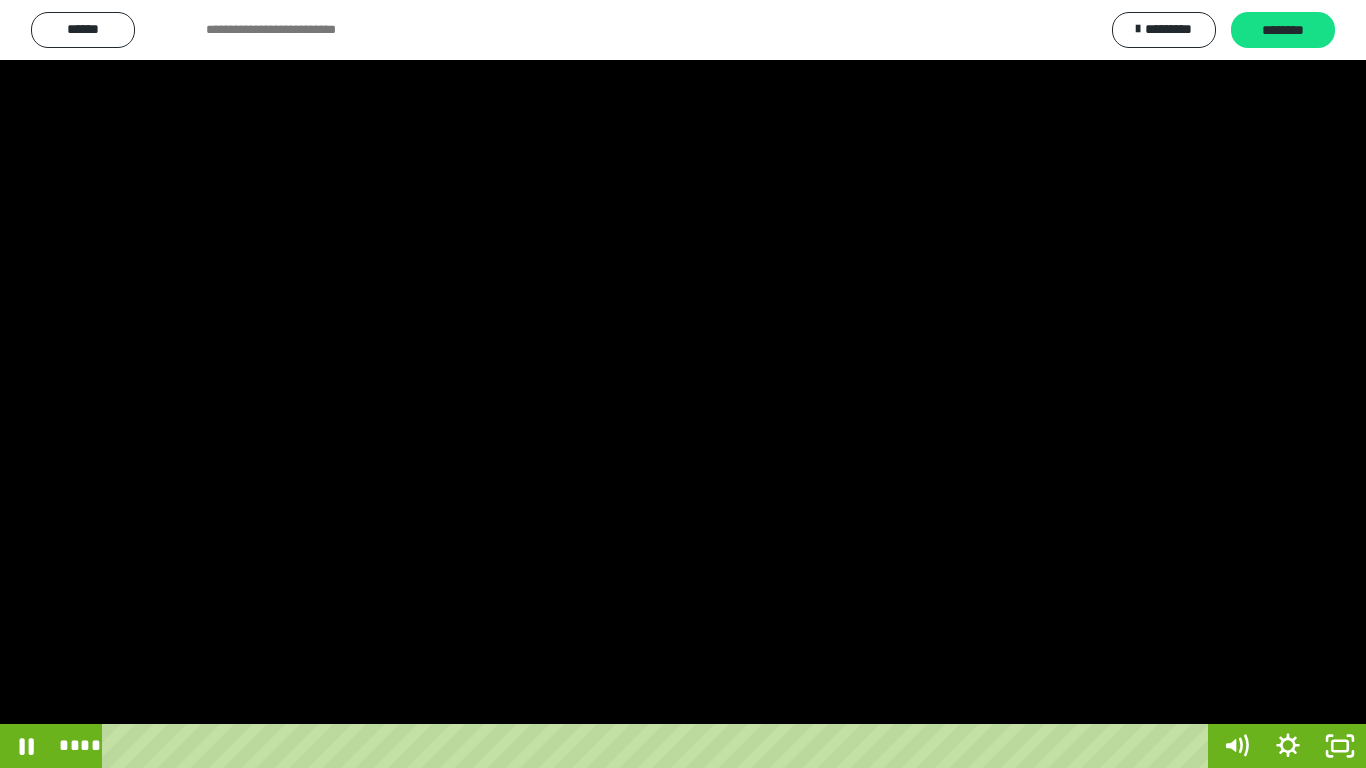 click at bounding box center (683, 384) 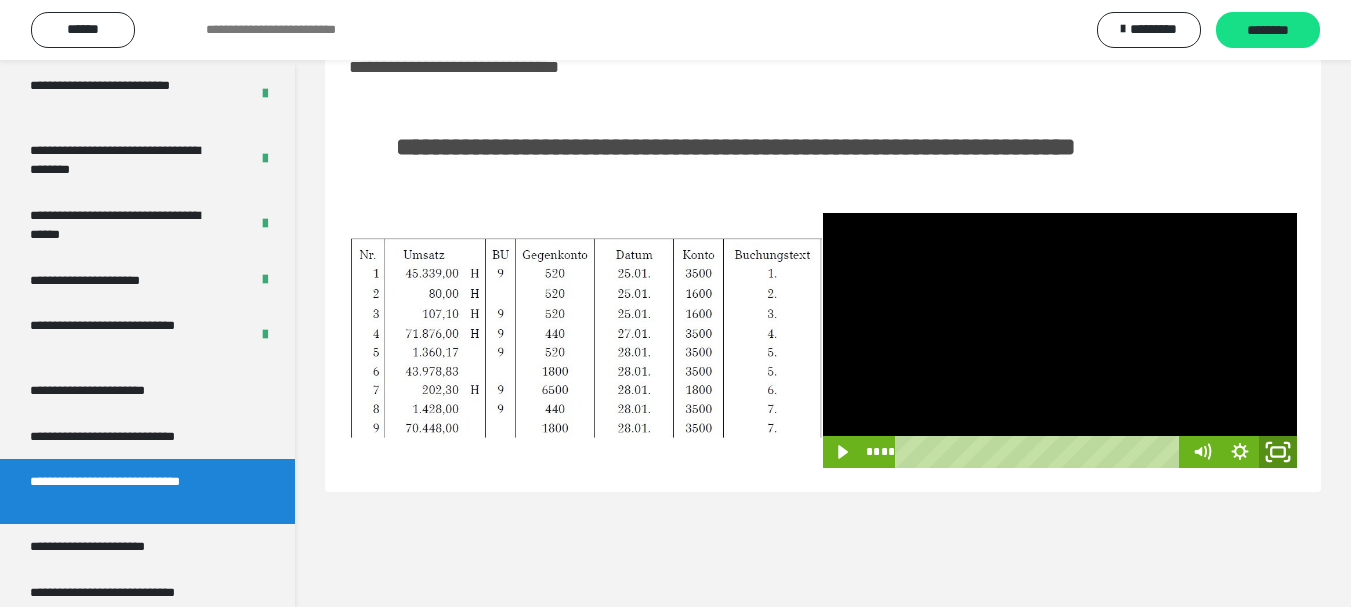 click 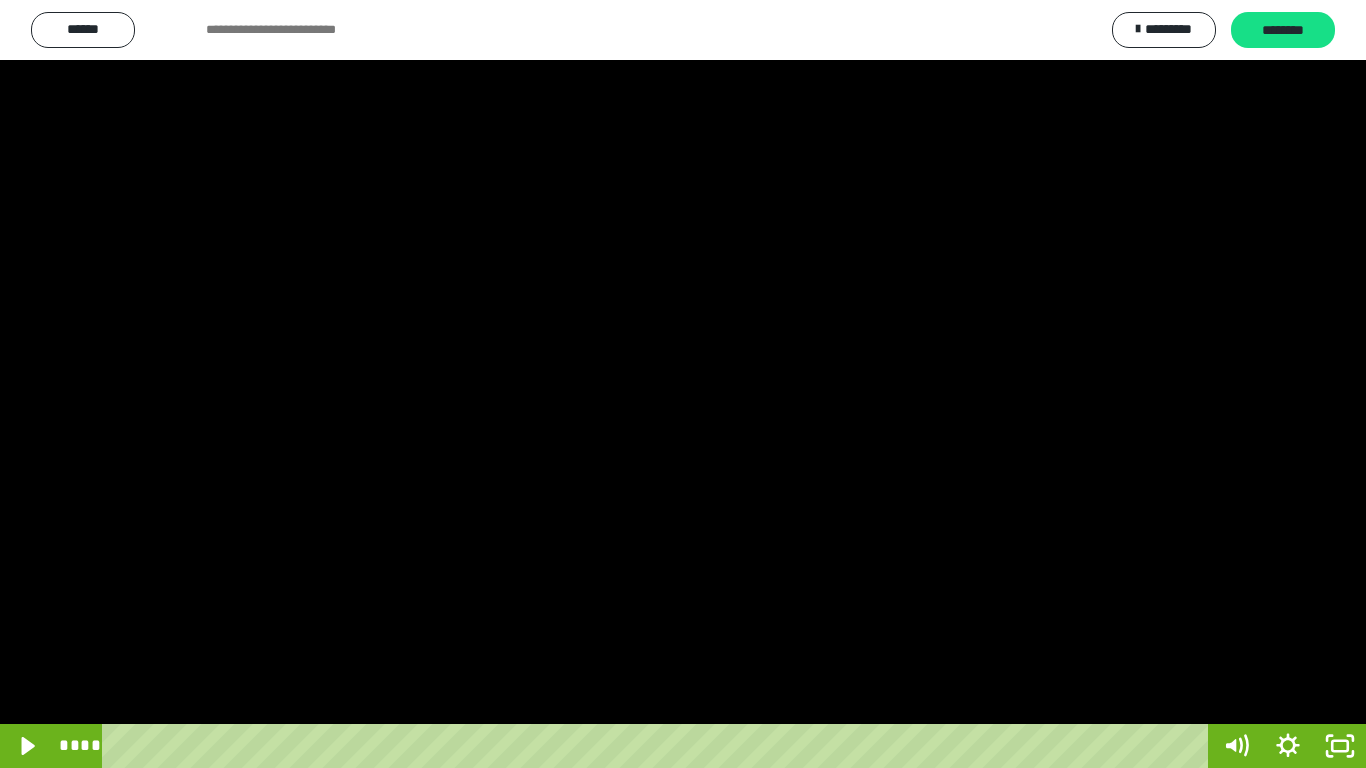 click at bounding box center [683, 384] 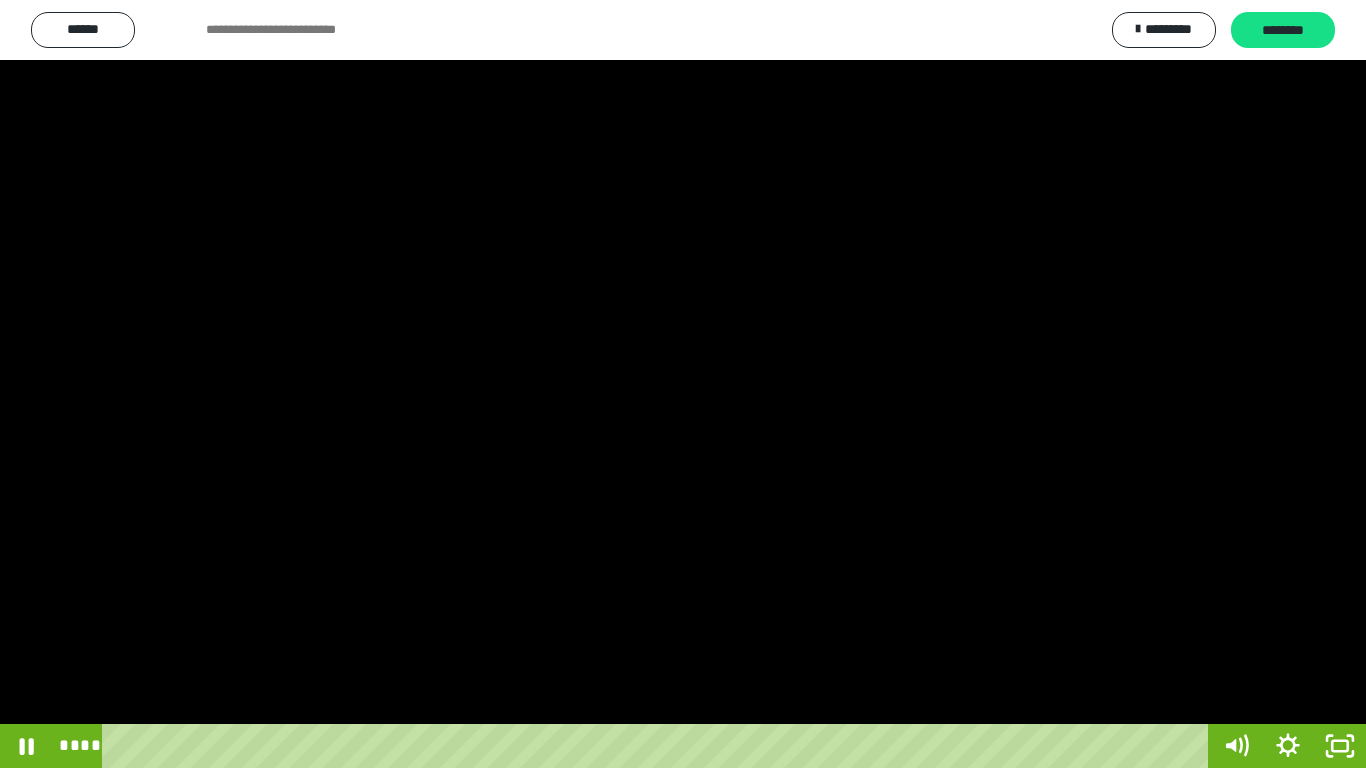 click at bounding box center [683, 384] 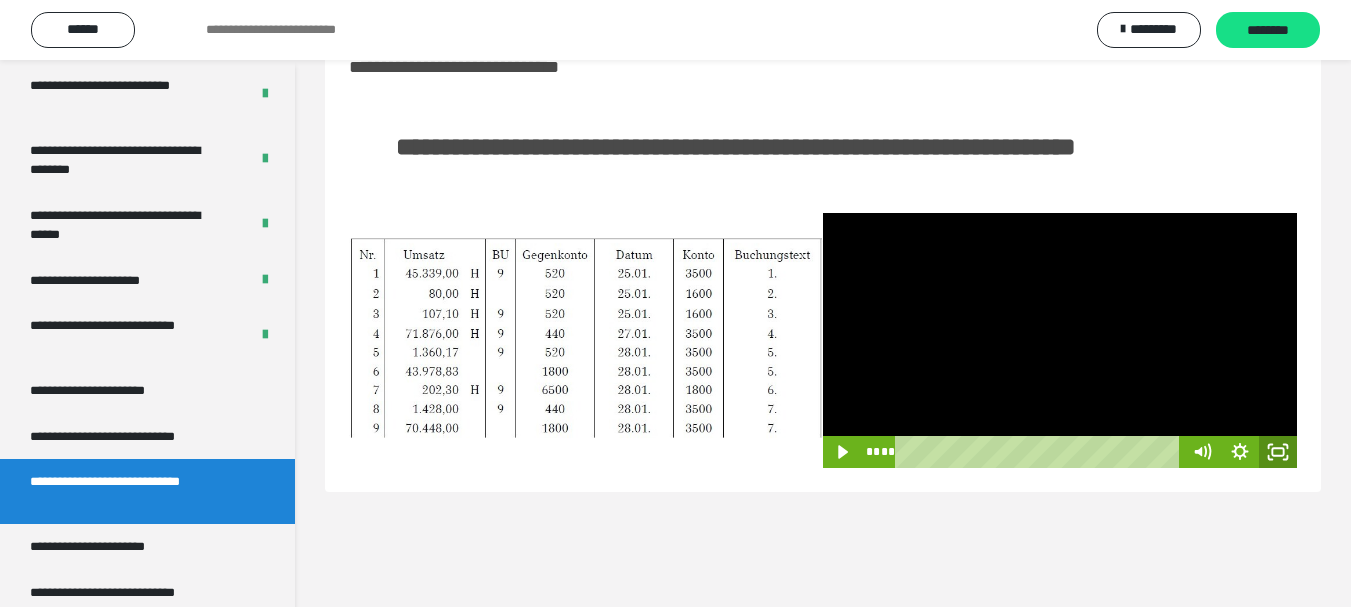 click 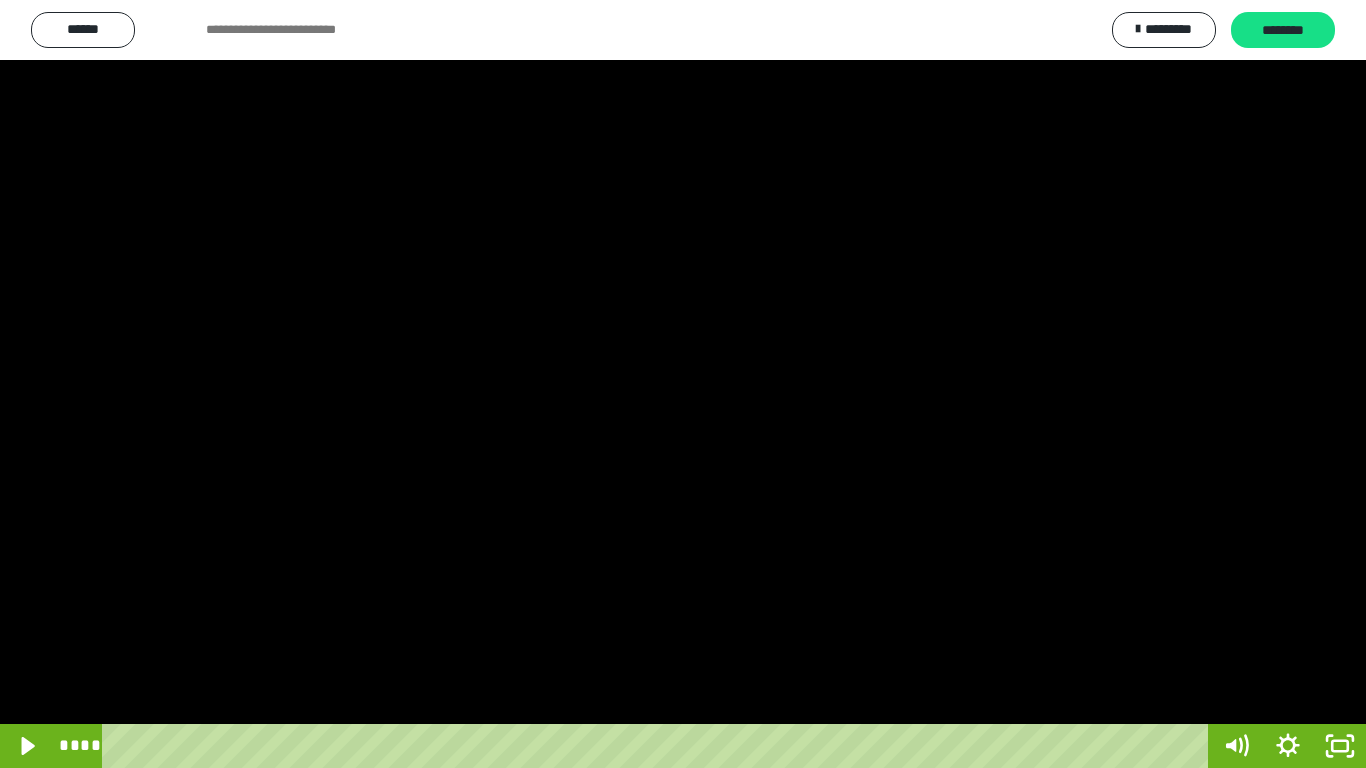 click at bounding box center (683, 384) 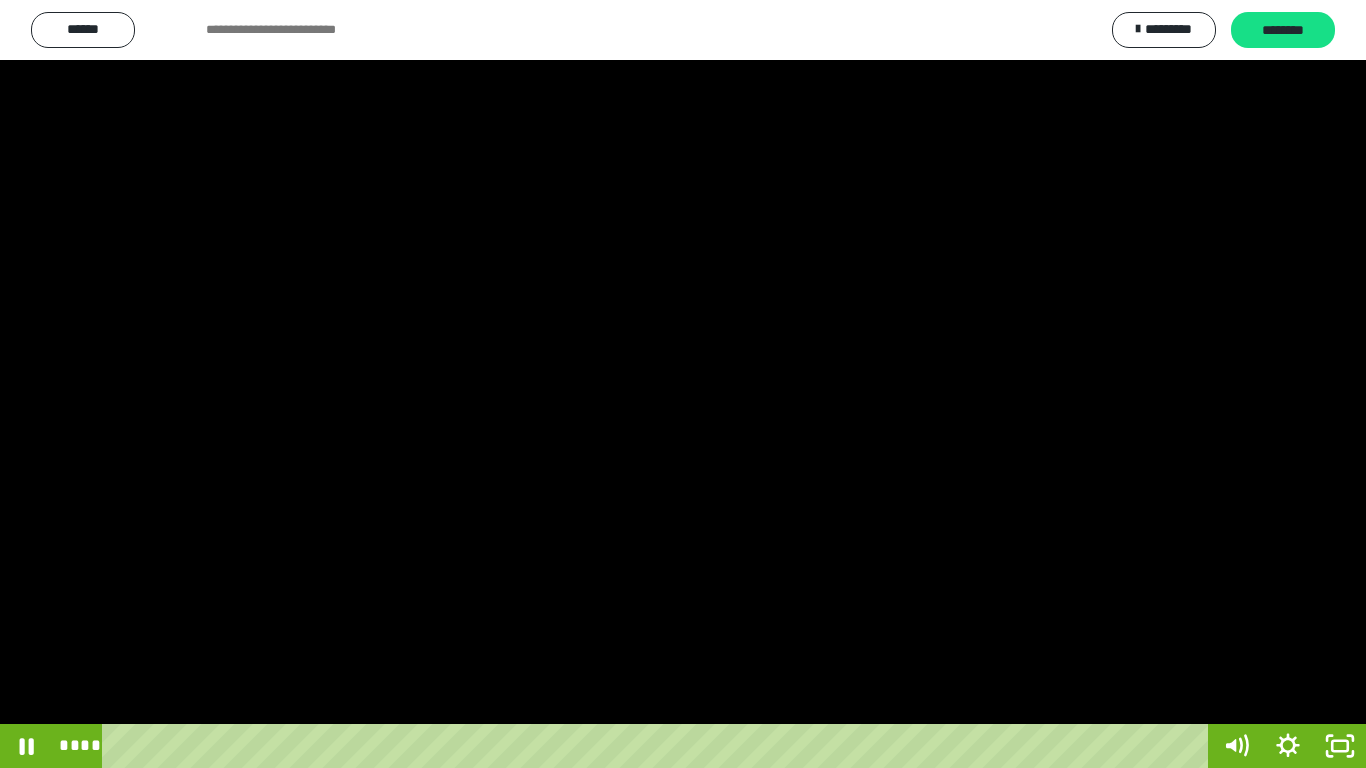 click at bounding box center (683, 384) 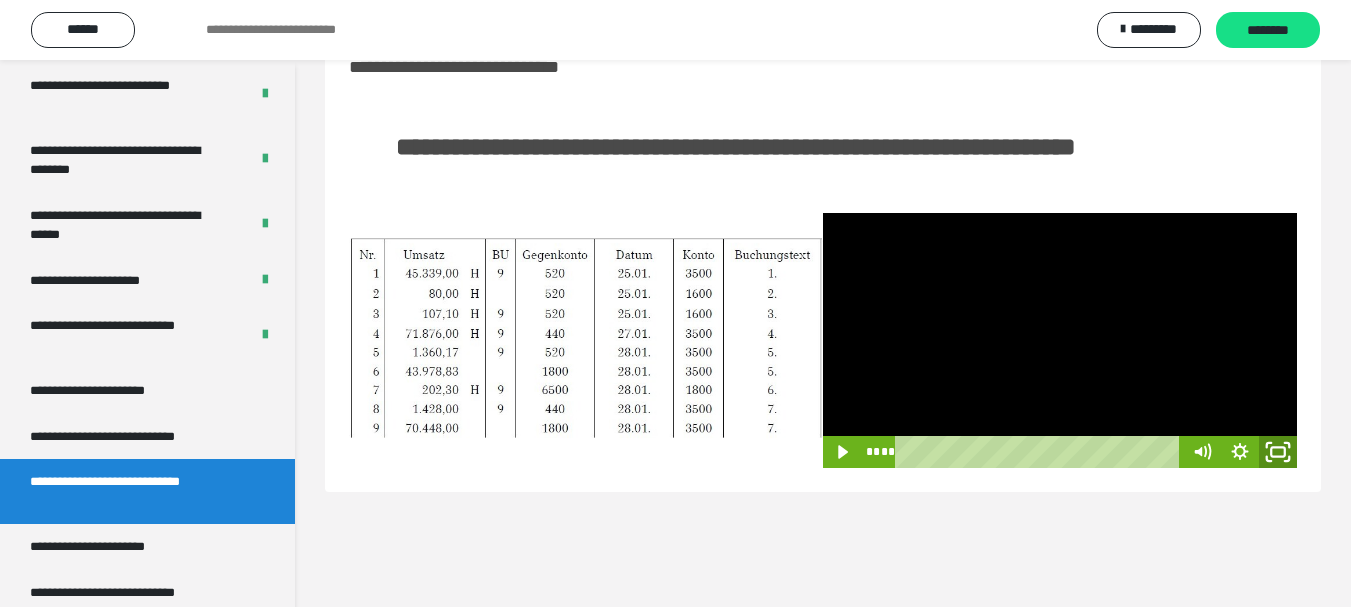 click 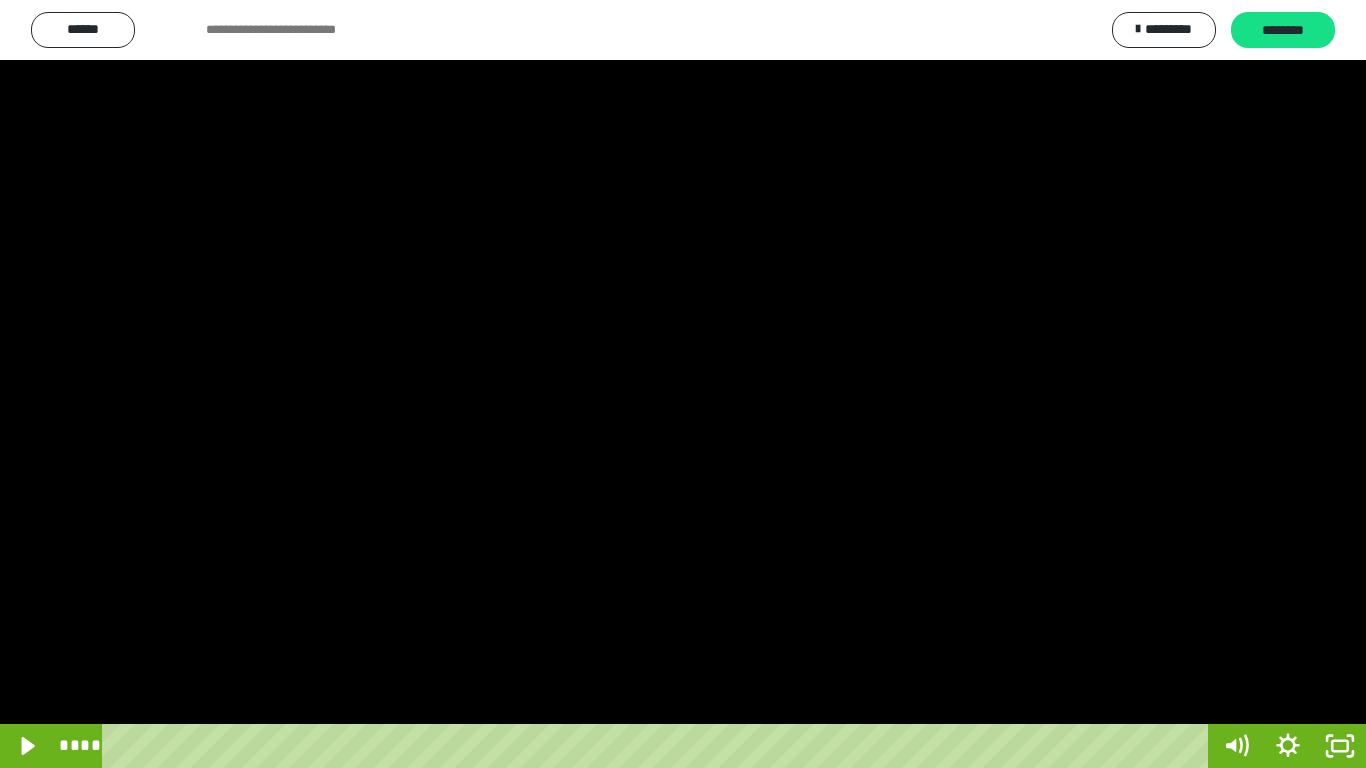 click at bounding box center (683, 384) 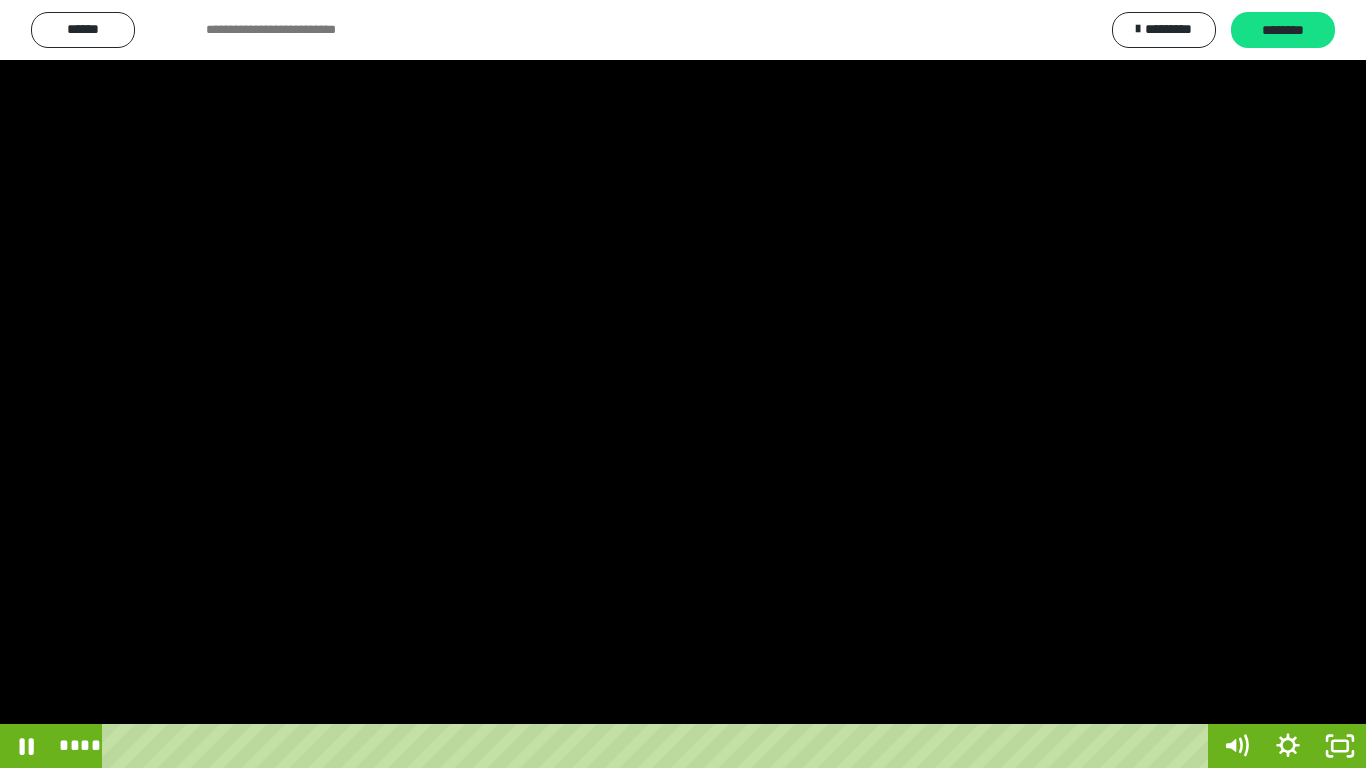click at bounding box center (683, 384) 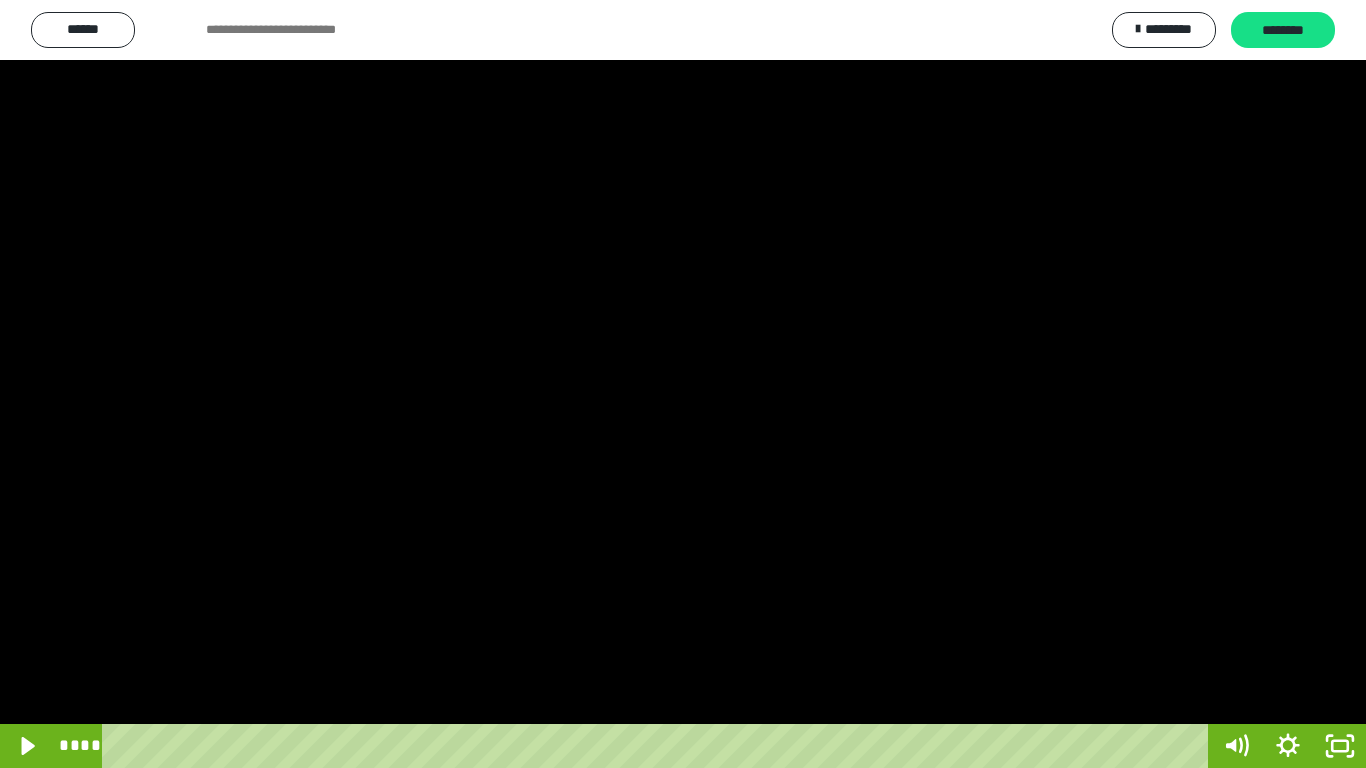 click at bounding box center [683, 384] 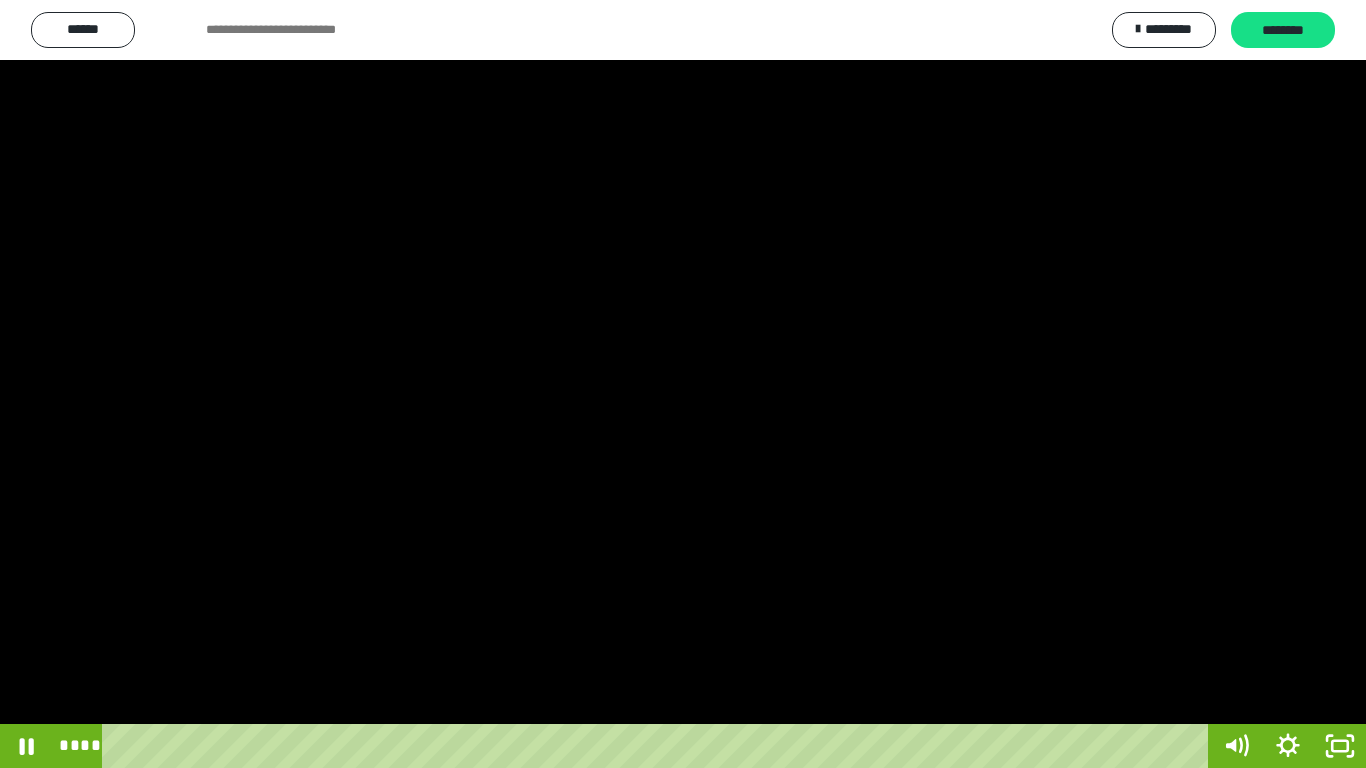 click at bounding box center (683, 384) 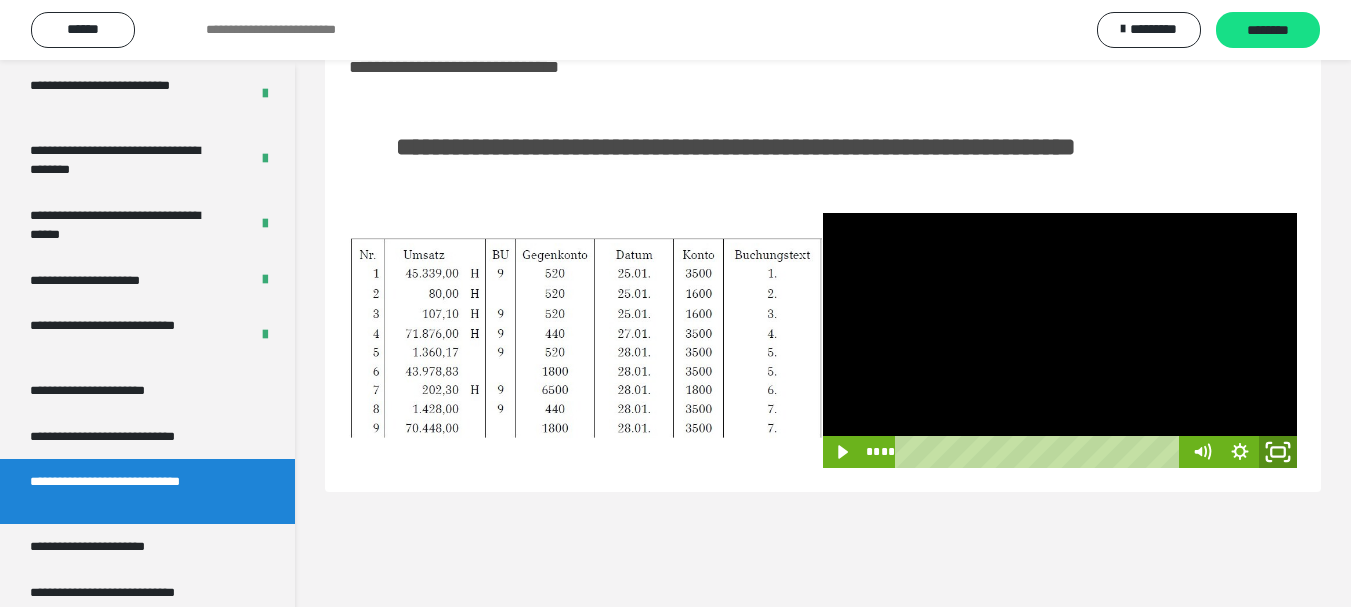 click 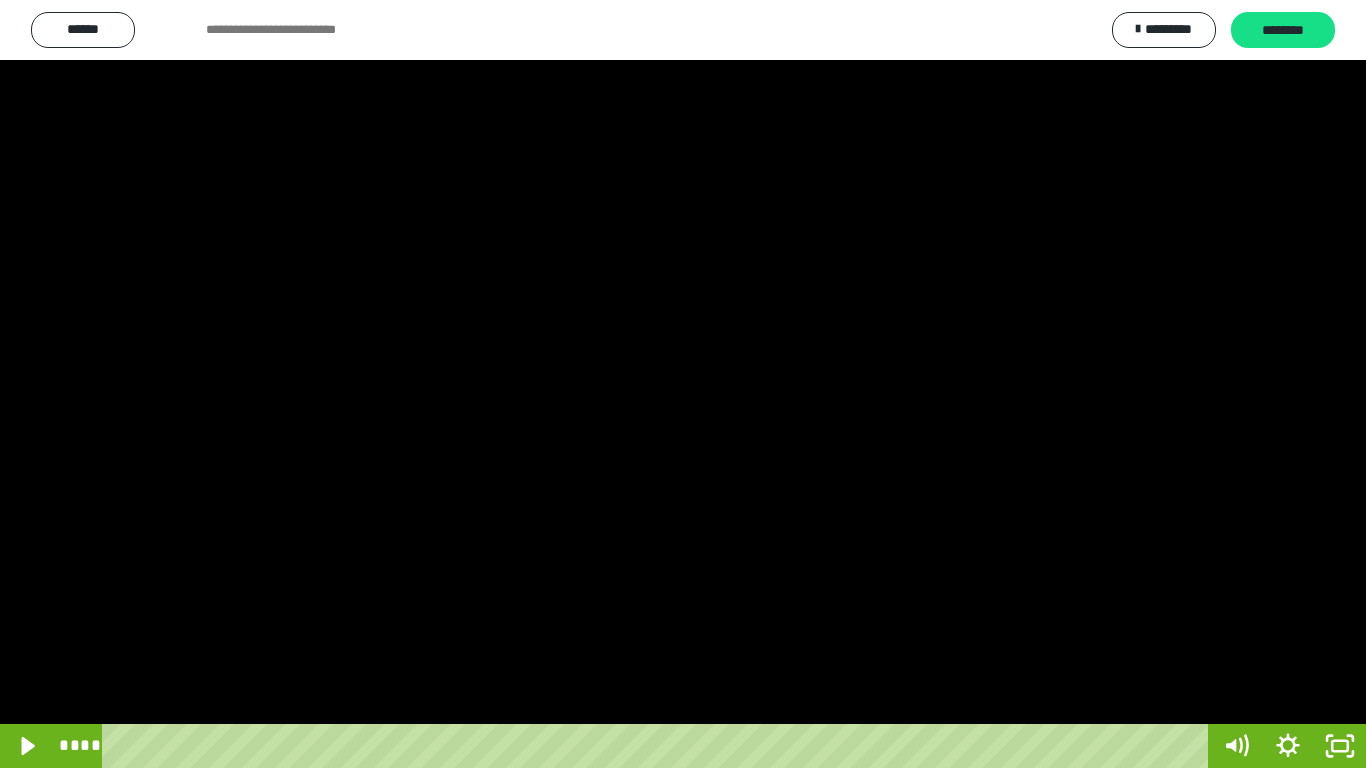 click at bounding box center [683, 384] 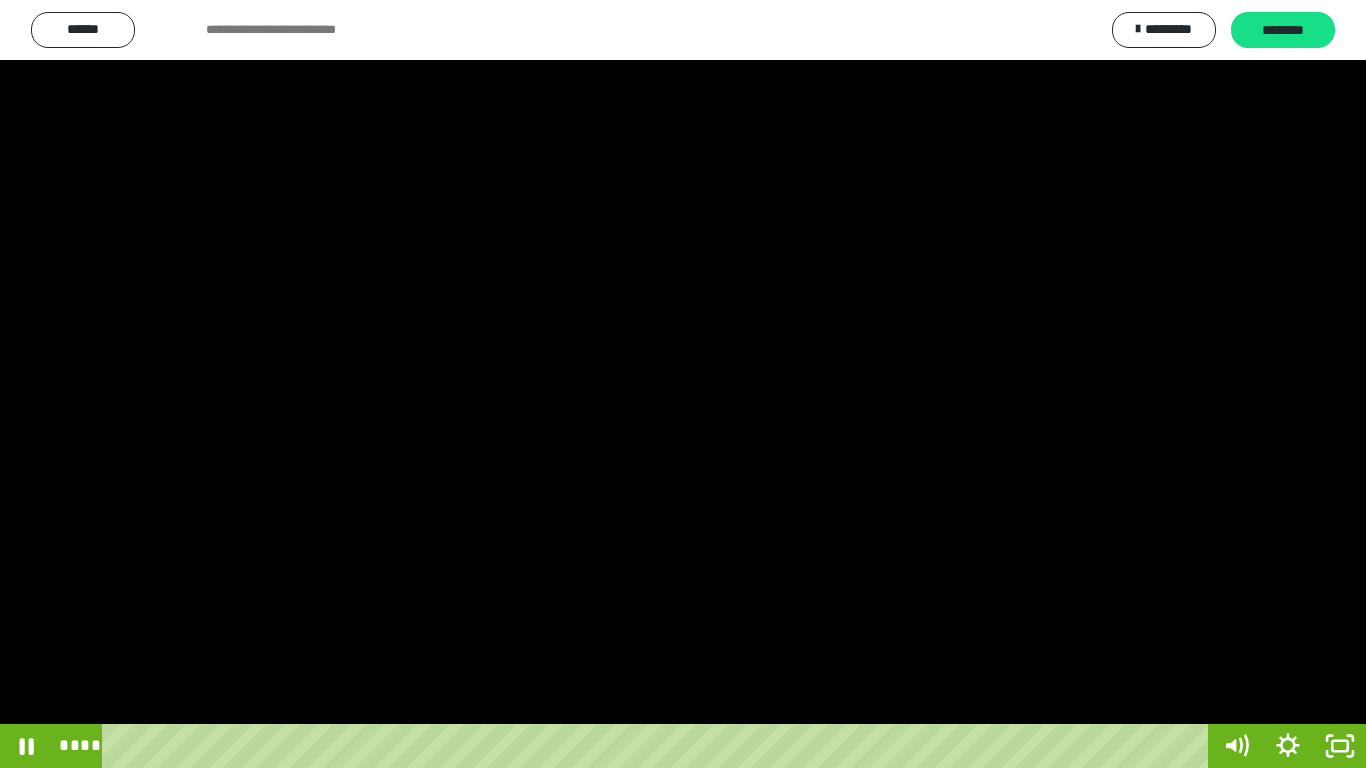 click at bounding box center (683, 384) 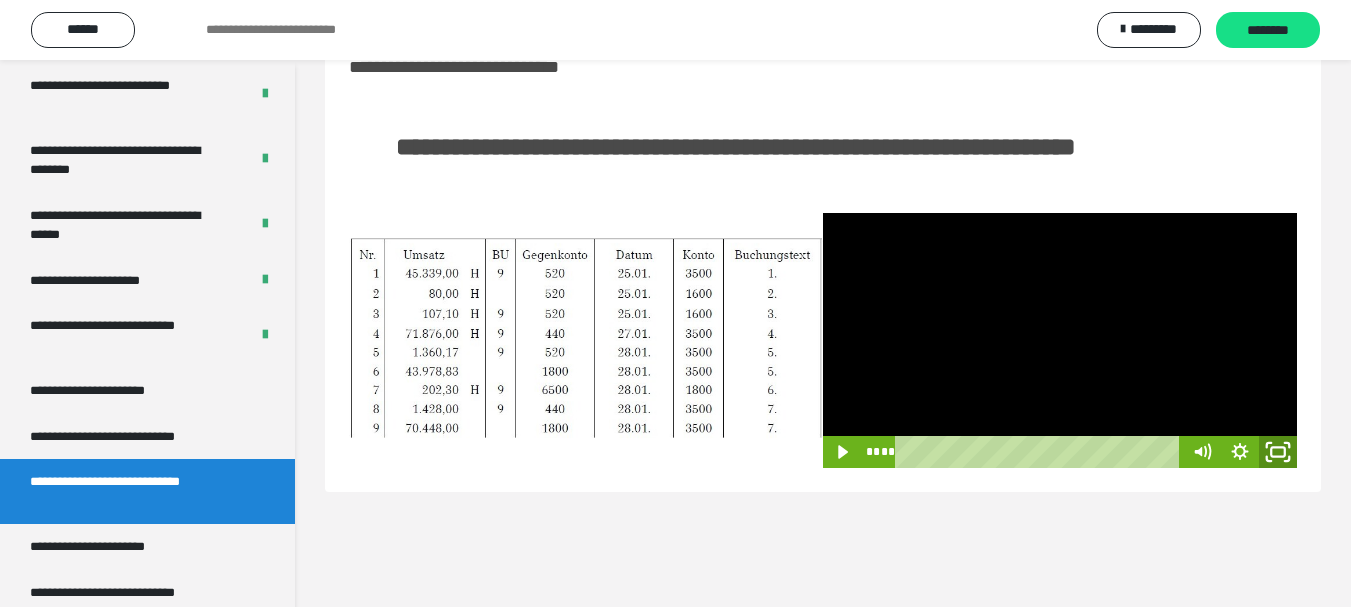 click 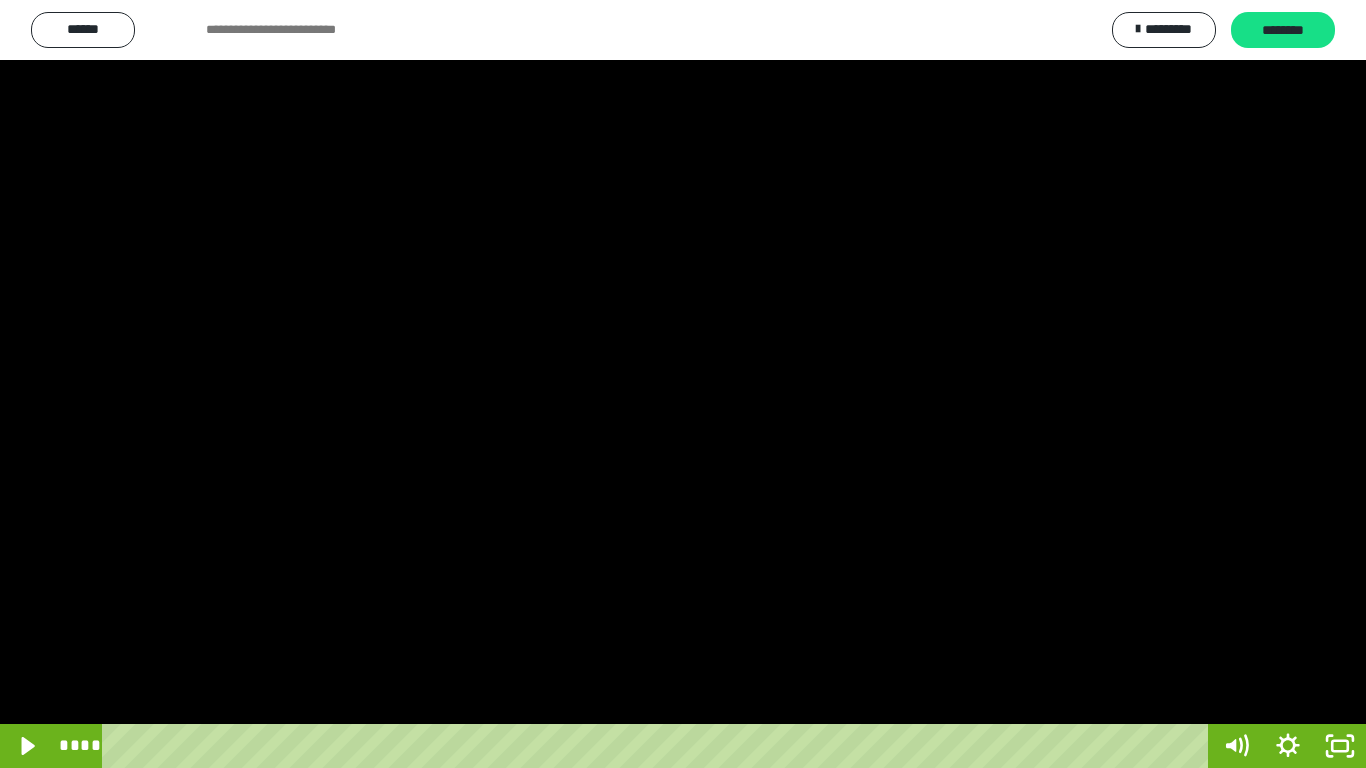 click at bounding box center (683, 384) 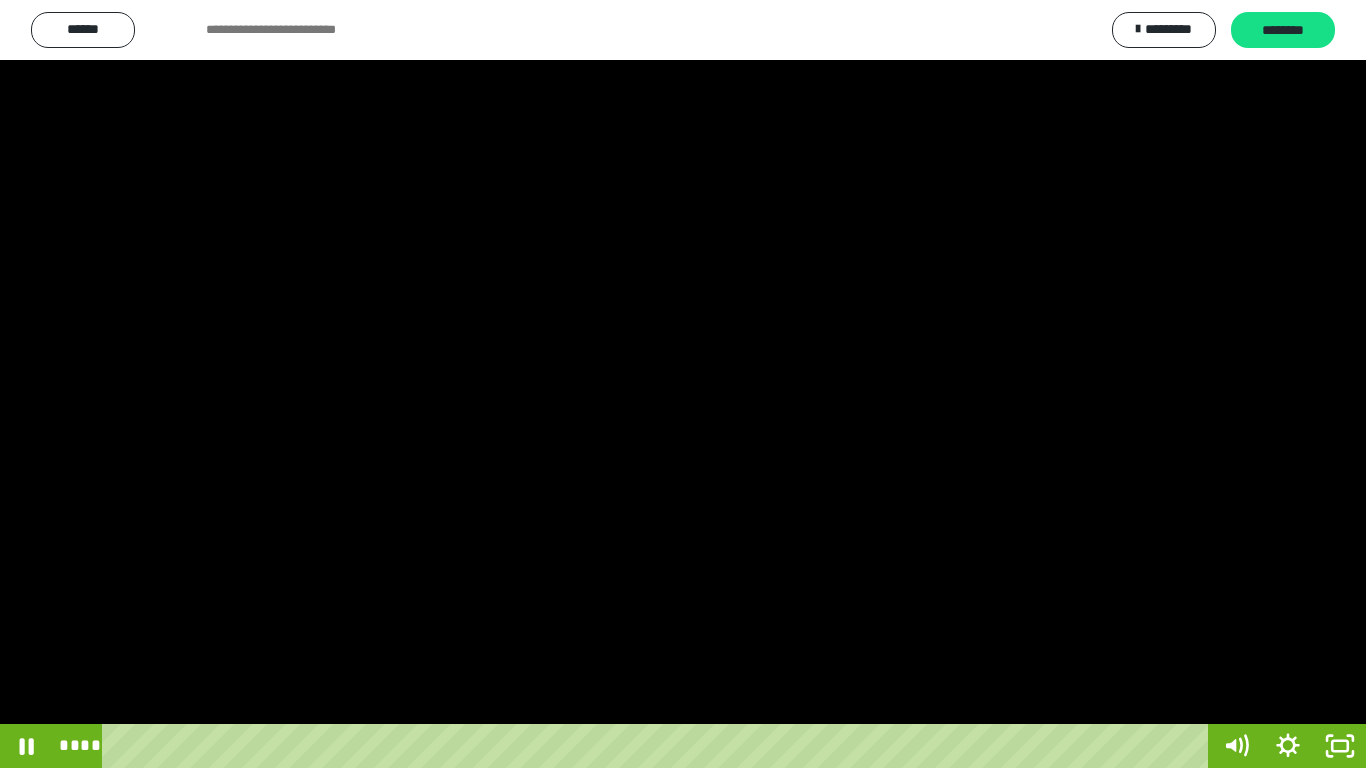 click at bounding box center [683, 384] 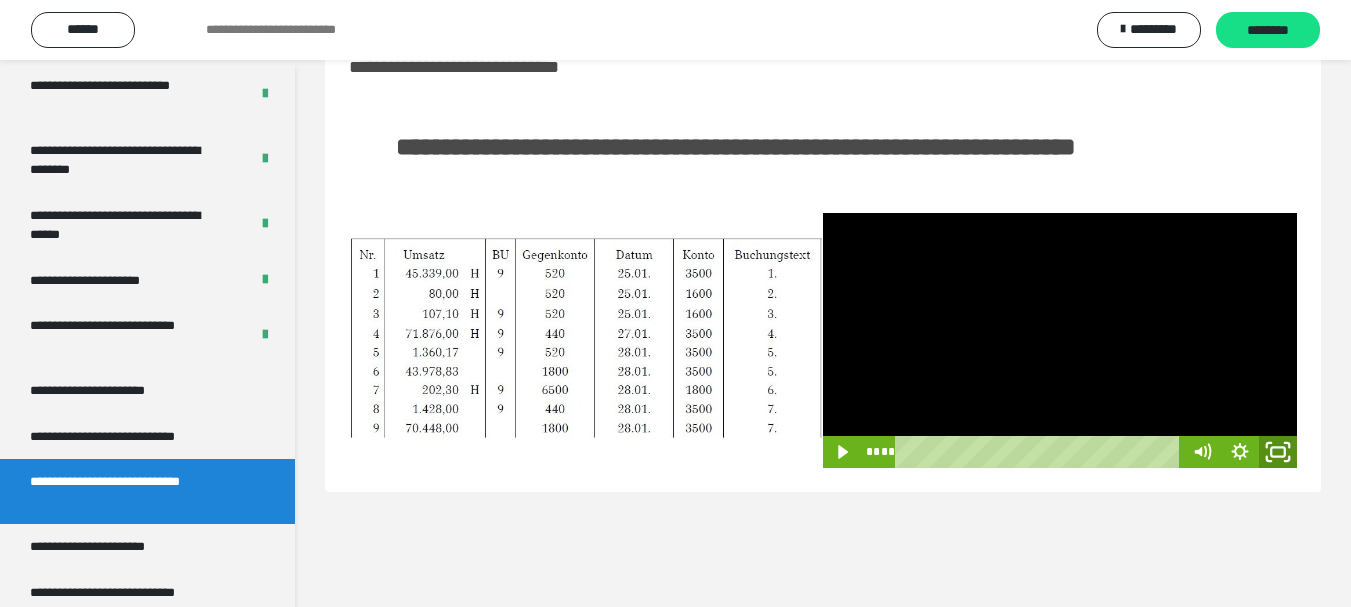 click 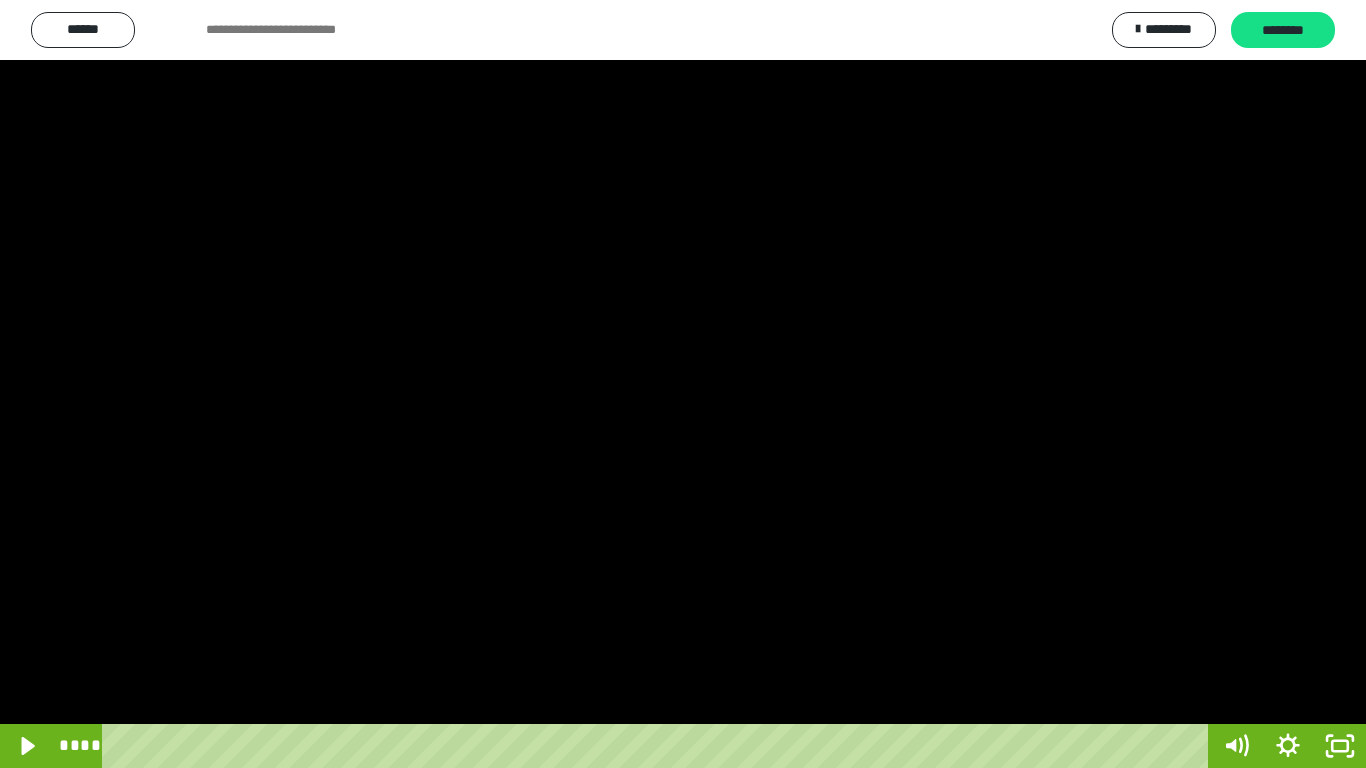 click at bounding box center (683, 384) 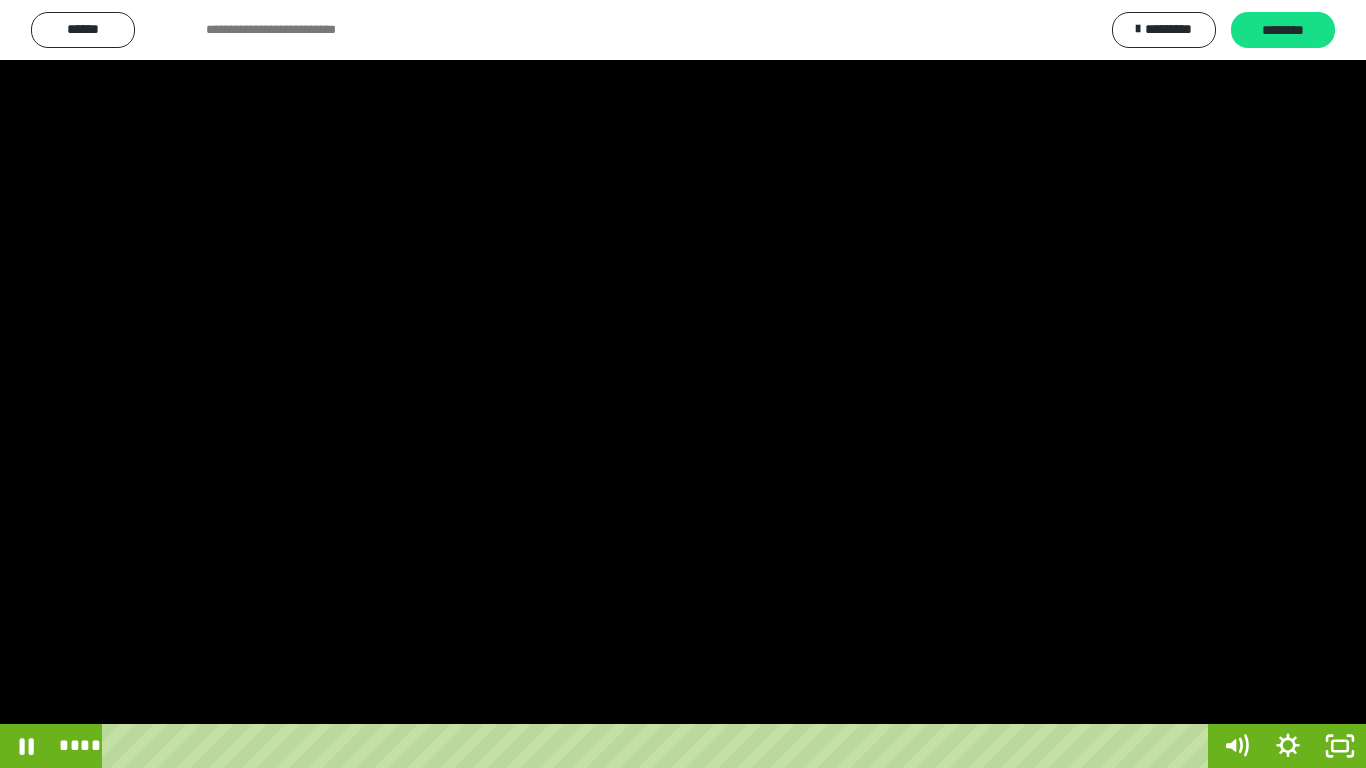click at bounding box center (683, 384) 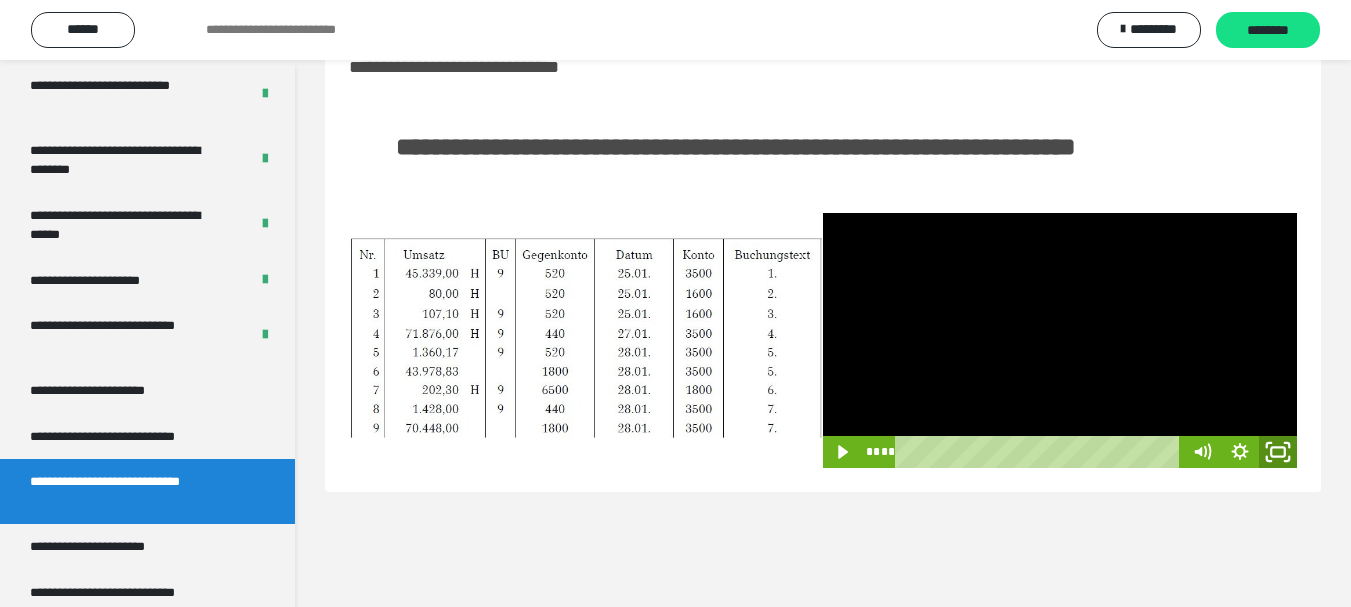 click 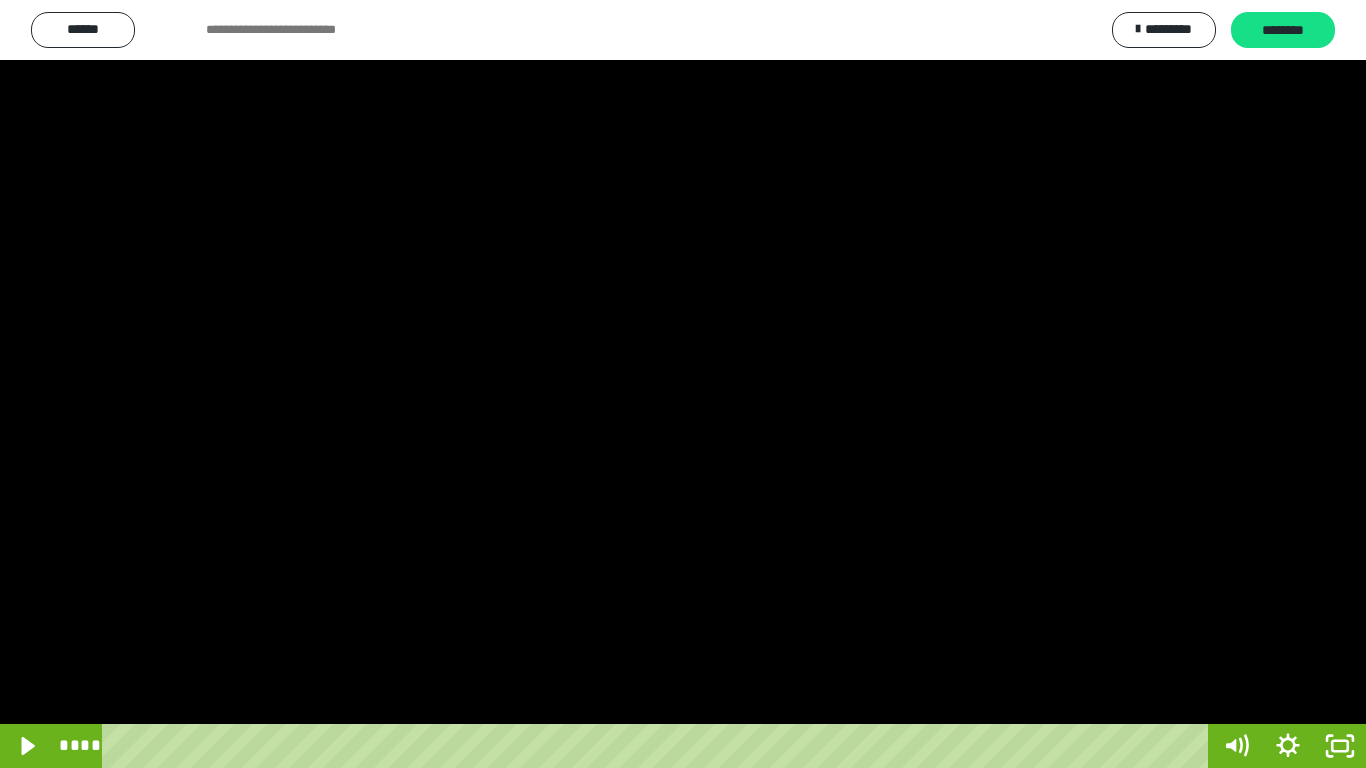 click at bounding box center (683, 384) 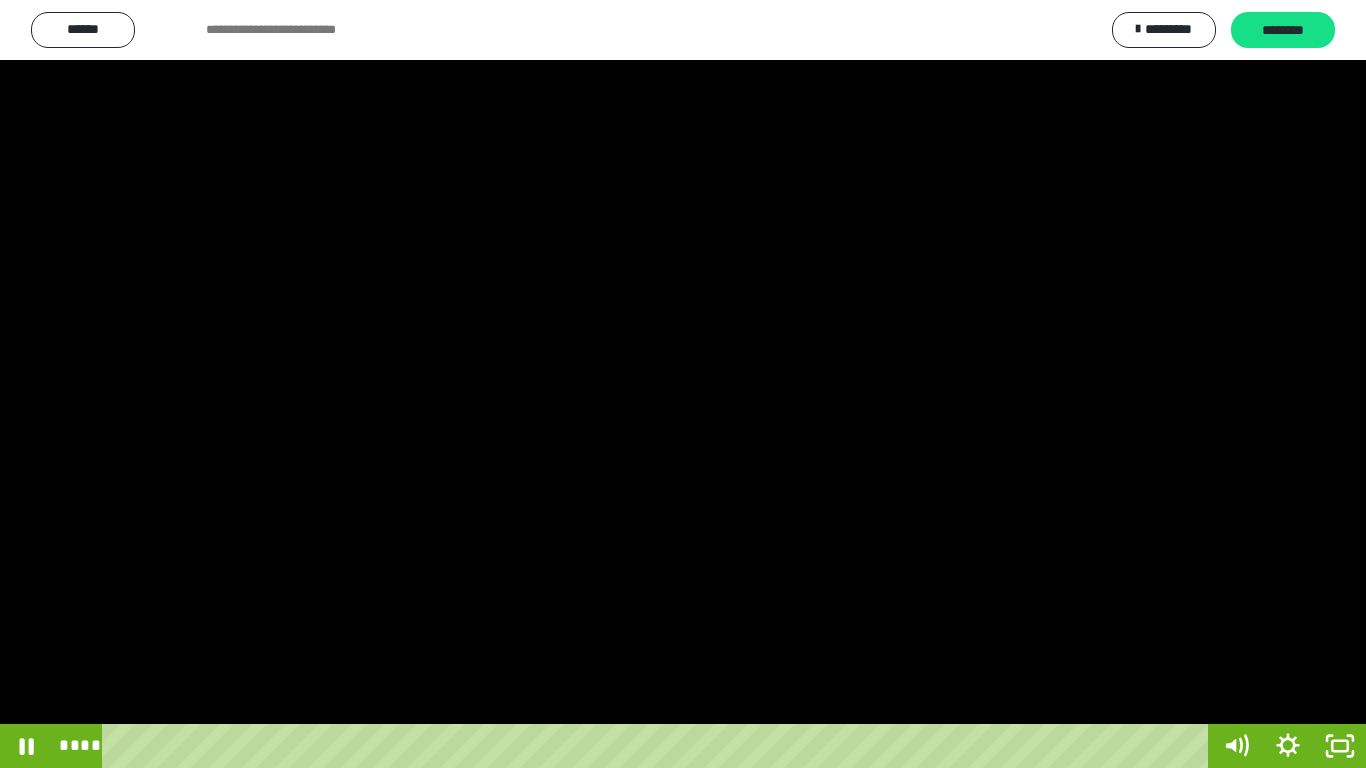 click at bounding box center [683, 384] 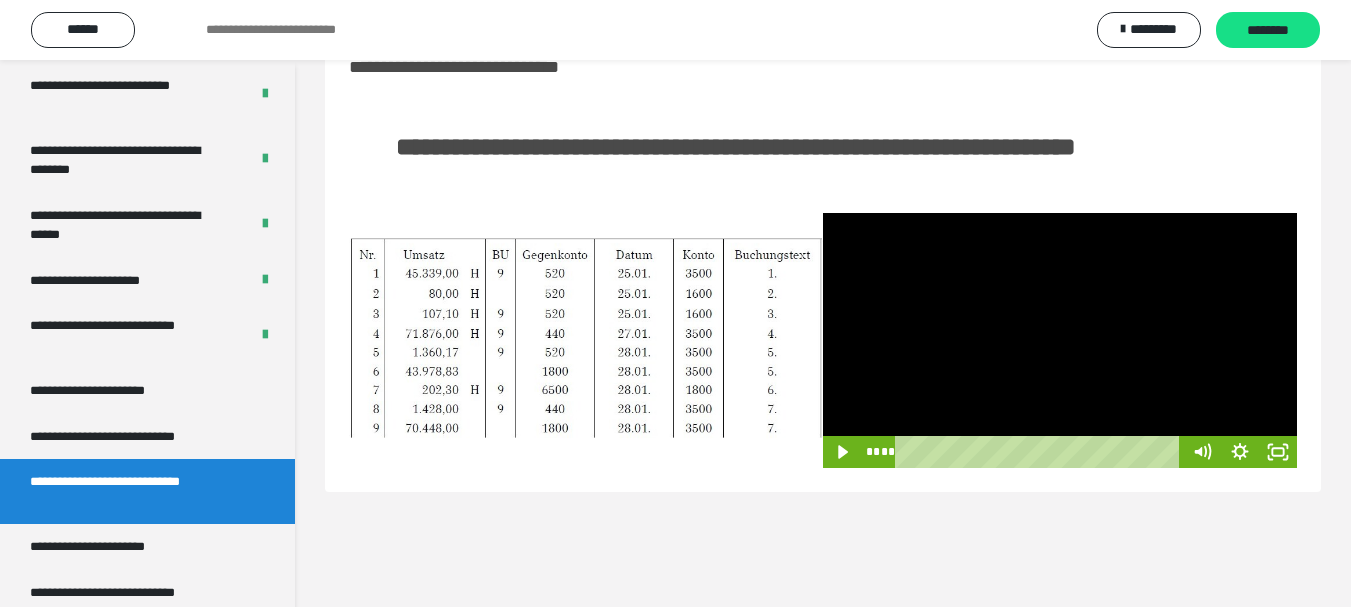 click 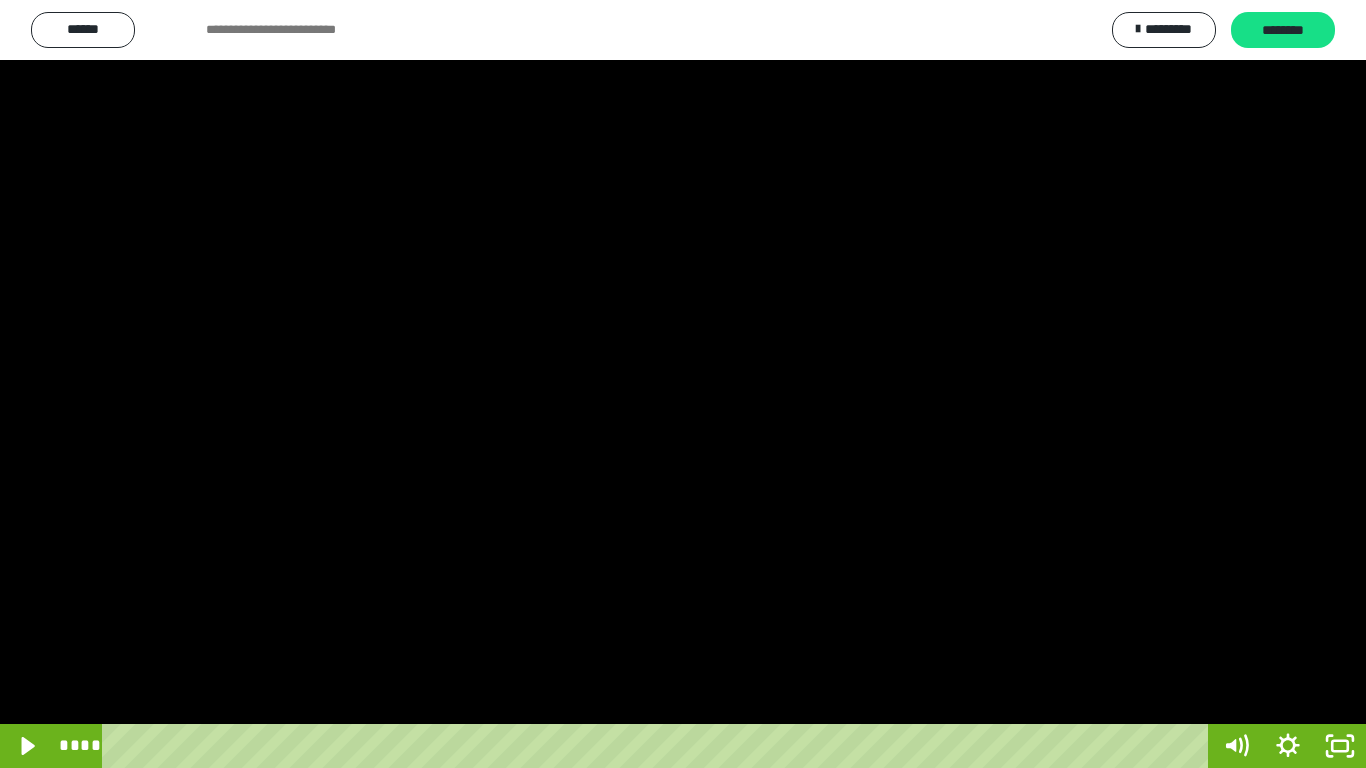 click at bounding box center [683, 384] 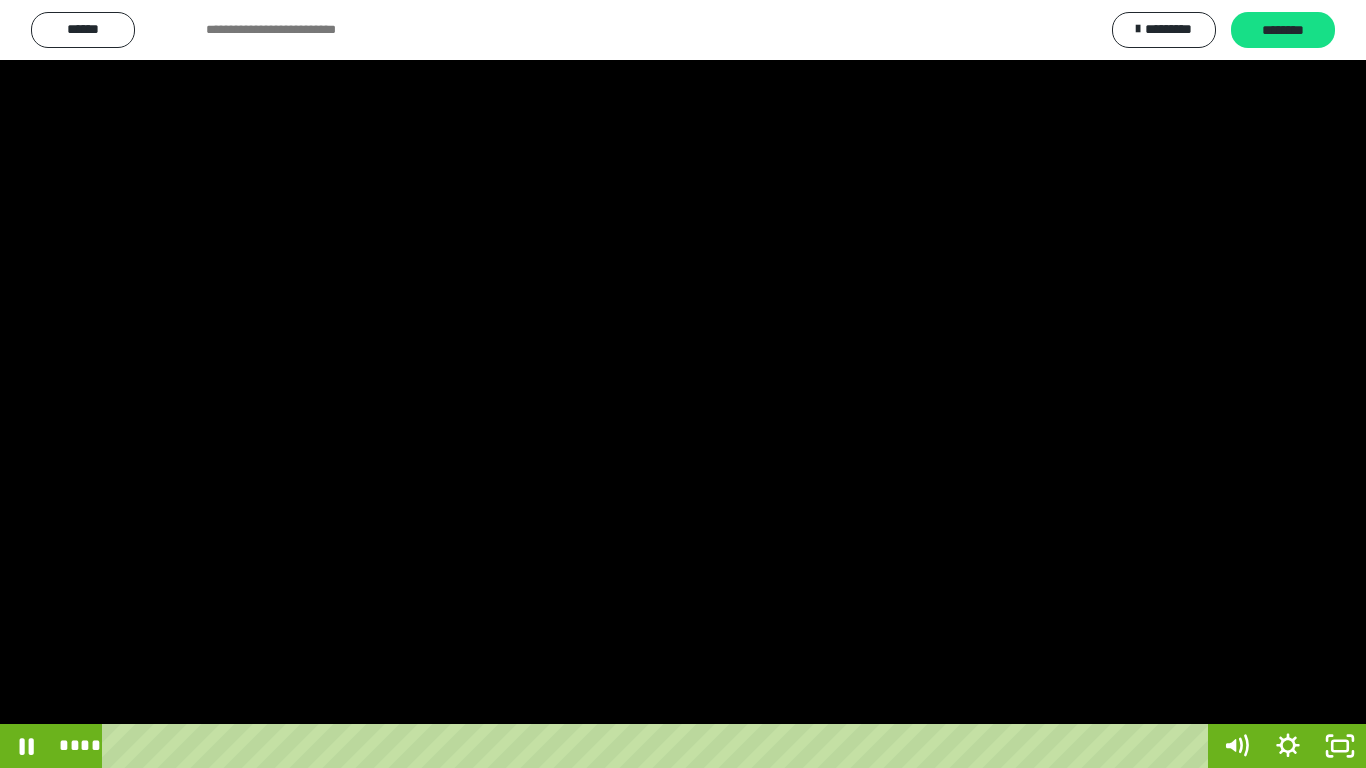 click at bounding box center (683, 384) 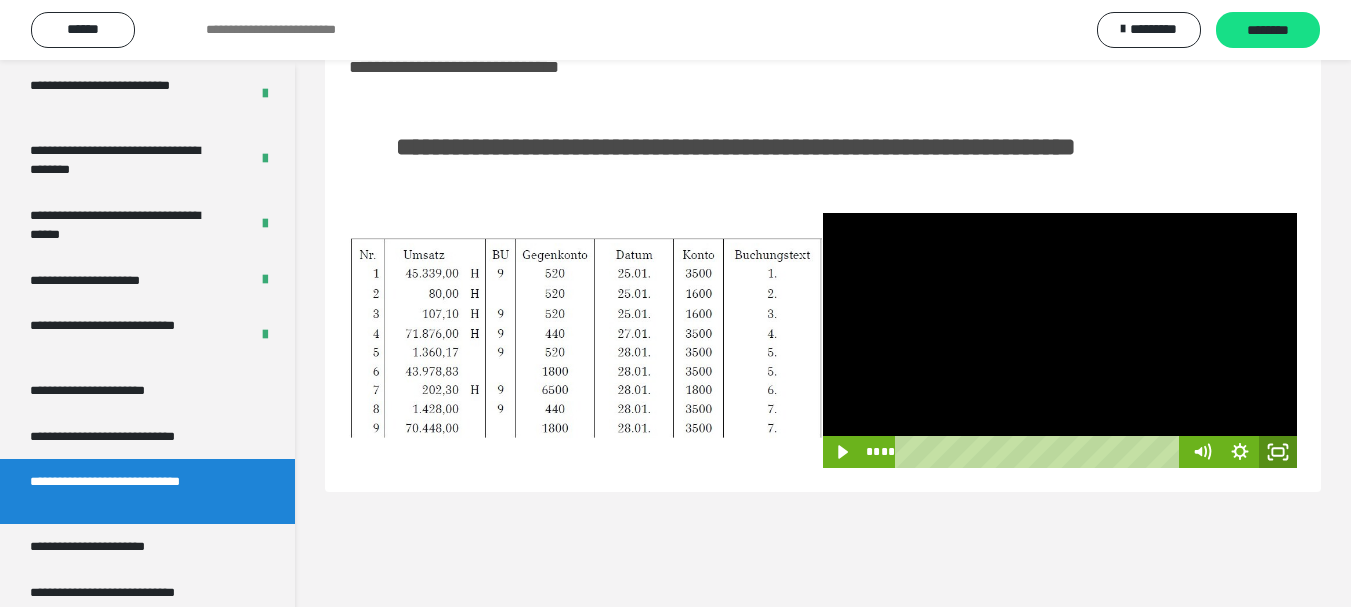 drag, startPoint x: 1280, startPoint y: 496, endPoint x: 1280, endPoint y: 616, distance: 120 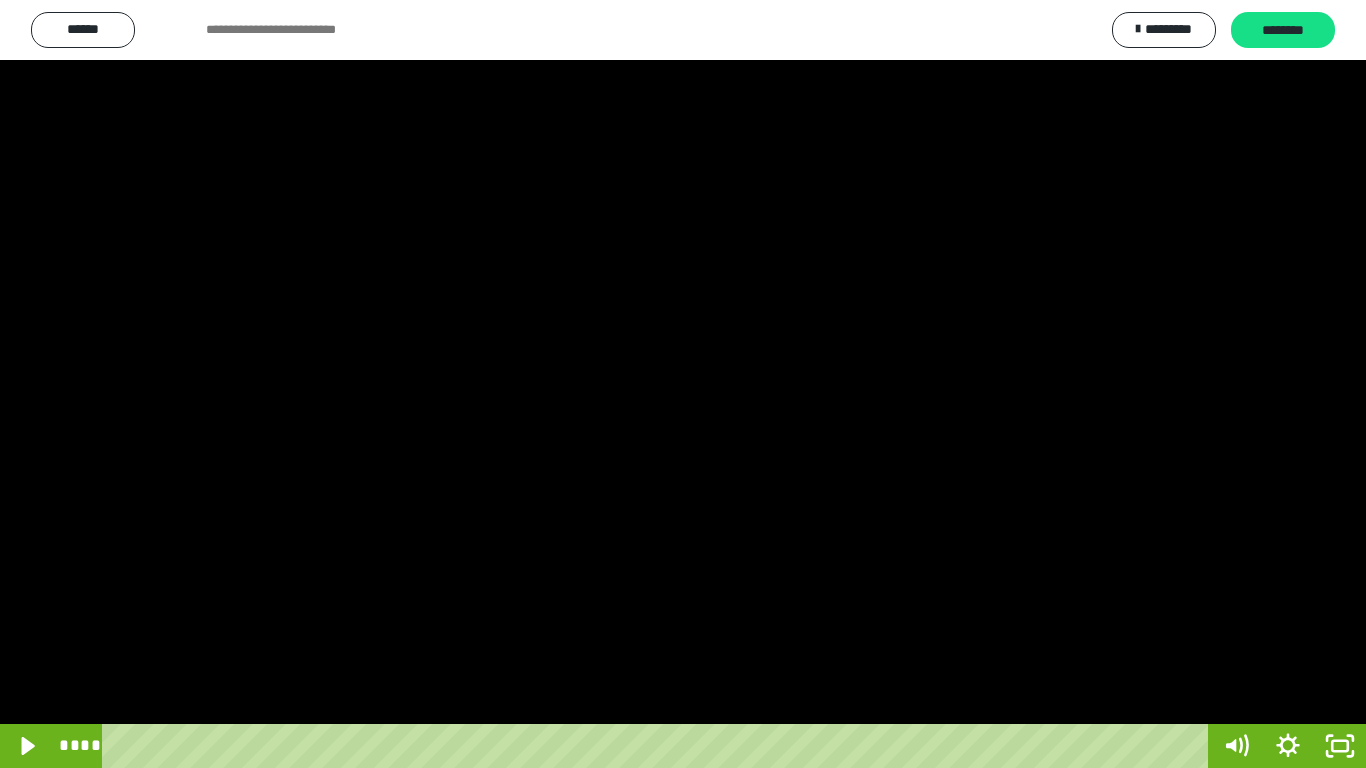 click at bounding box center (683, 384) 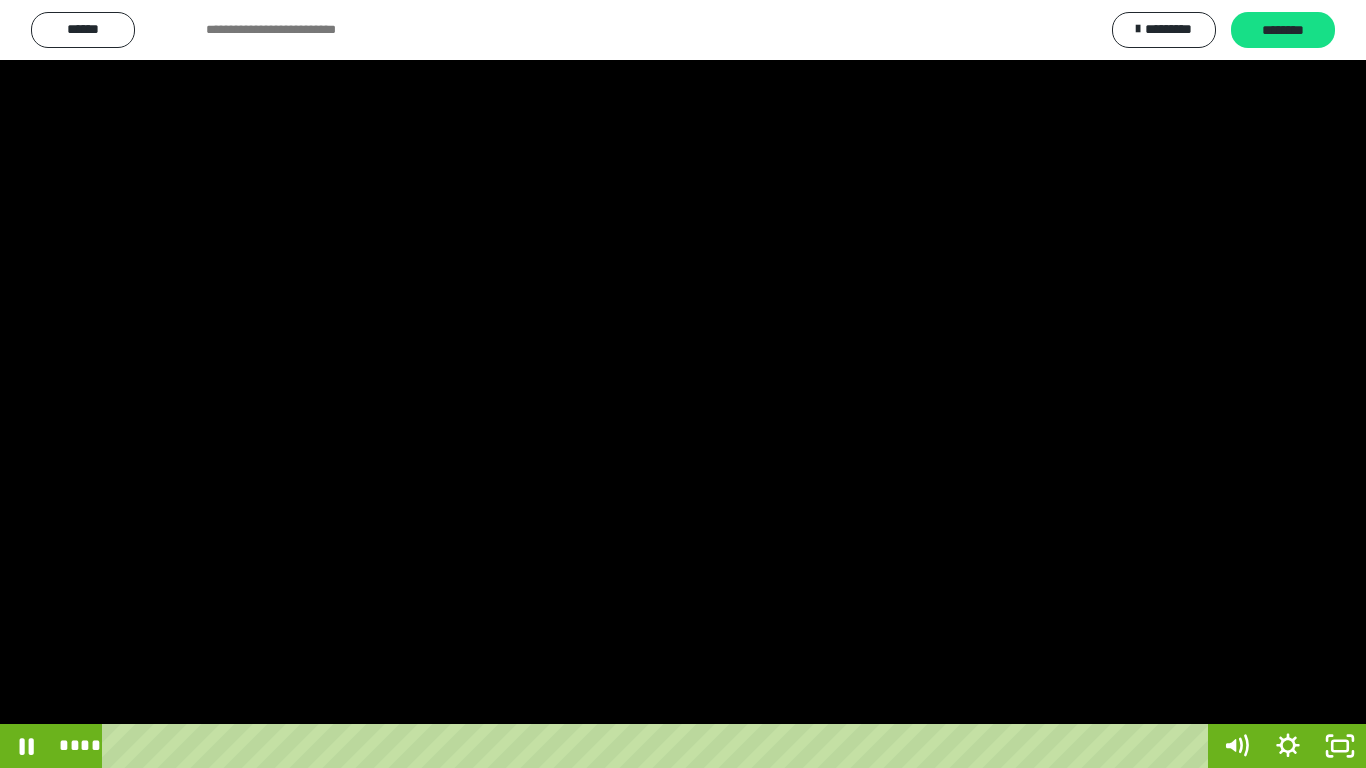 click at bounding box center (683, 384) 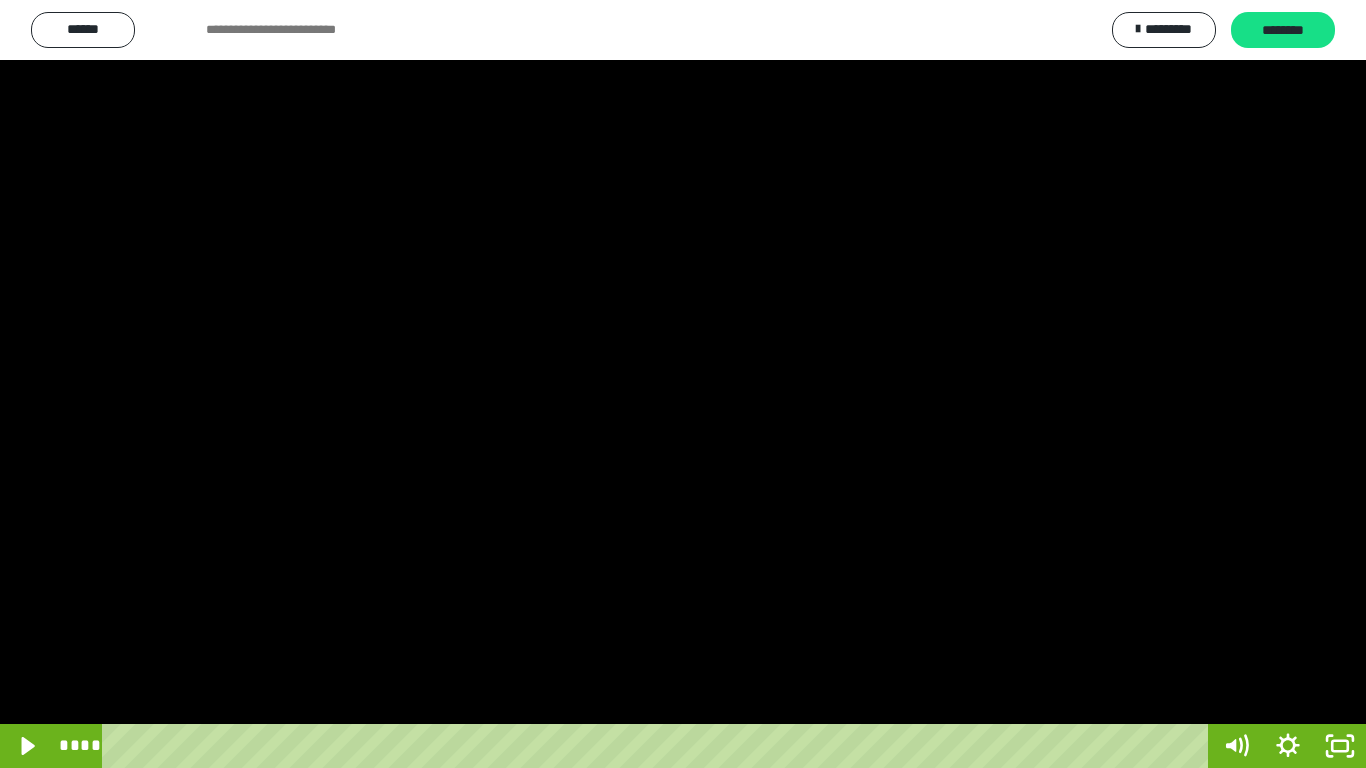 click at bounding box center (683, 384) 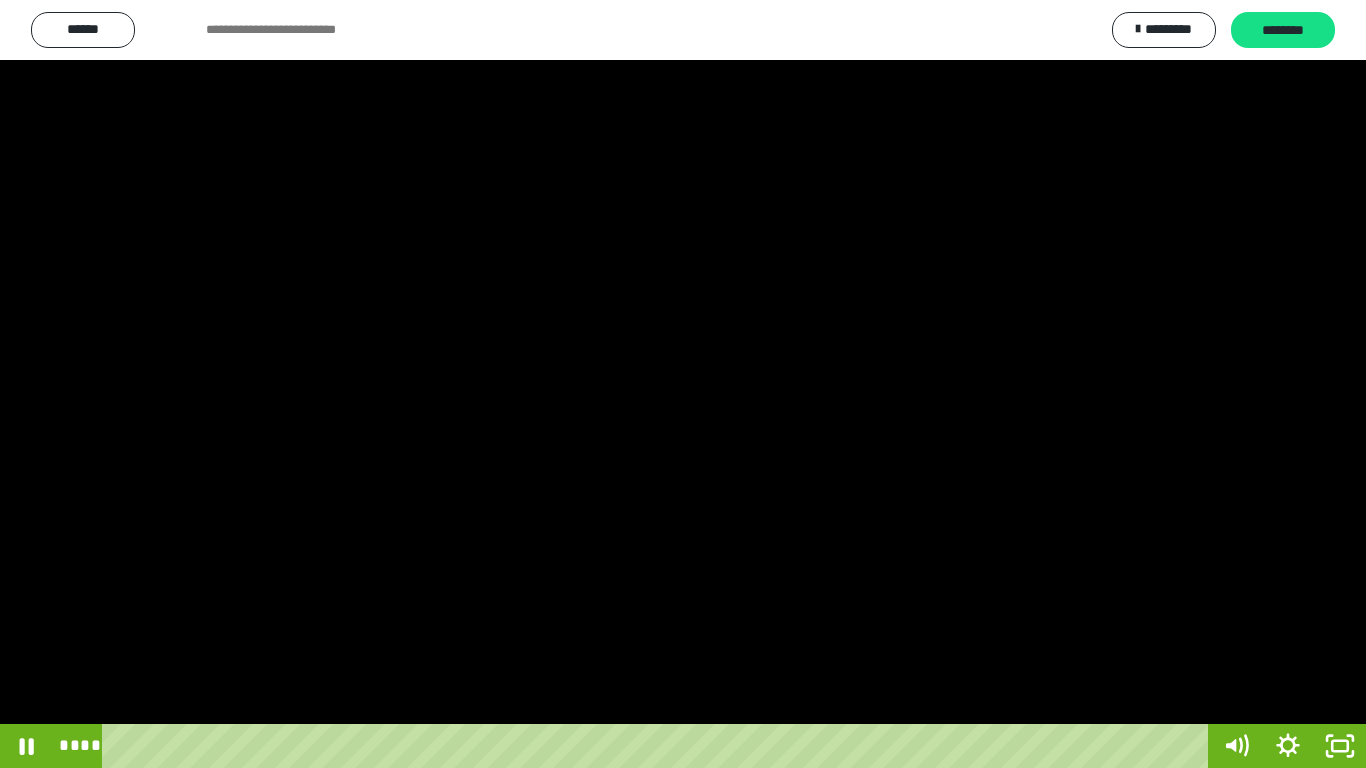 click at bounding box center (683, 384) 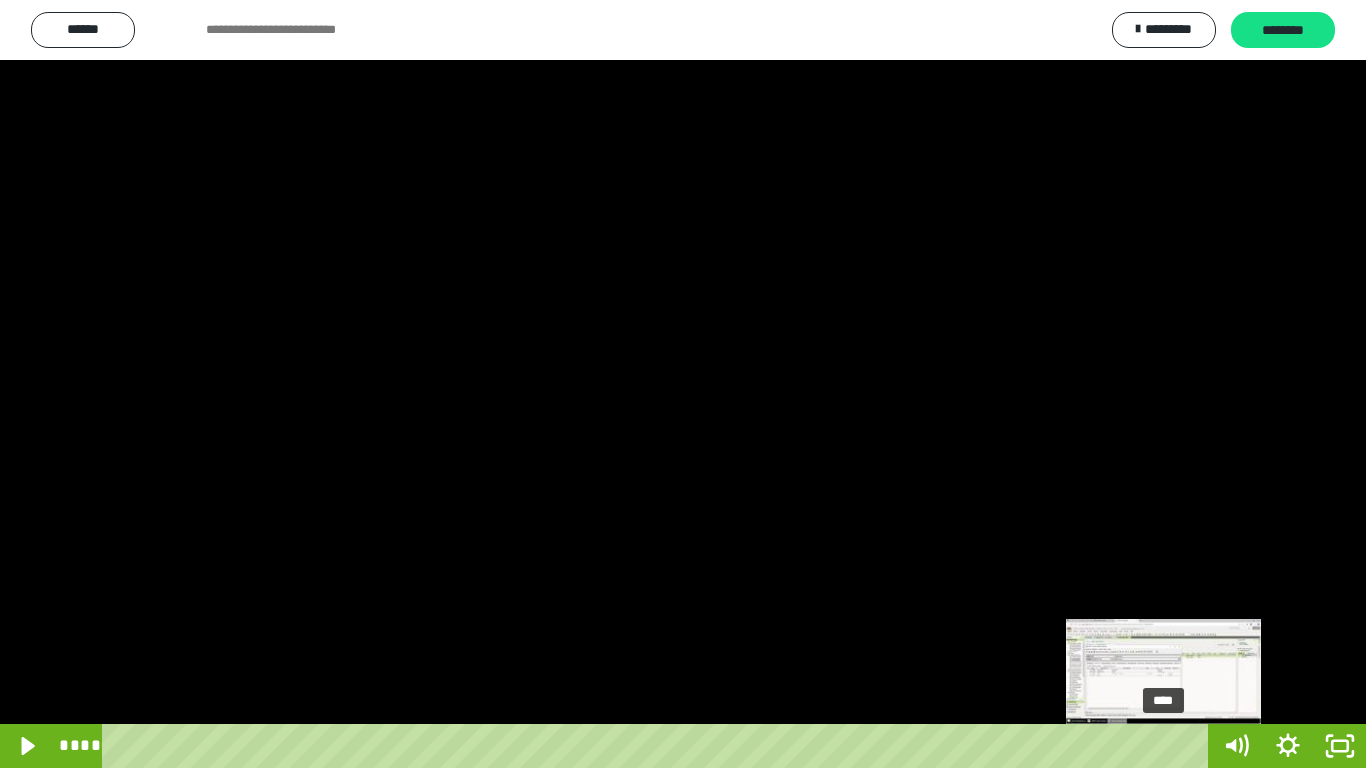 click at bounding box center (1163, 746) 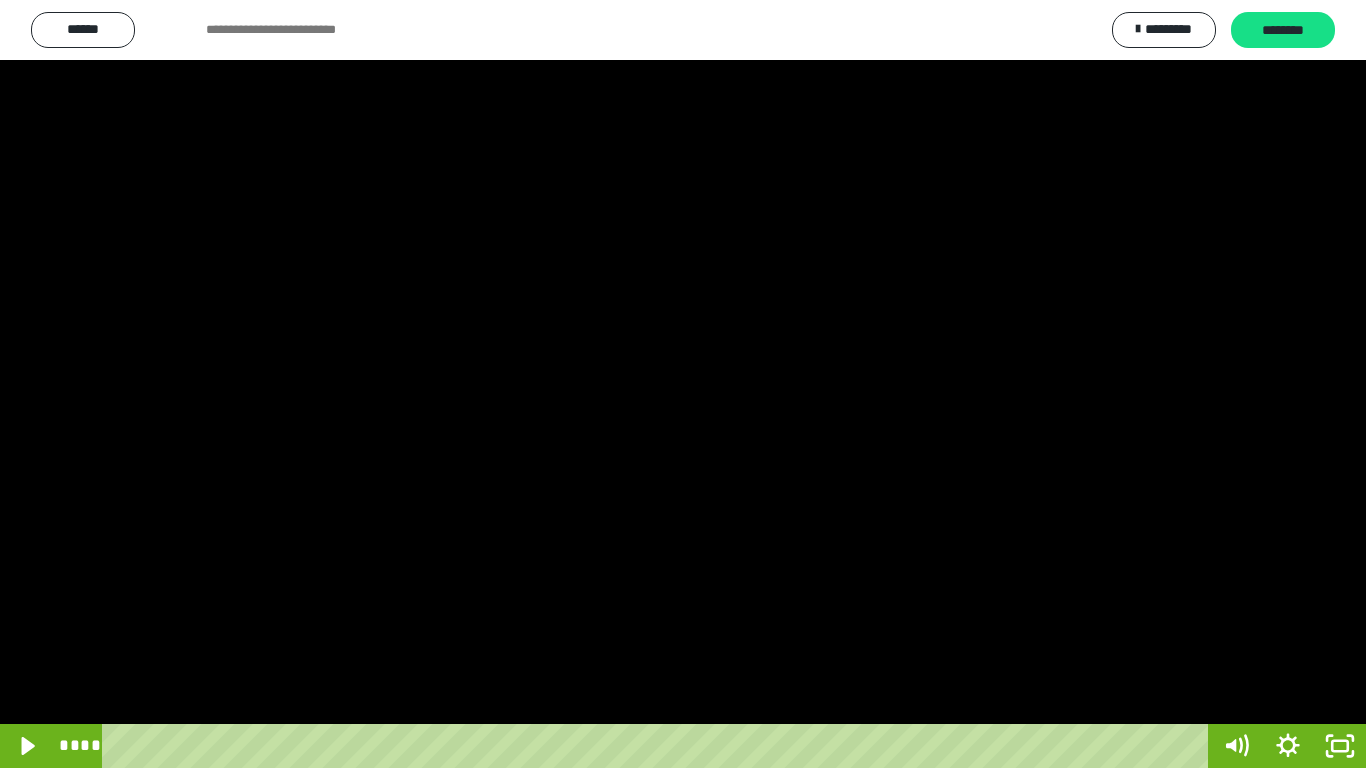 click at bounding box center (683, 384) 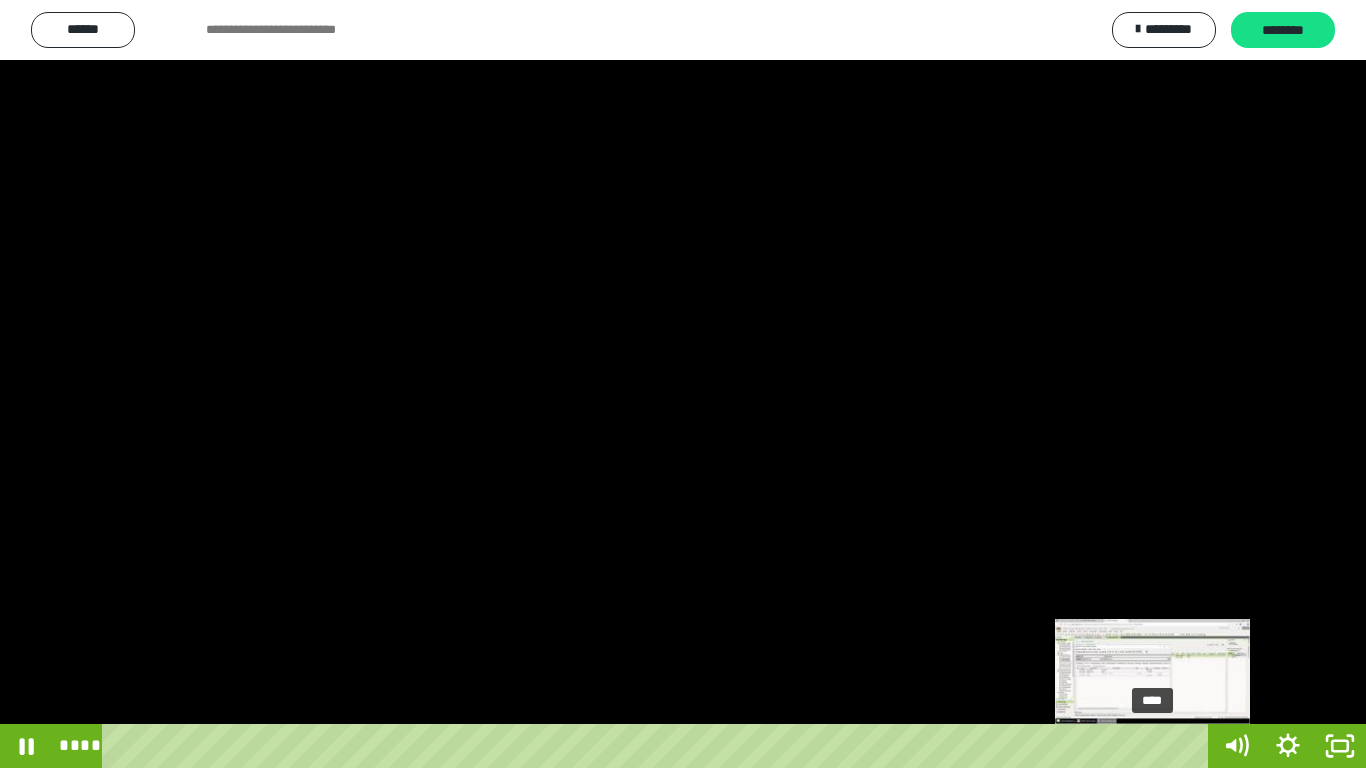 click on "****" at bounding box center (659, 746) 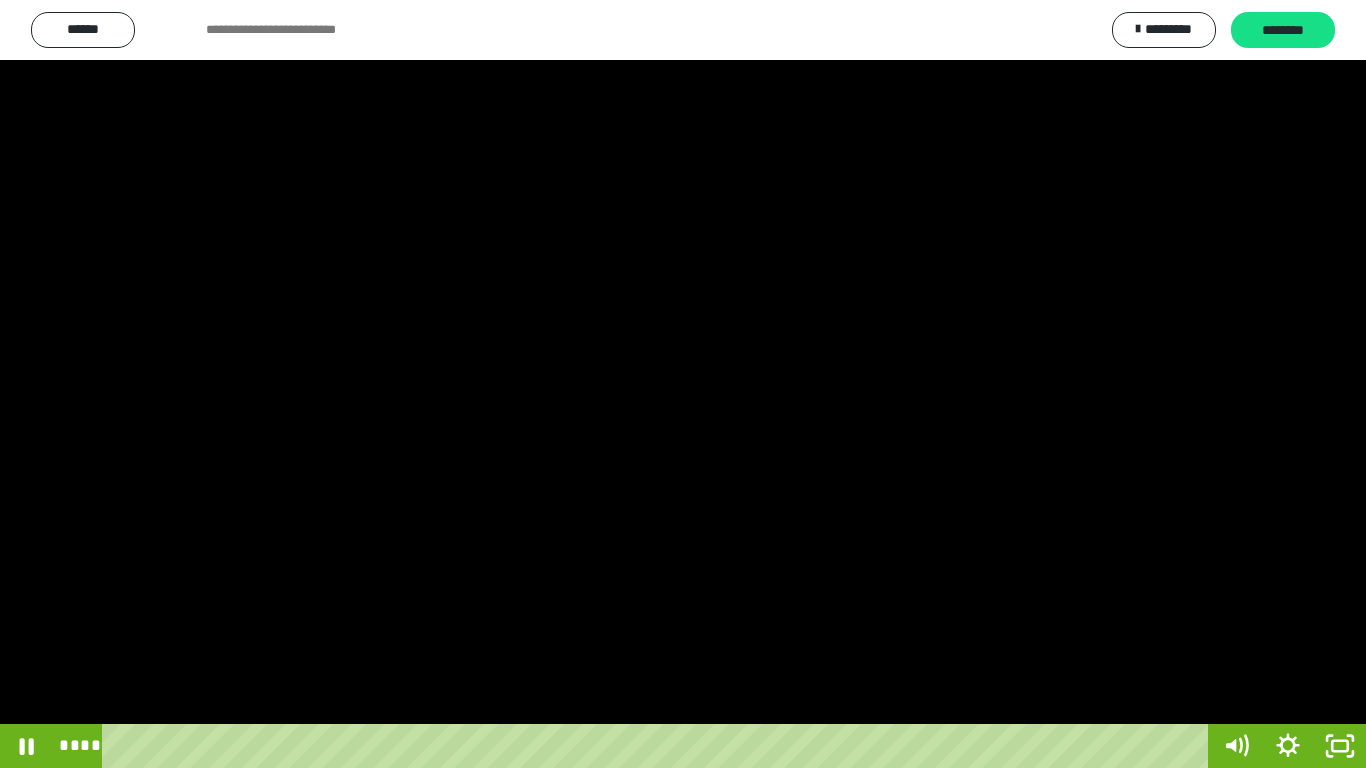 click at bounding box center (683, 384) 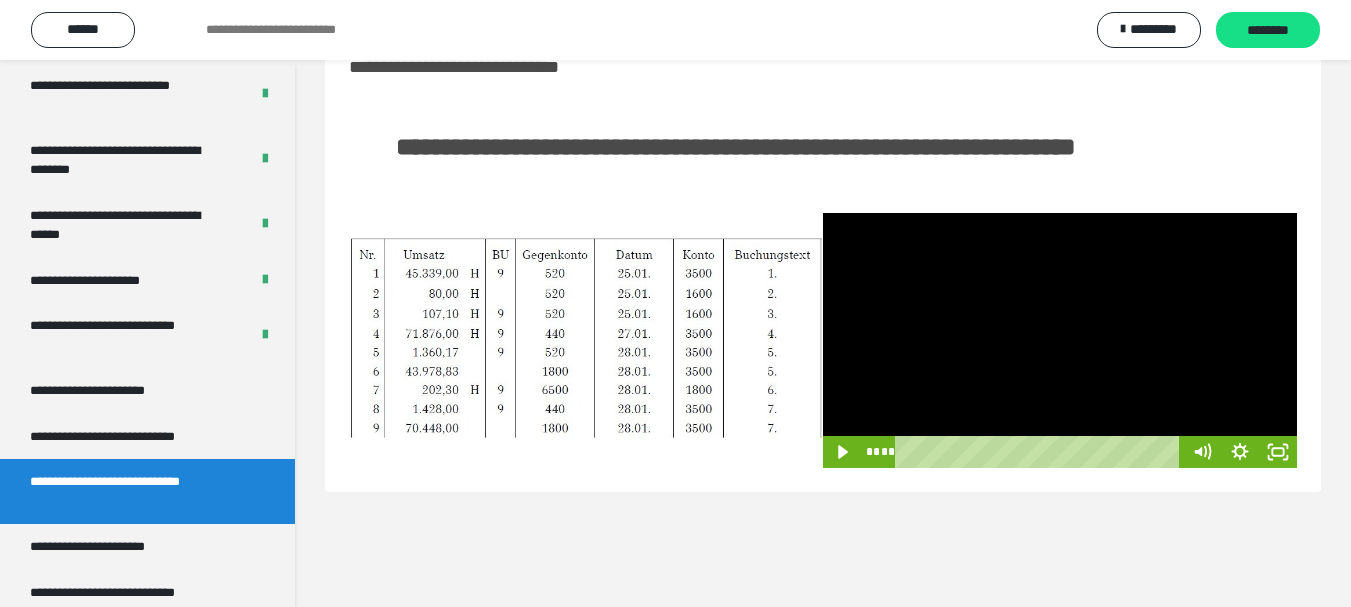 click at bounding box center (1060, 340) 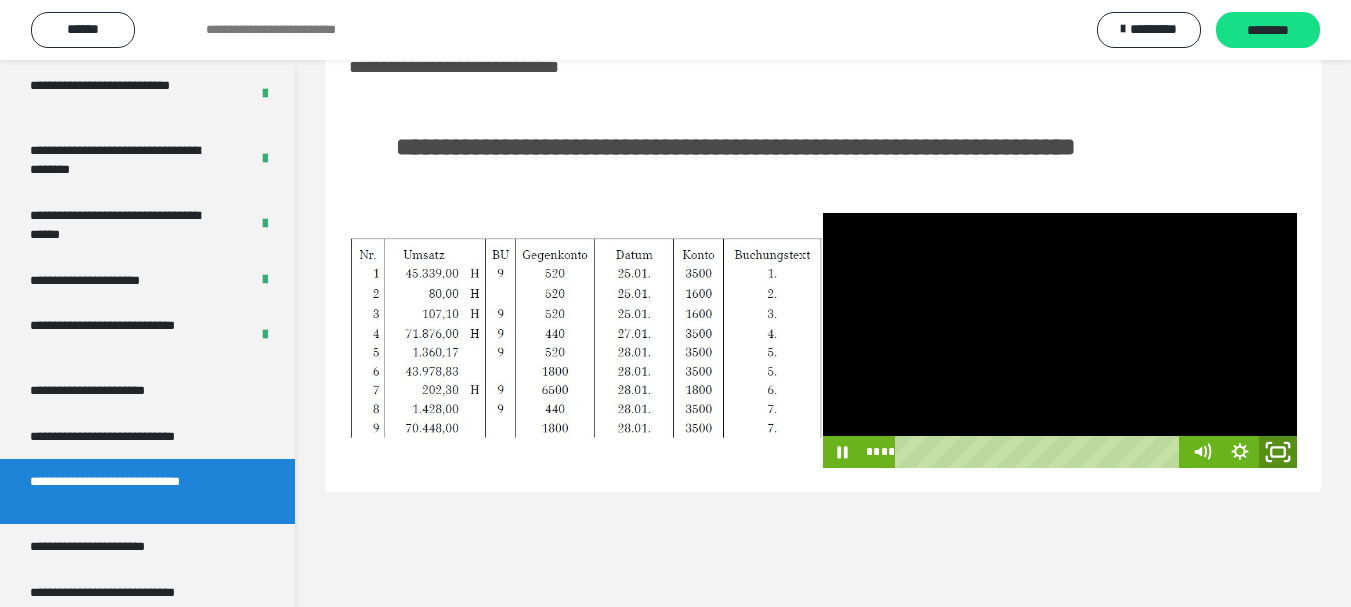 click 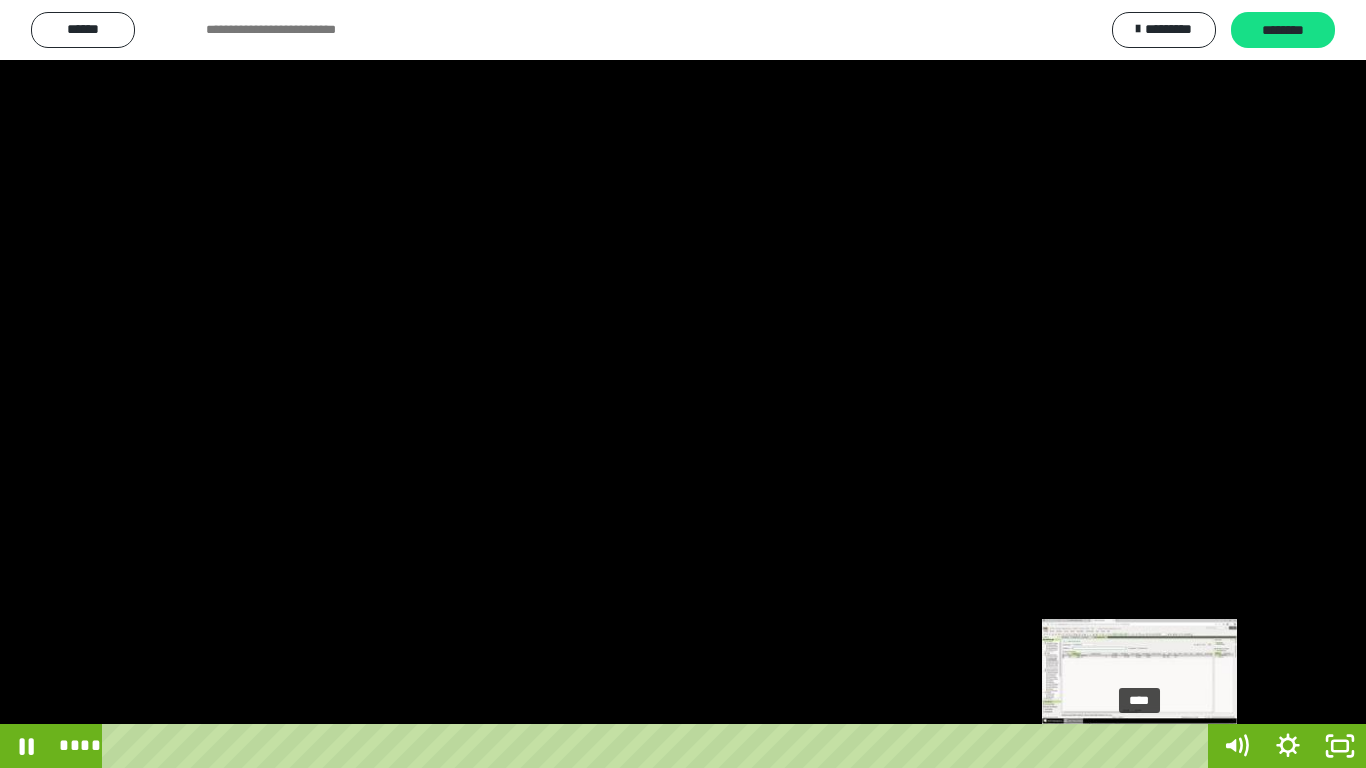 drag, startPoint x: 1152, startPoint y: 745, endPoint x: 1141, endPoint y: 745, distance: 11 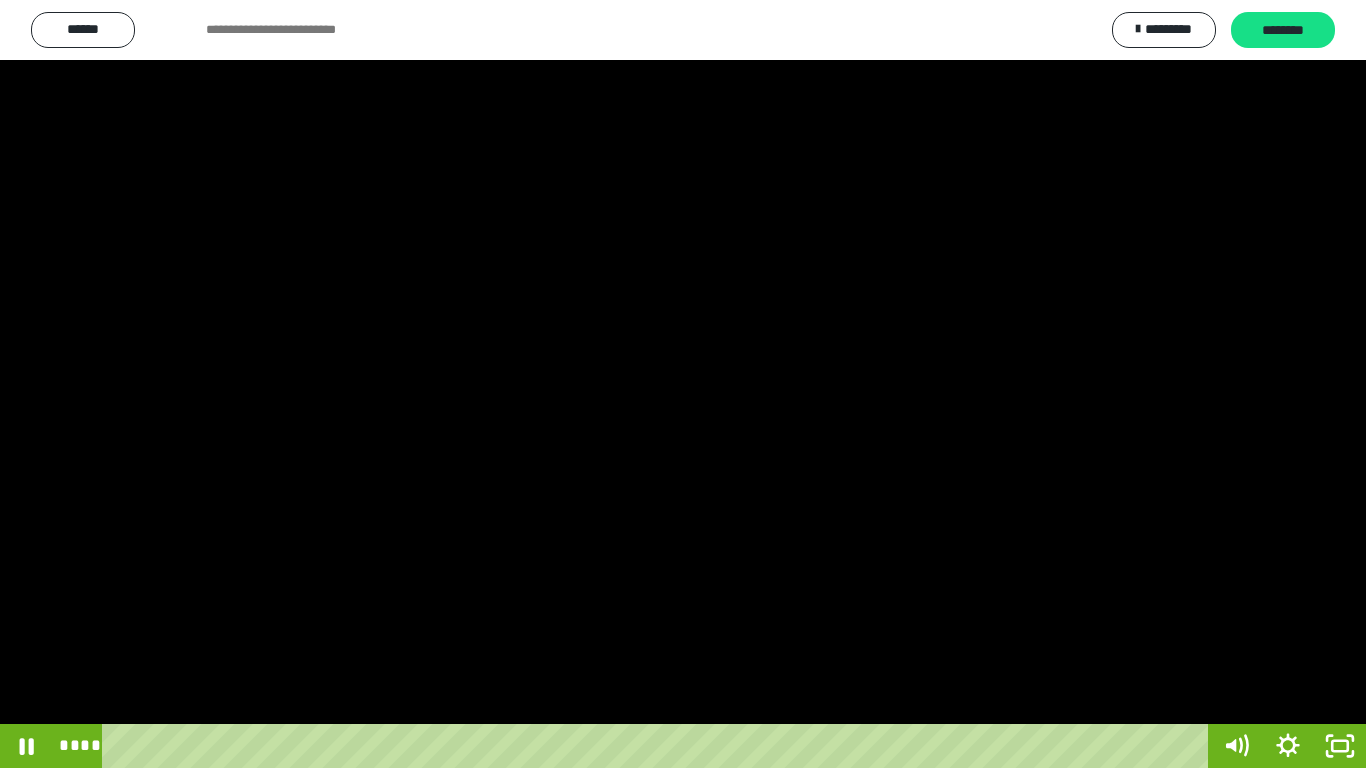 click at bounding box center (683, 384) 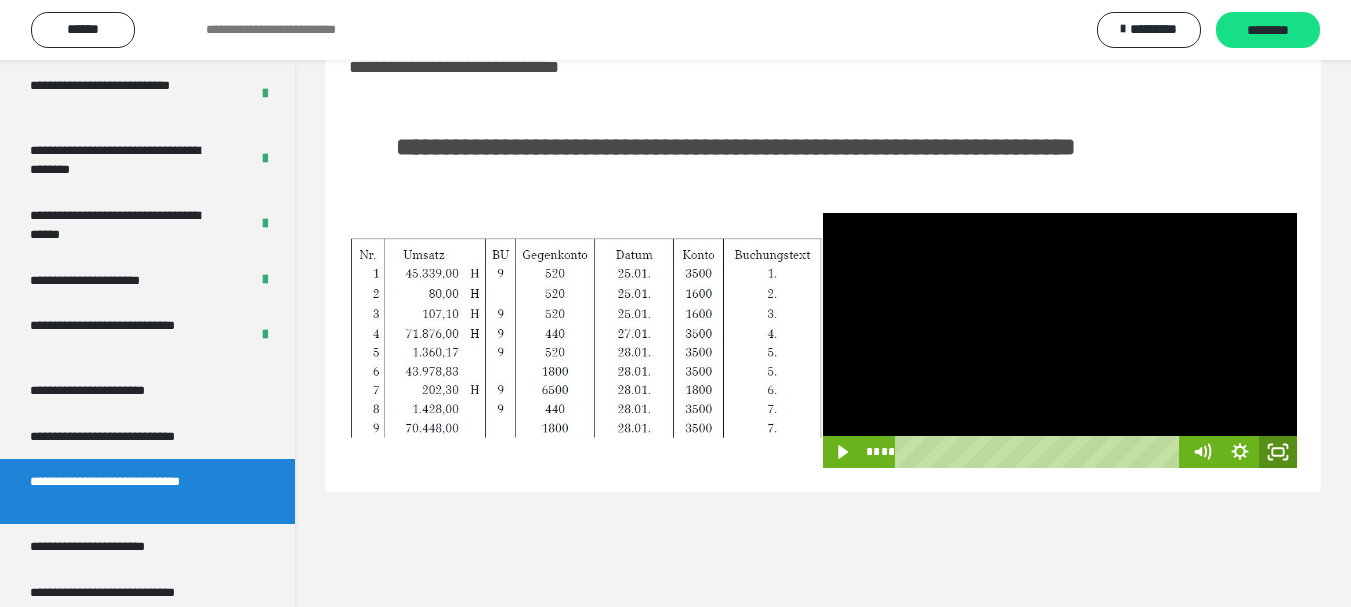 click 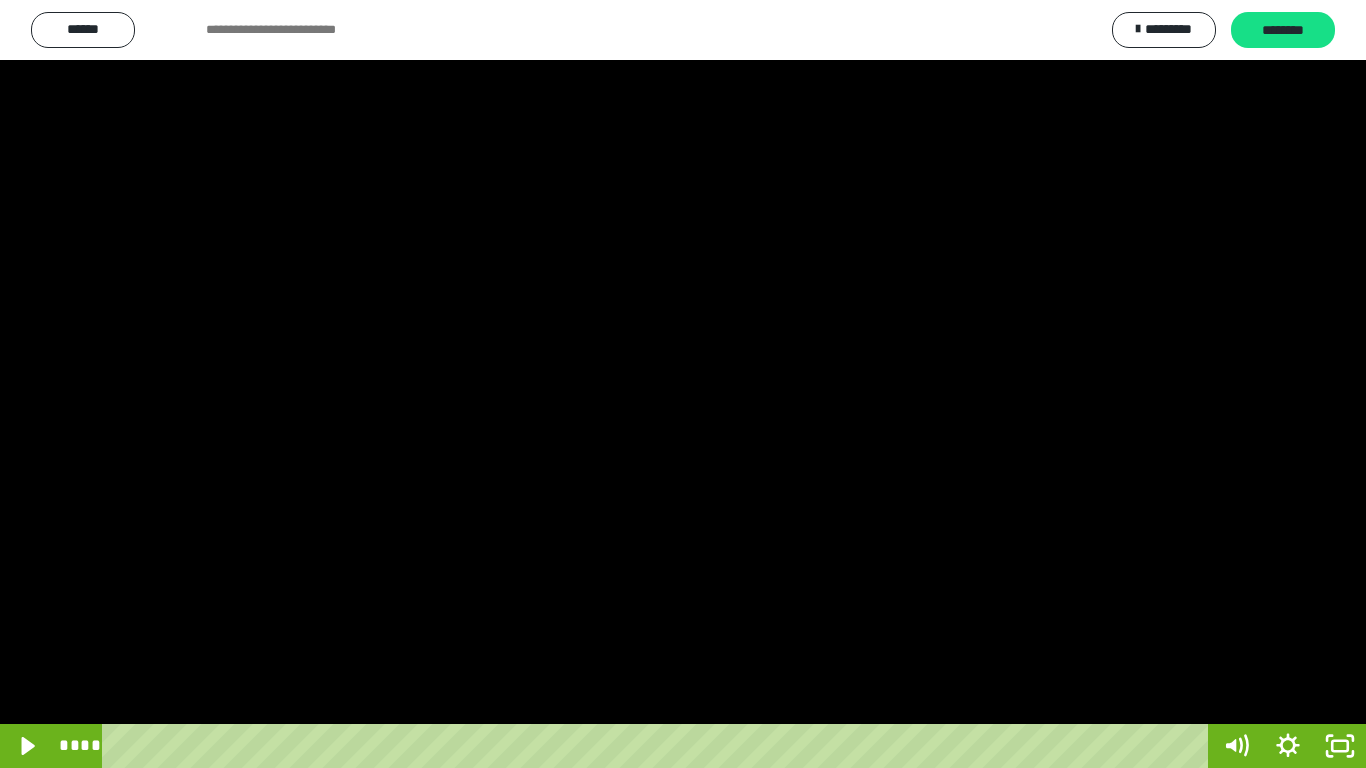 click at bounding box center [683, 384] 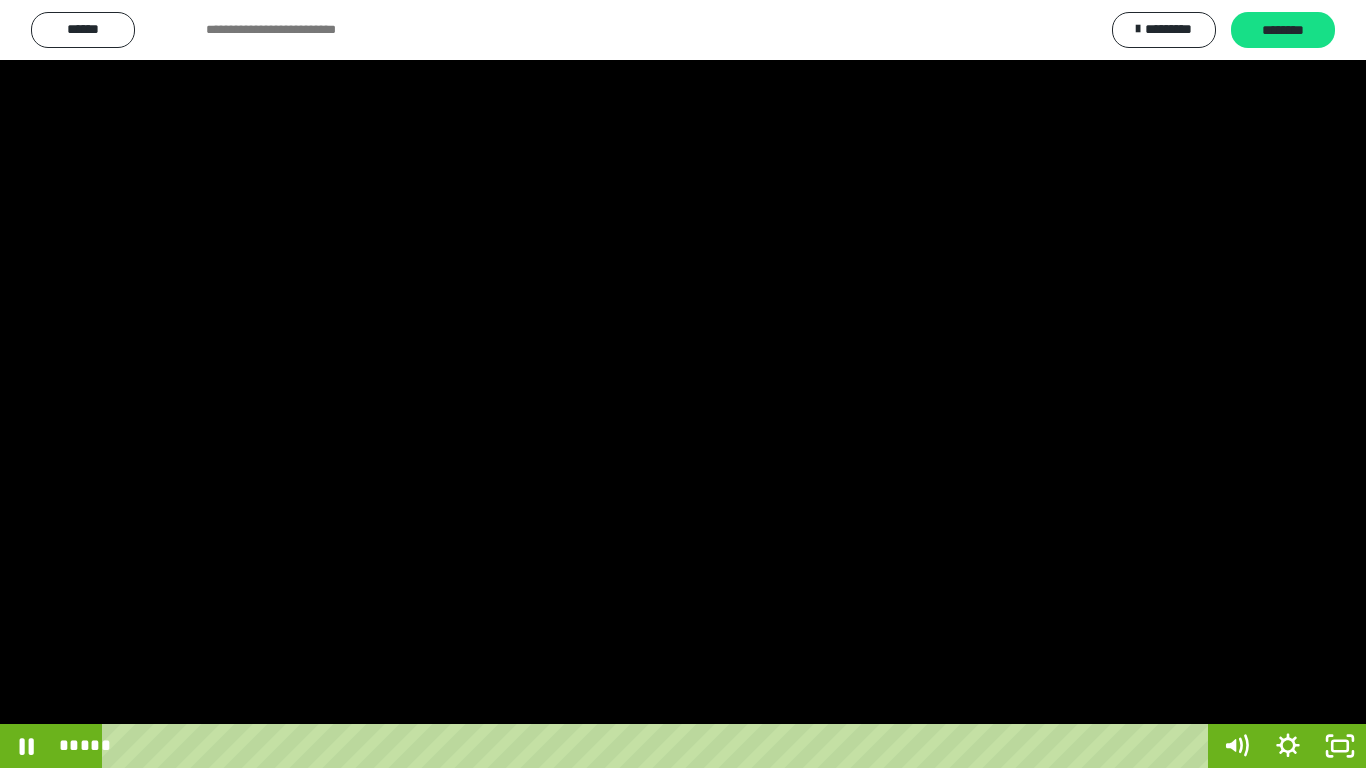 click at bounding box center (683, 384) 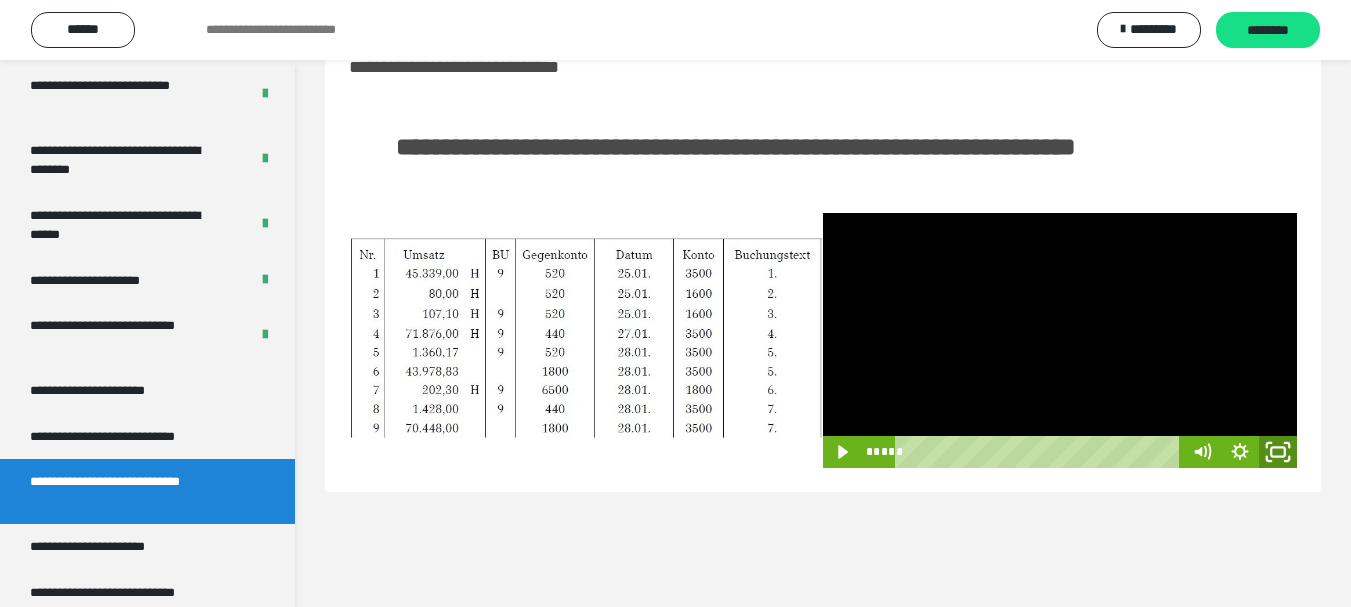 click 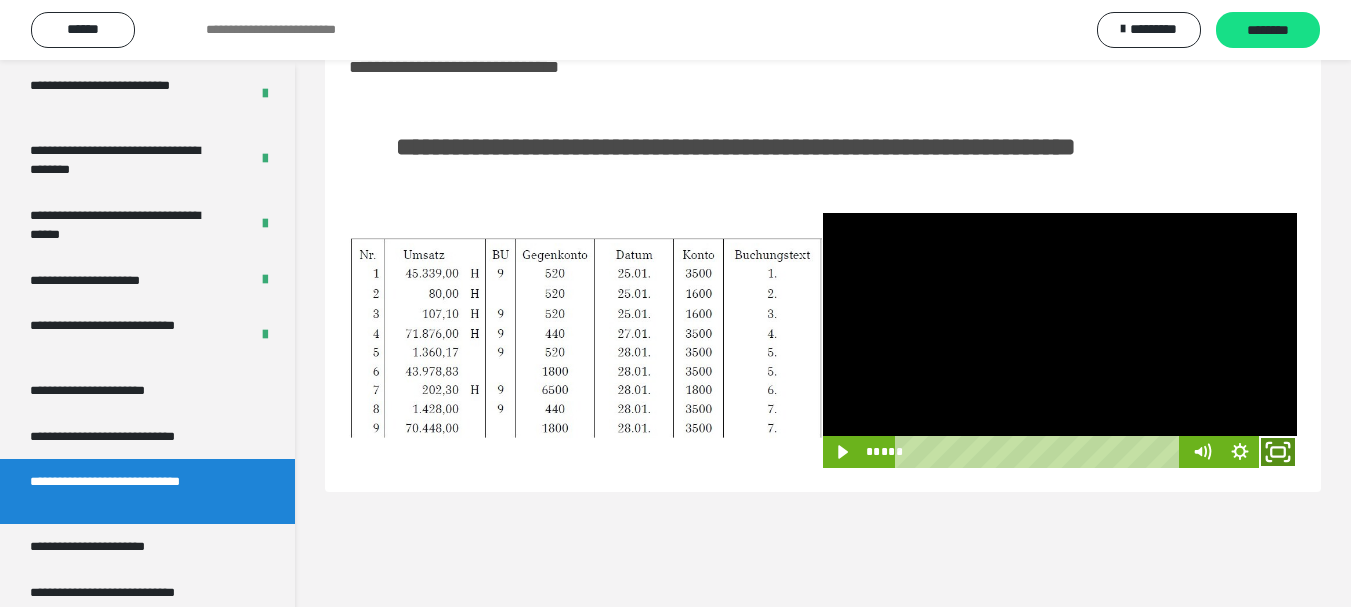 click 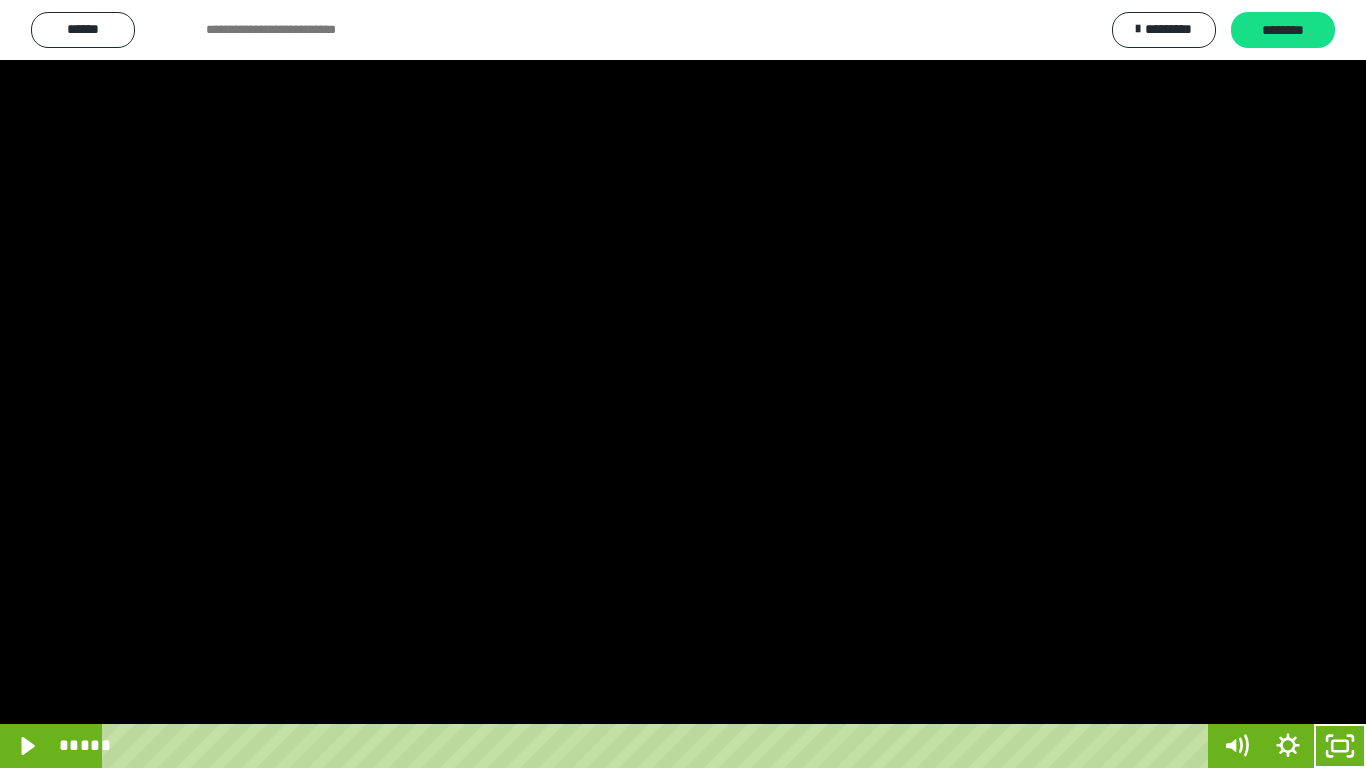 click at bounding box center (683, 384) 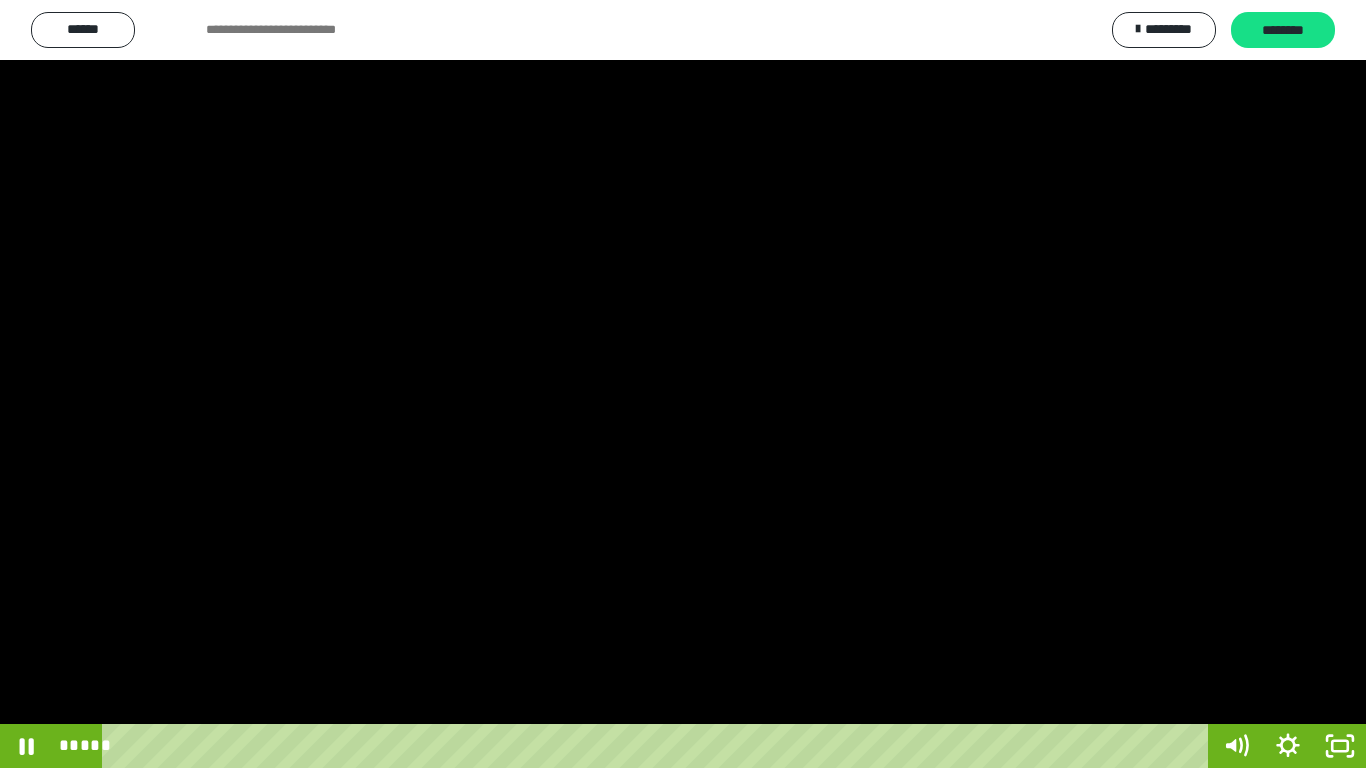 click at bounding box center [683, 384] 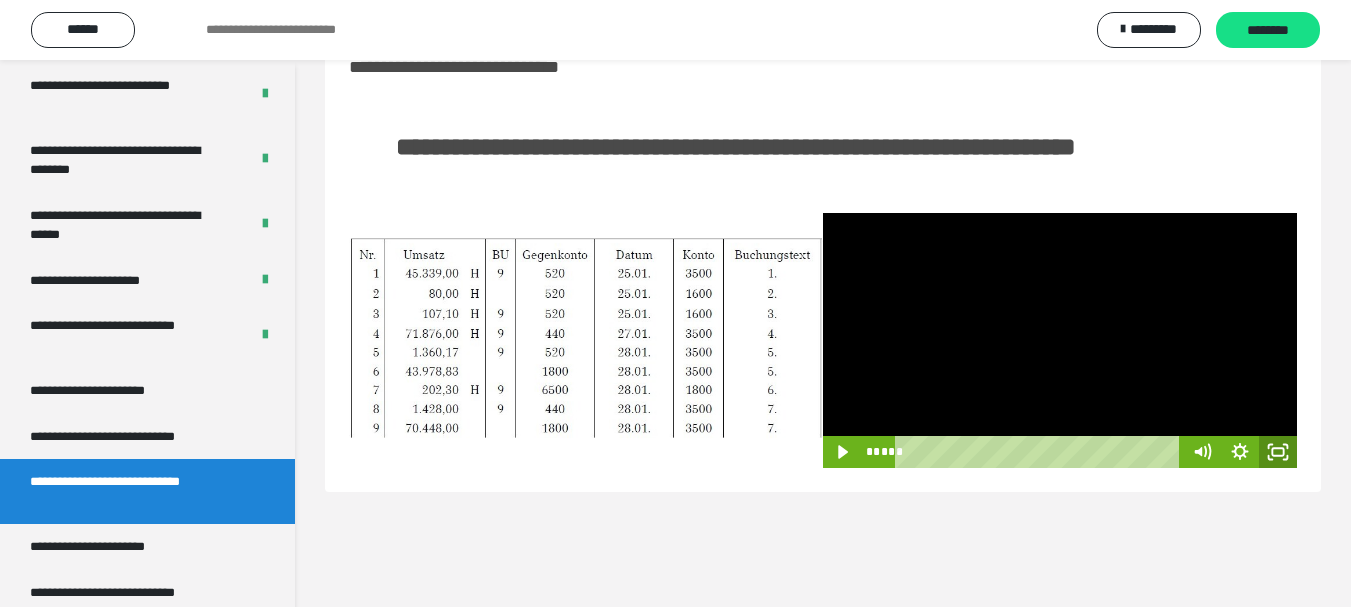 click 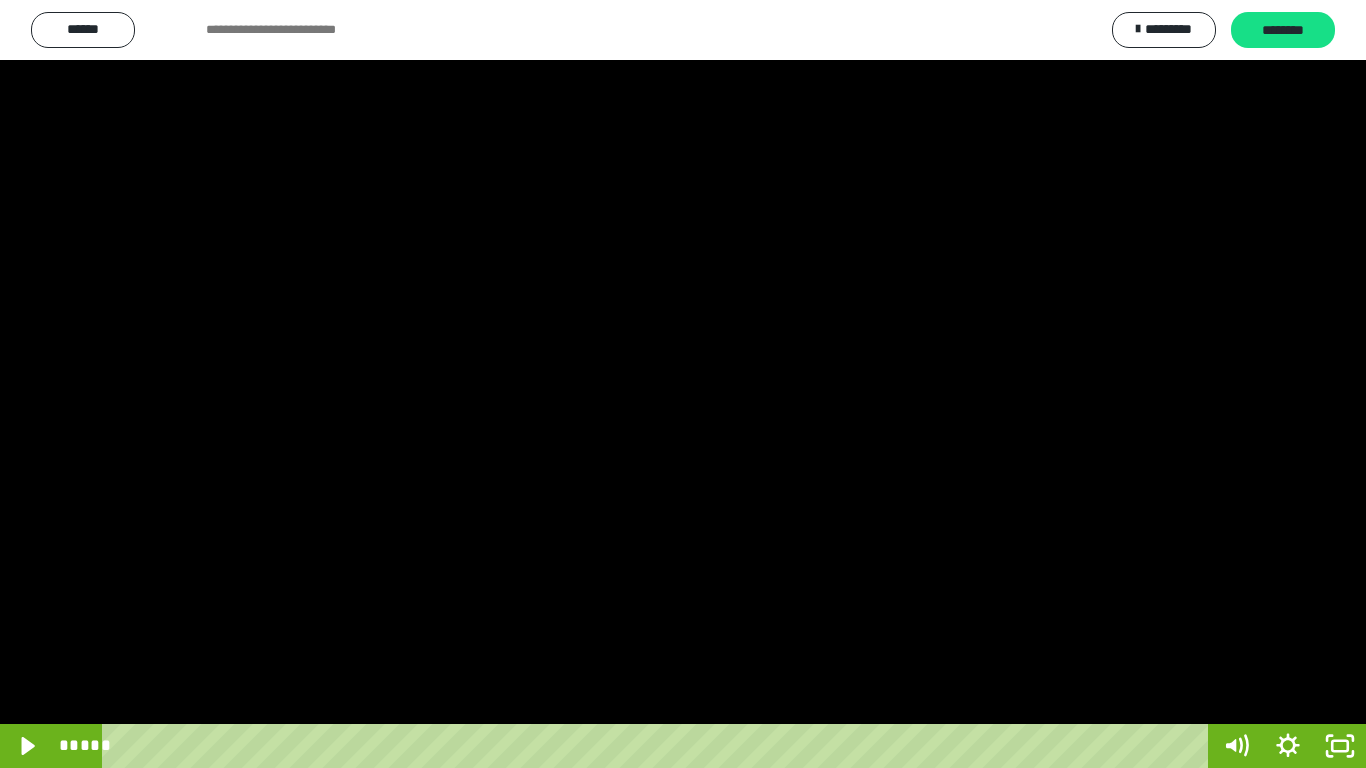 click at bounding box center [683, 384] 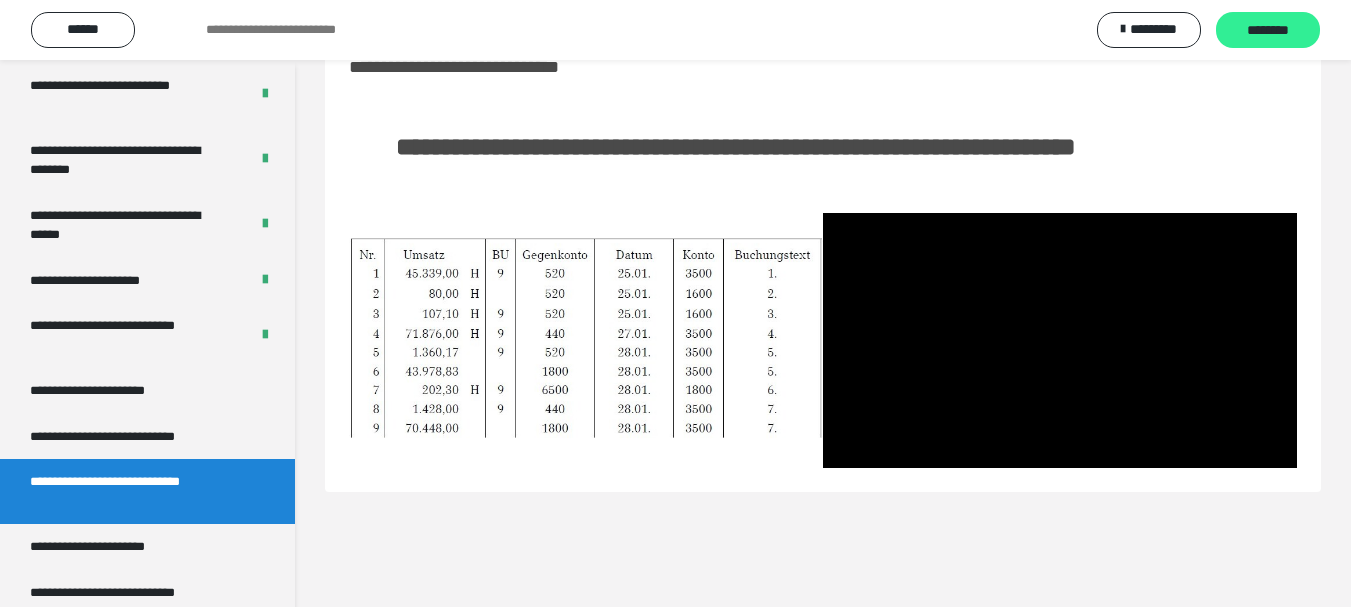 click on "********" at bounding box center [1268, 31] 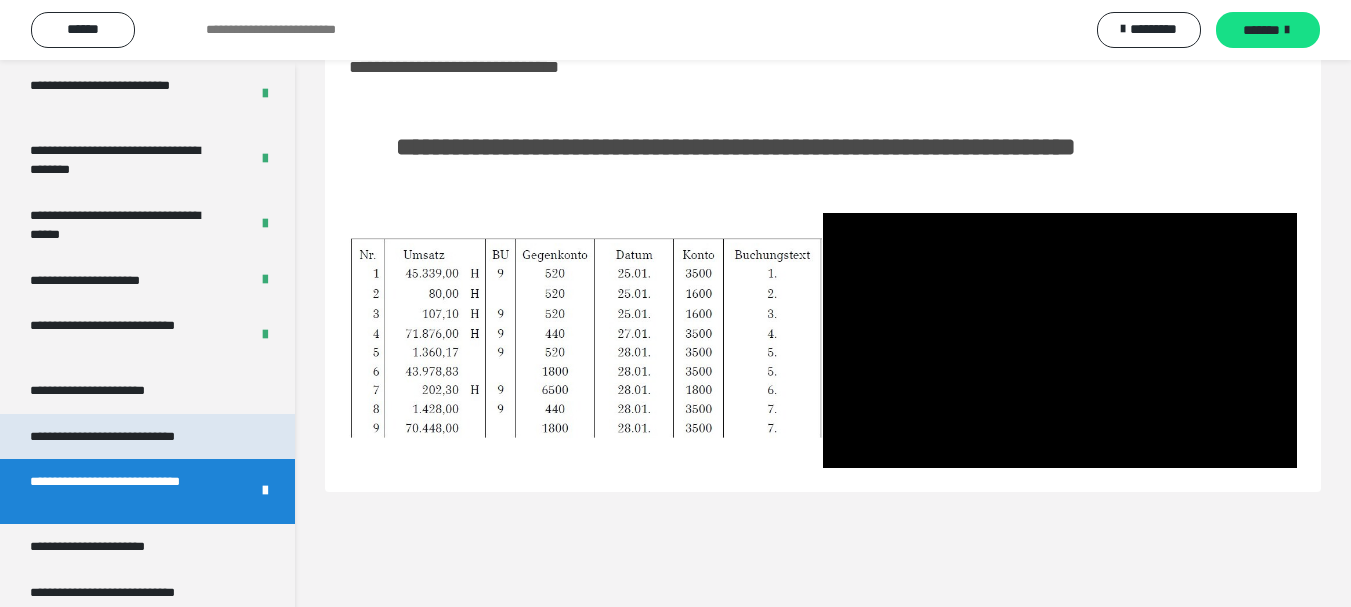 click on "**********" at bounding box center (131, 437) 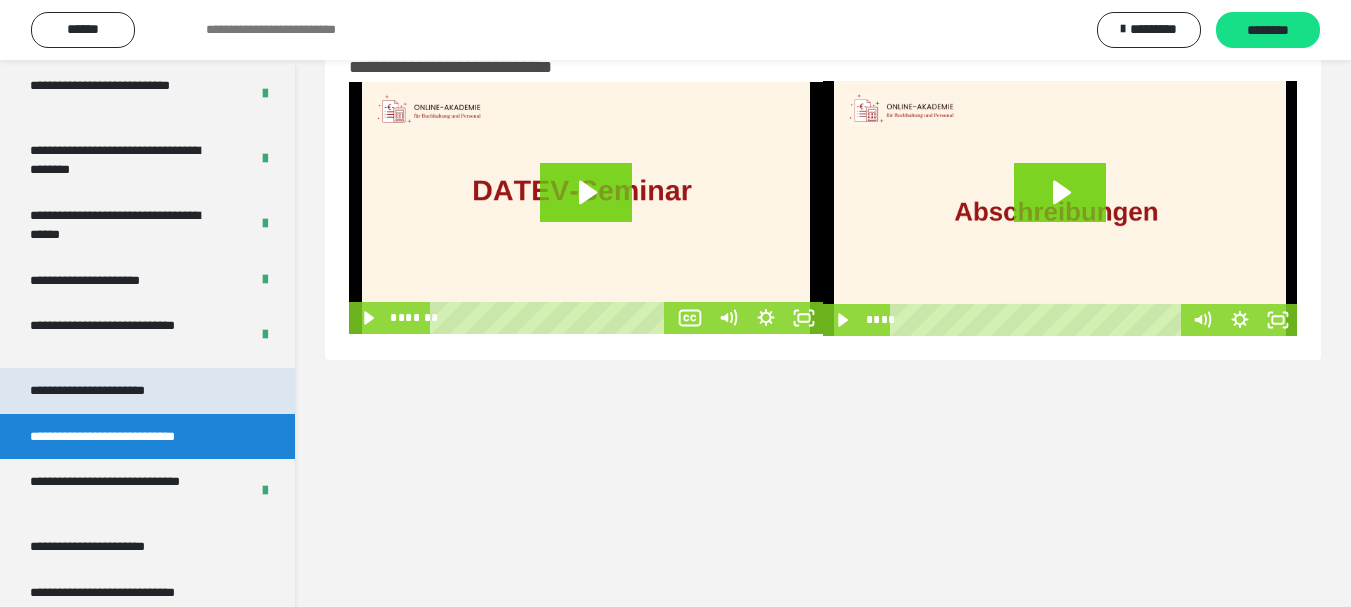 click on "**********" at bounding box center (111, 391) 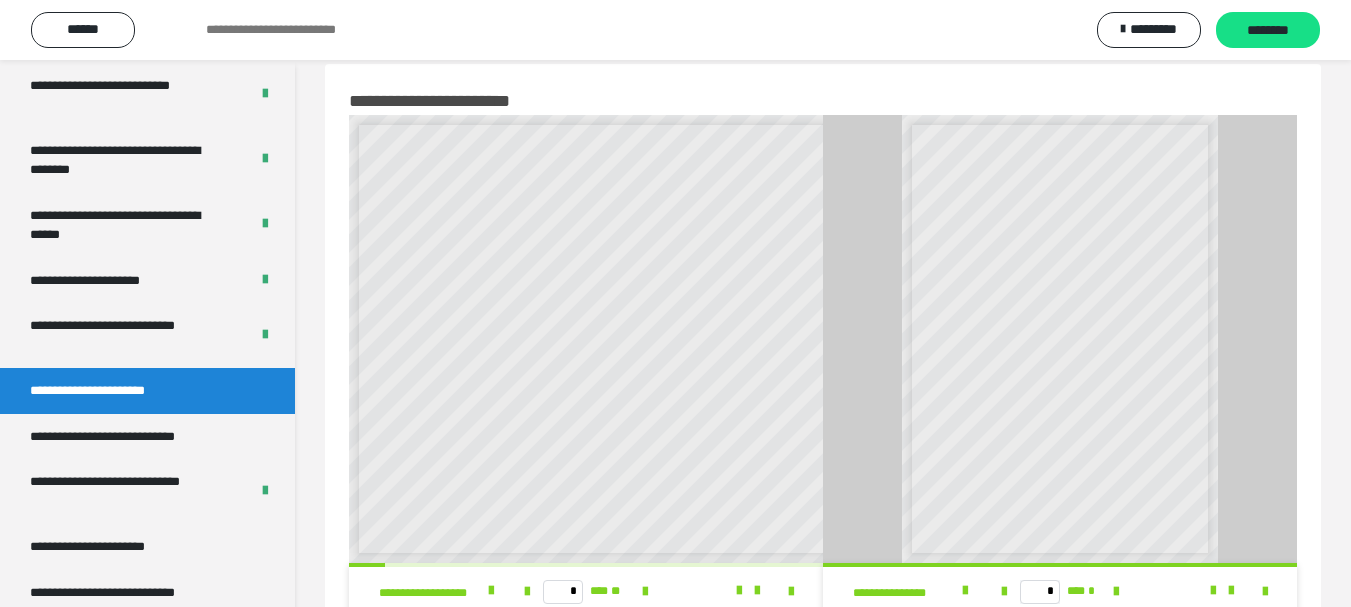 scroll, scrollTop: 0, scrollLeft: 0, axis: both 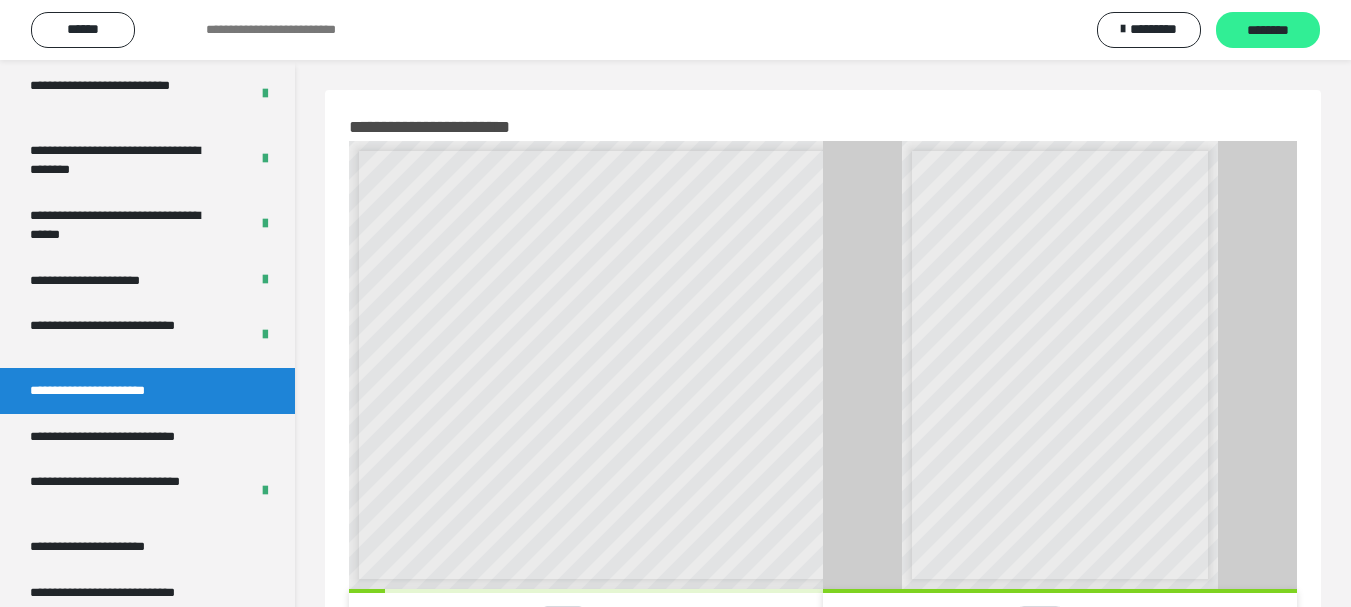 click on "********" at bounding box center [1268, 31] 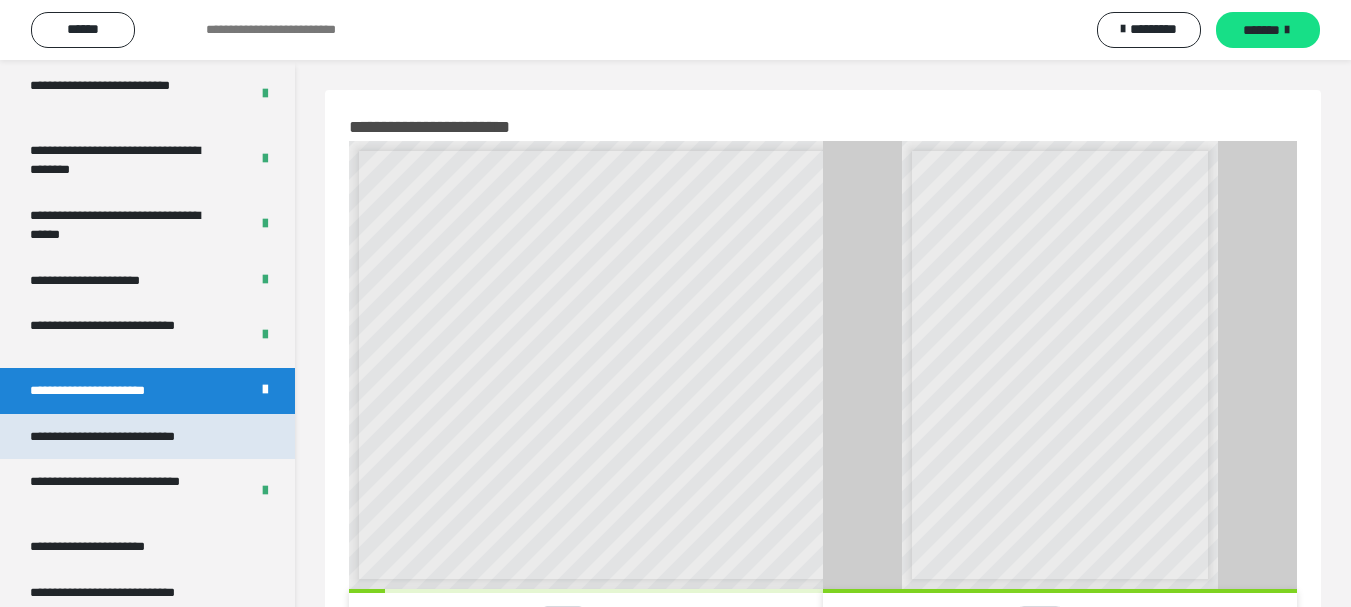 click on "**********" at bounding box center (131, 437) 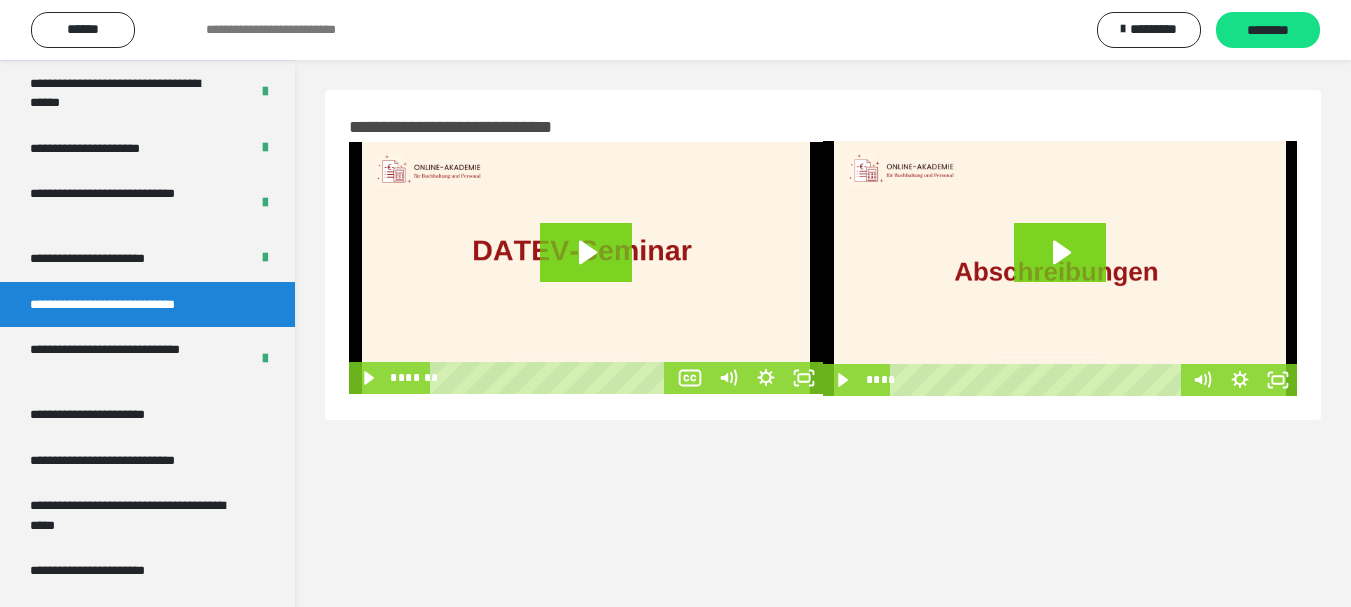 scroll, scrollTop: 3714, scrollLeft: 0, axis: vertical 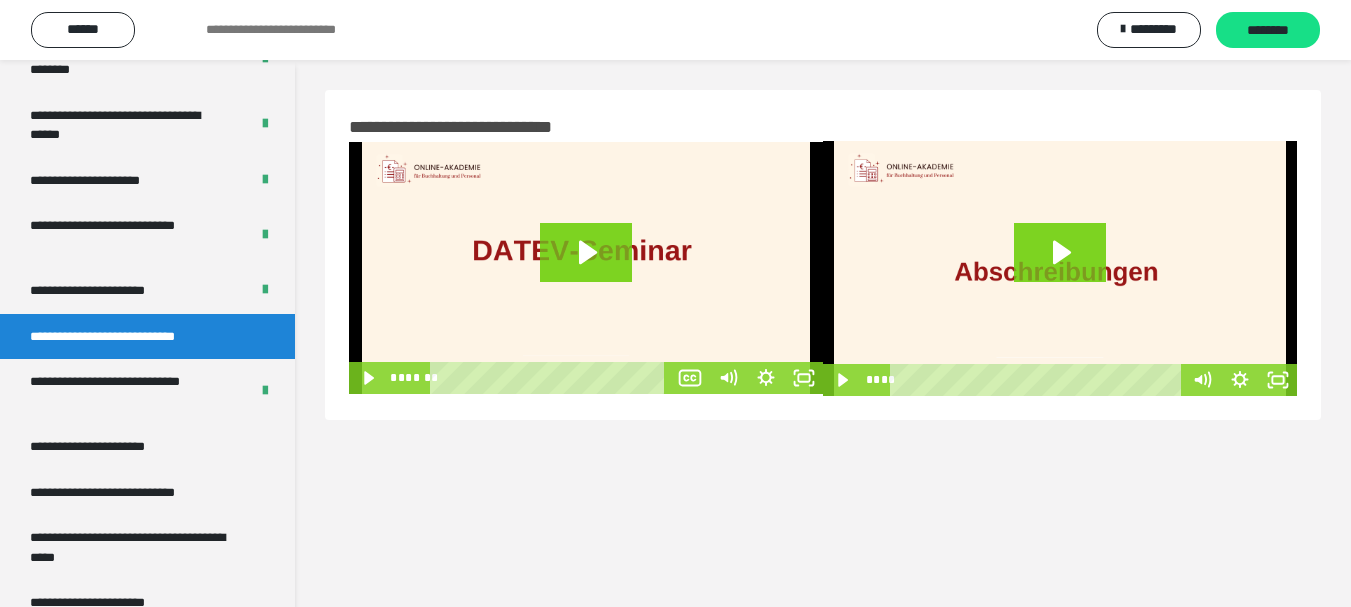 click on "**********" at bounding box center [131, 337] 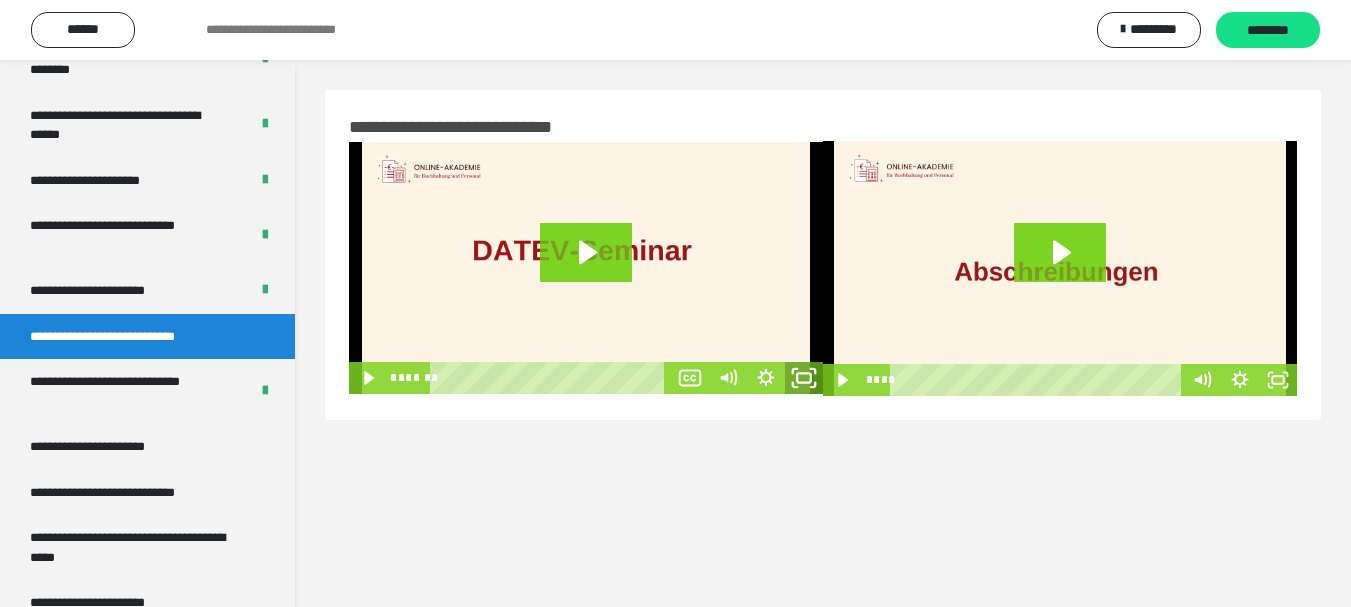 click 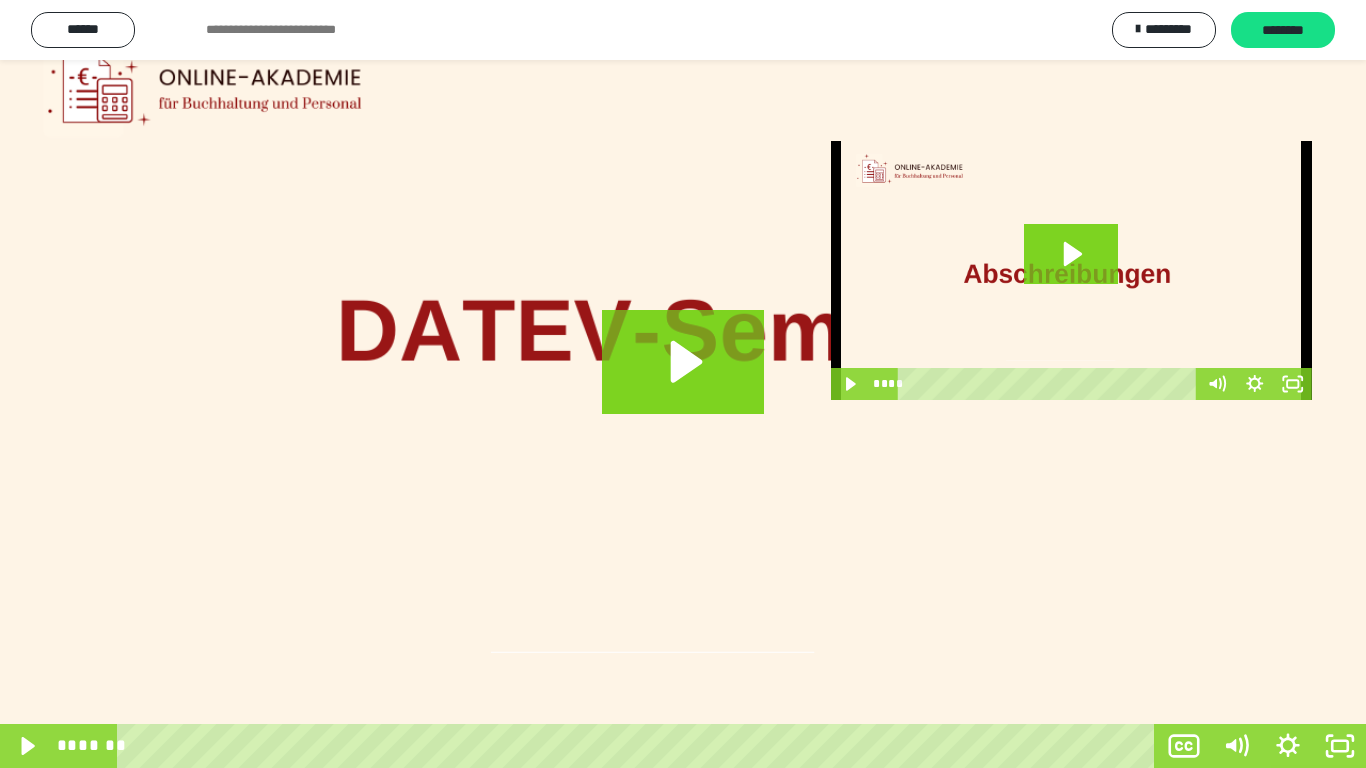click at bounding box center [683, 384] 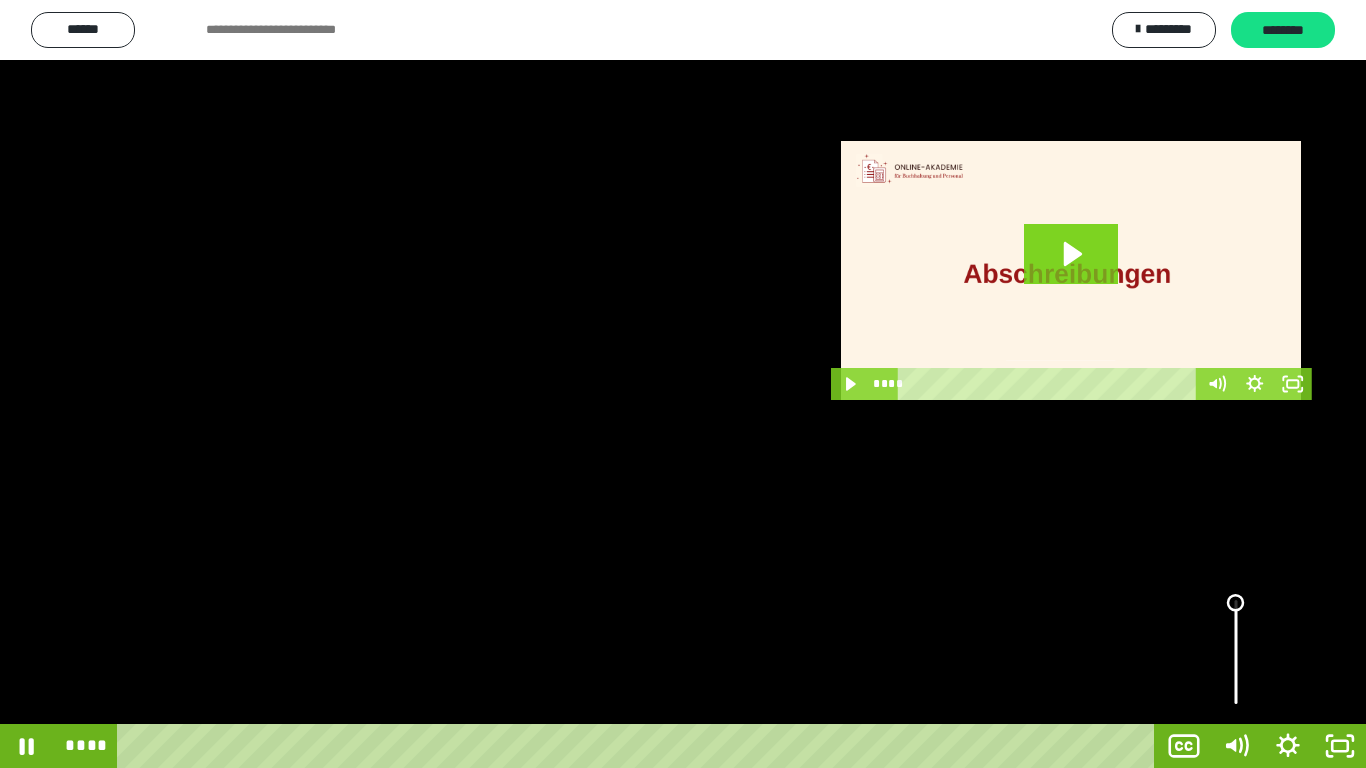 drag, startPoint x: 1239, startPoint y: 615, endPoint x: 1239, endPoint y: 598, distance: 17 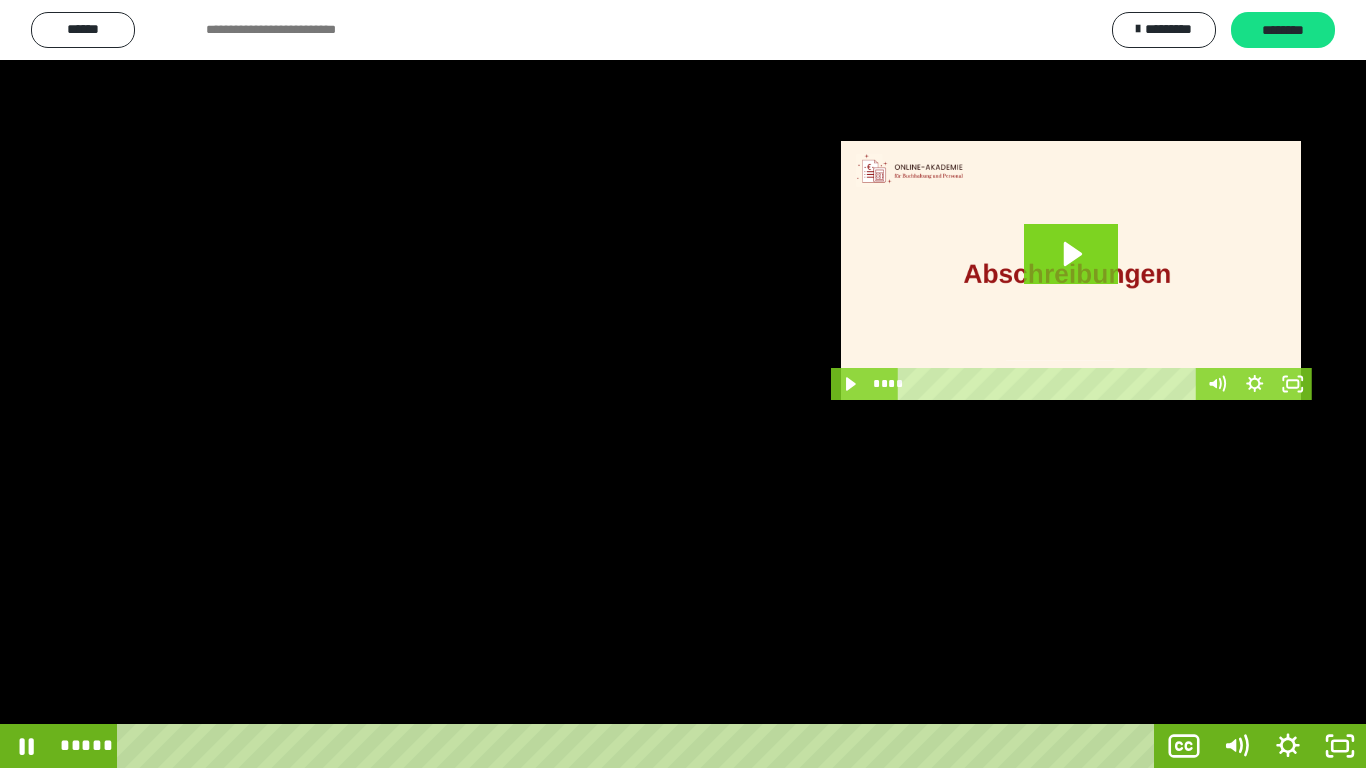 click at bounding box center (683, 384) 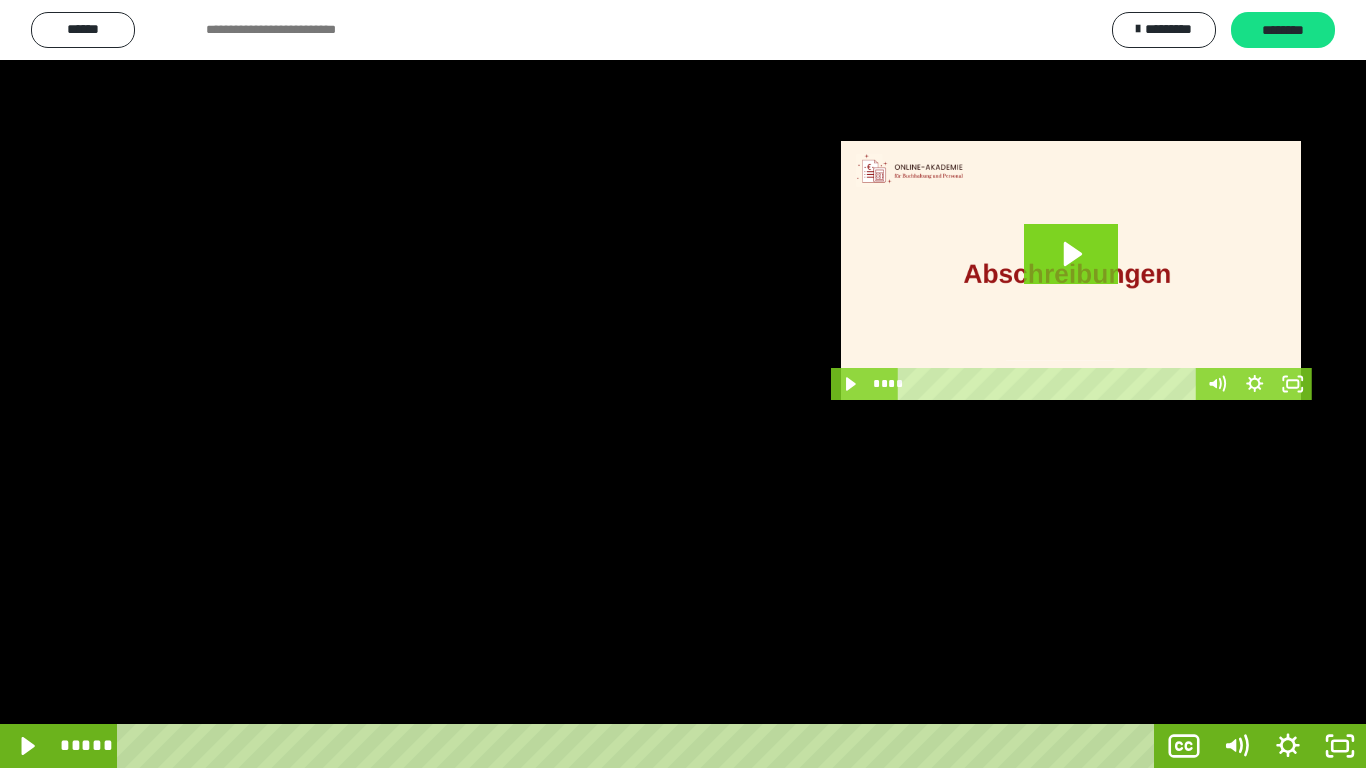 click at bounding box center (683, 384) 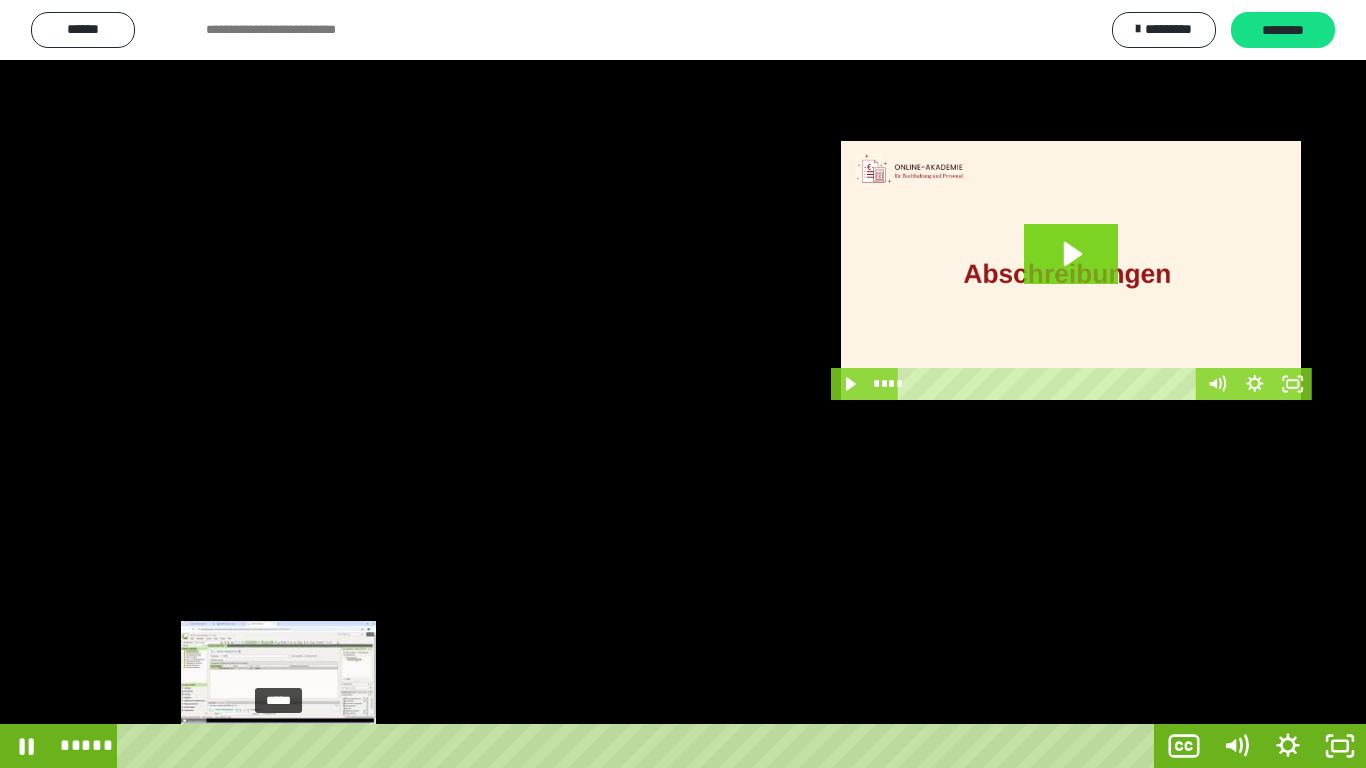 click at bounding box center (278, 746) 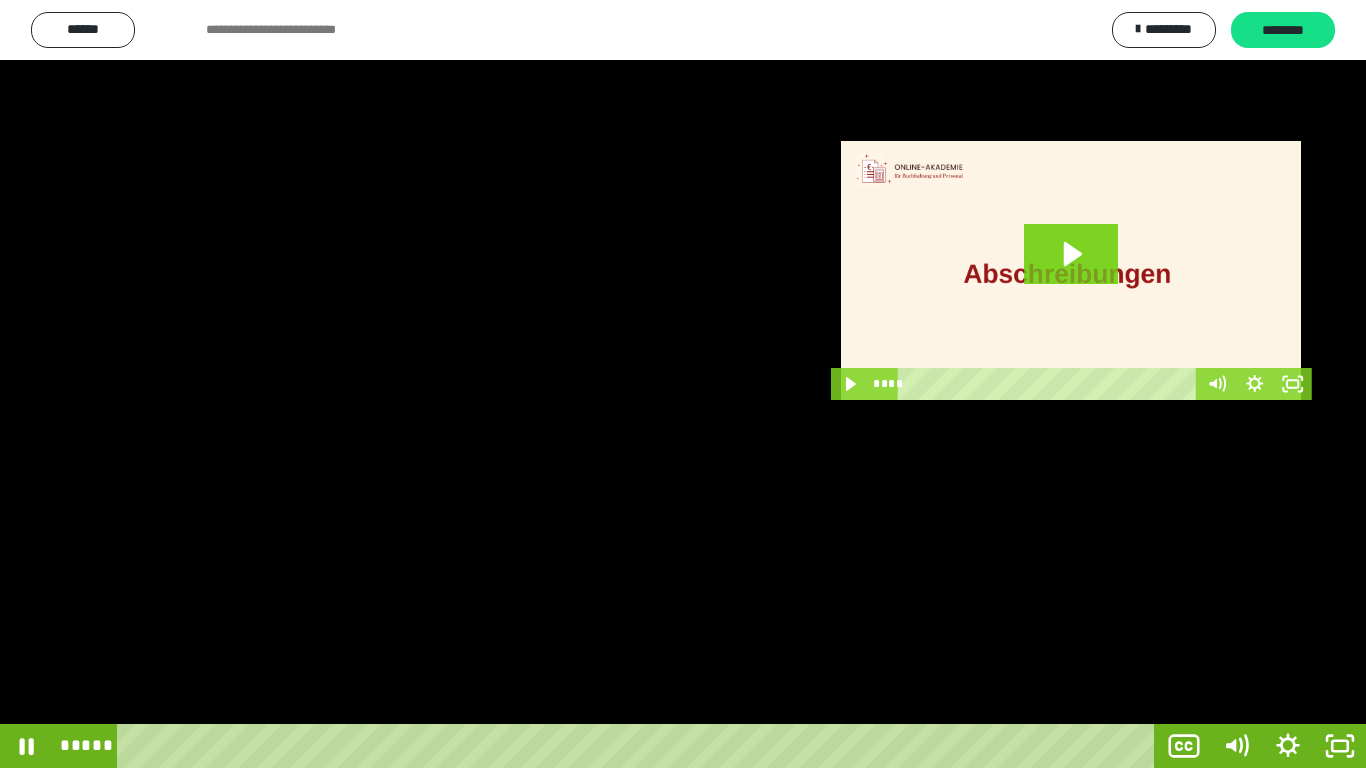 click at bounding box center (683, 384) 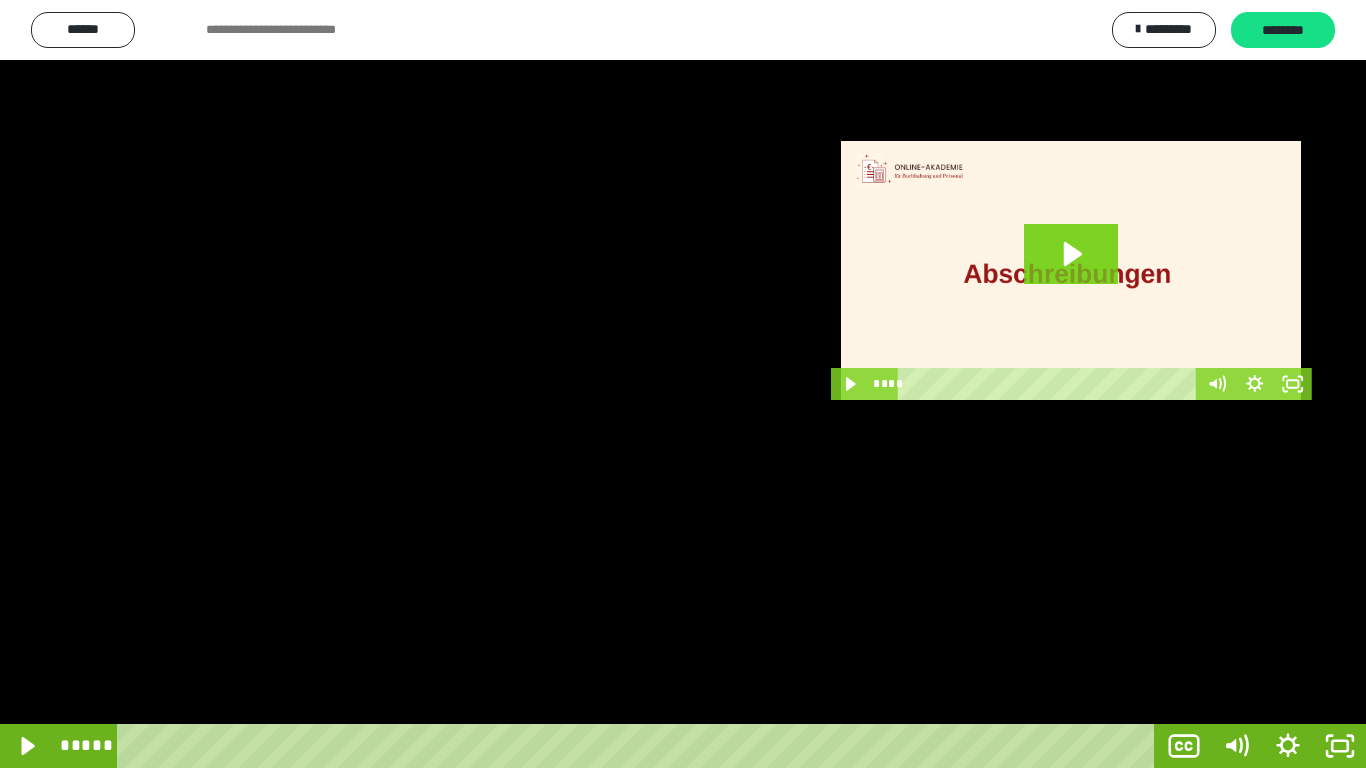 click at bounding box center [683, 384] 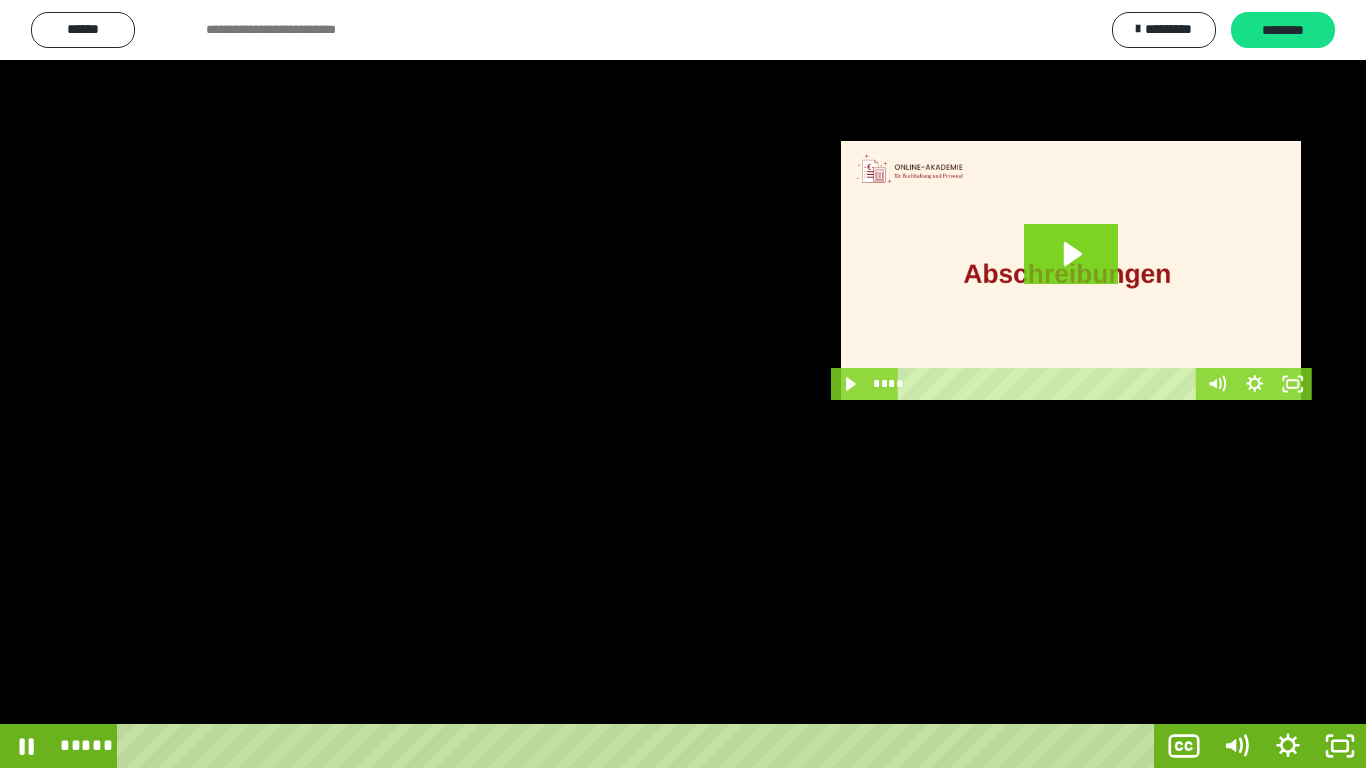 click at bounding box center [683, 384] 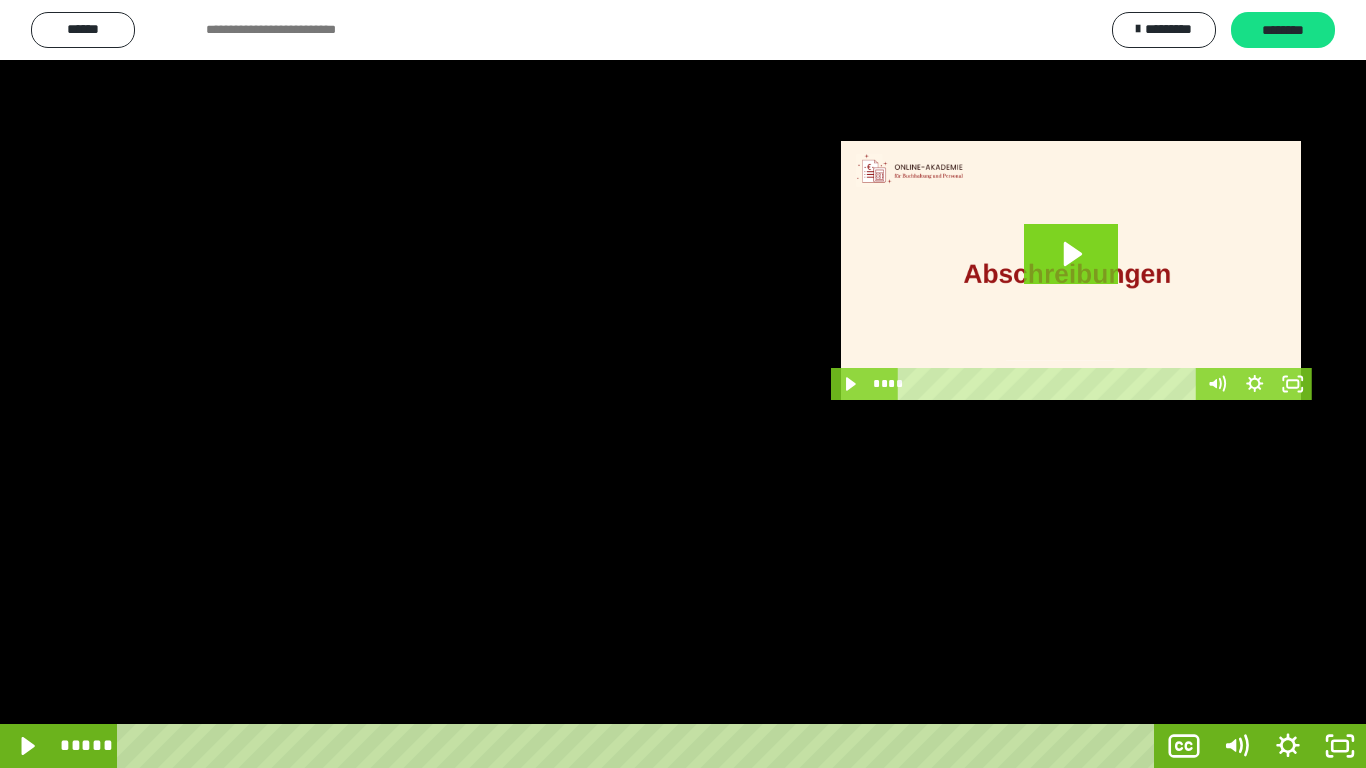 click at bounding box center [683, 384] 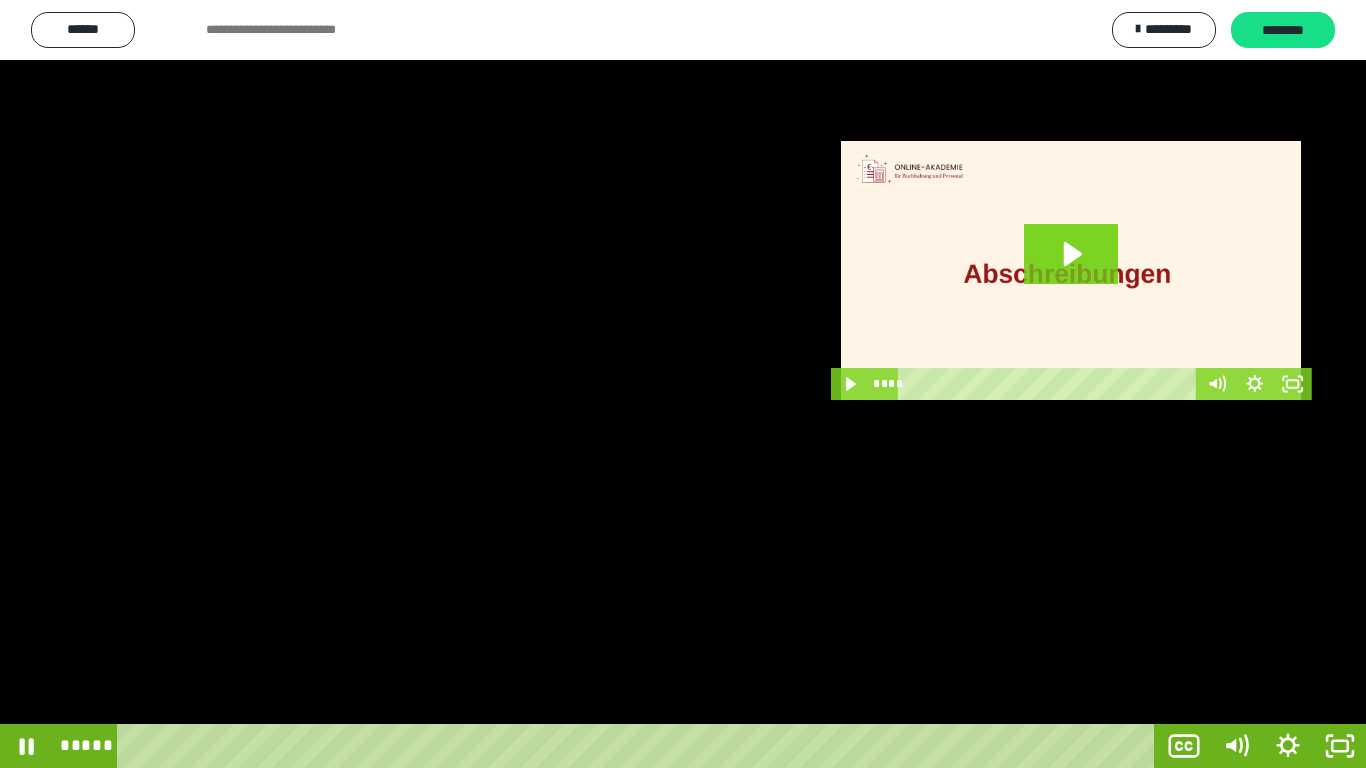 click at bounding box center [683, 384] 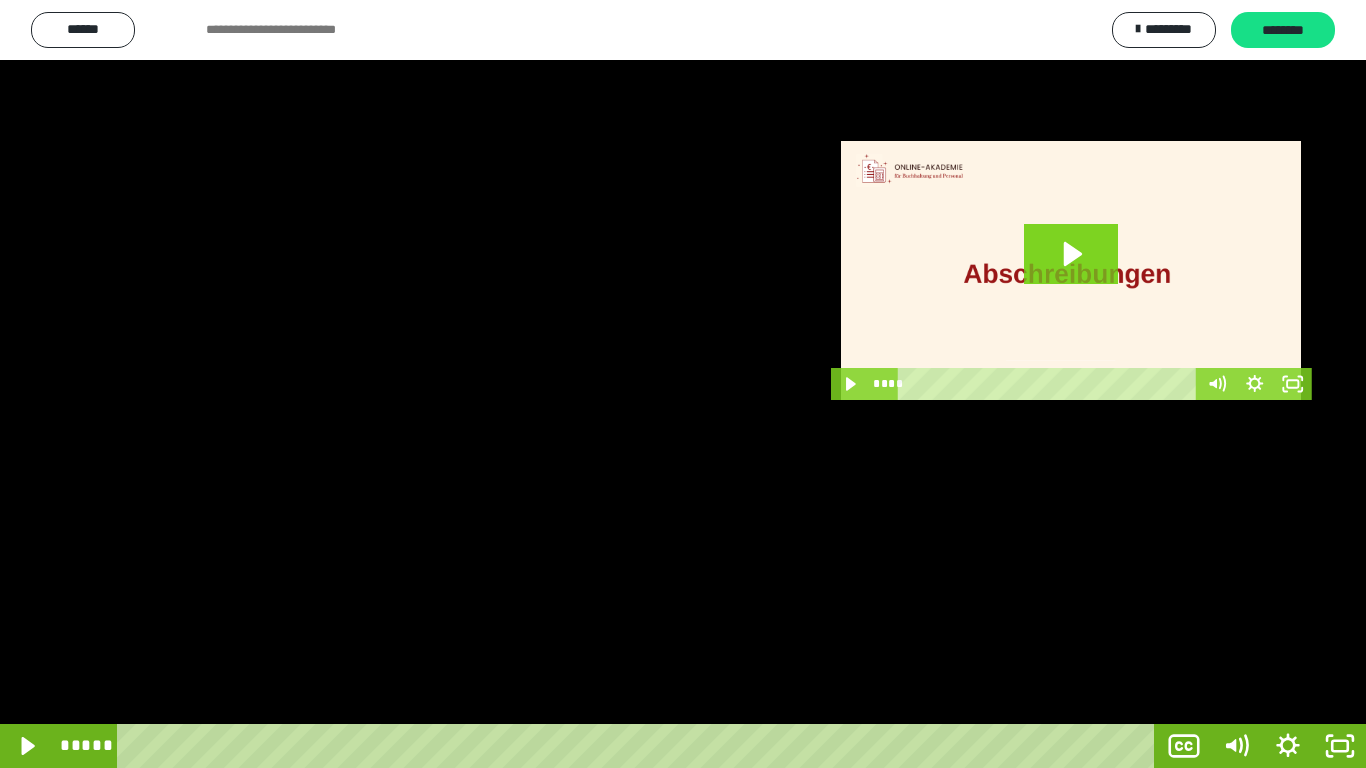 click at bounding box center [683, 384] 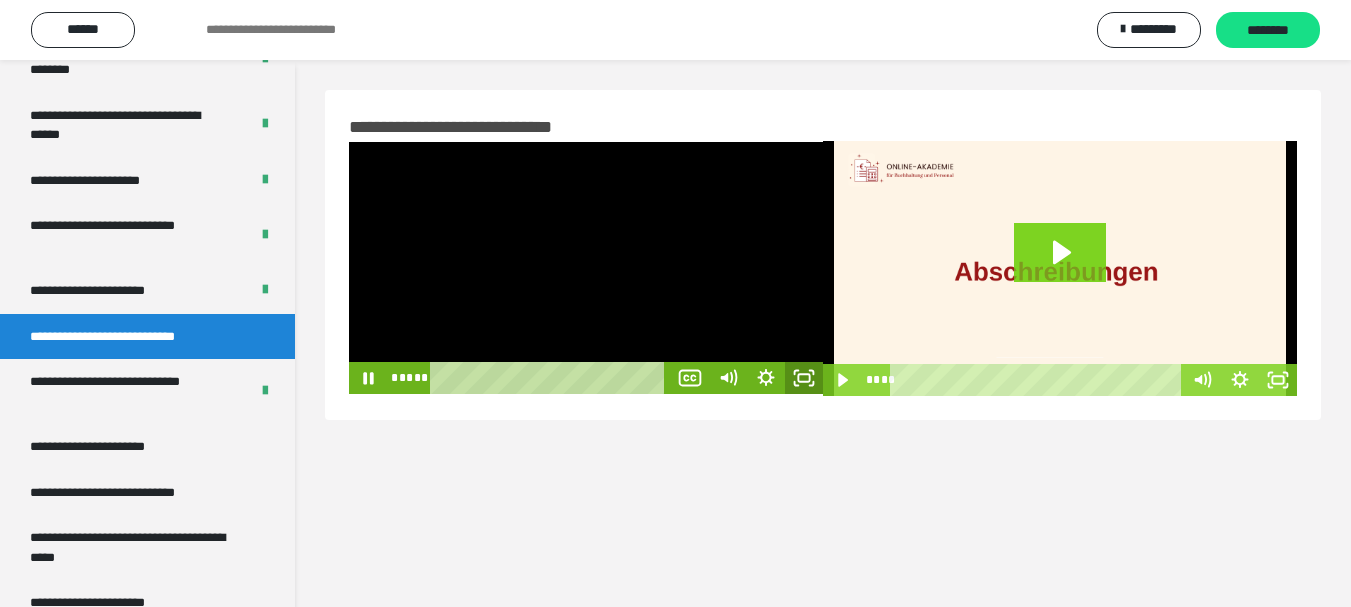 click 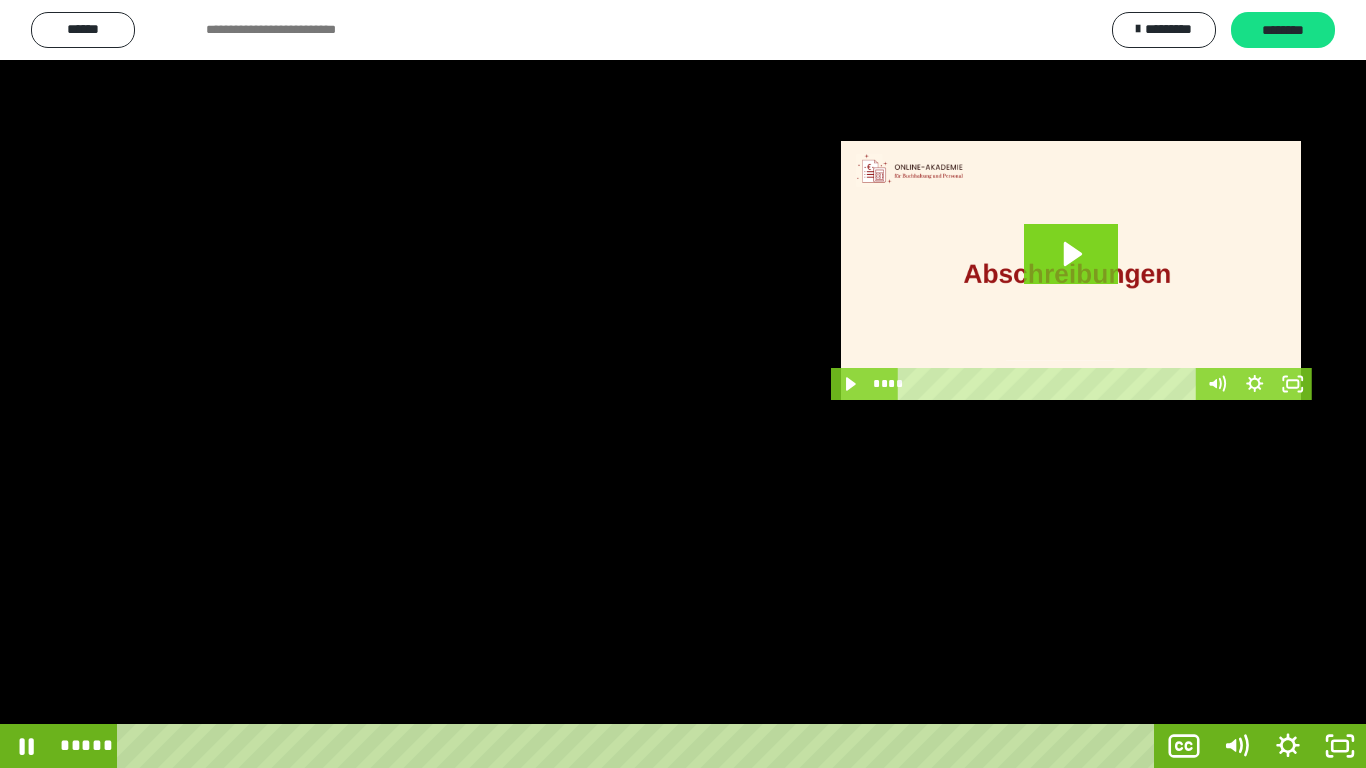 click at bounding box center [683, 384] 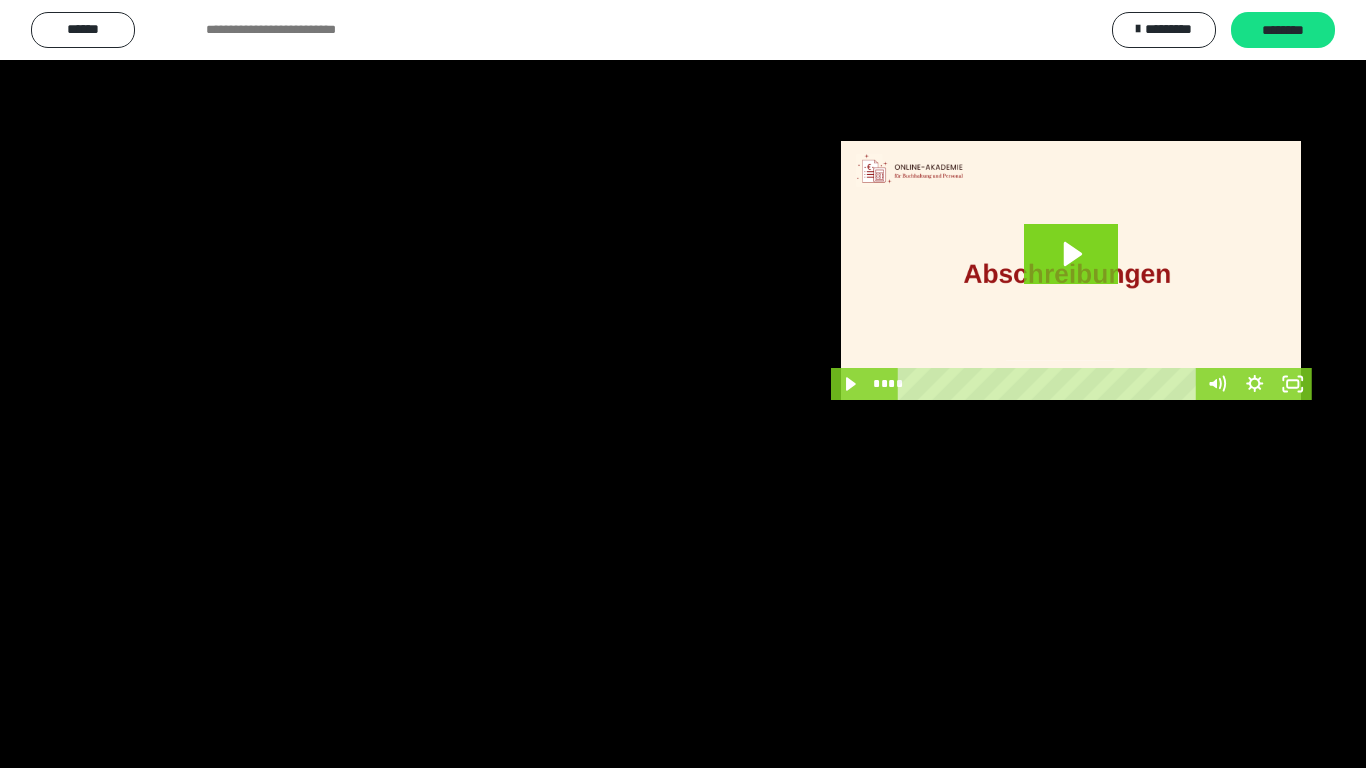 drag, startPoint x: 674, startPoint y: 461, endPoint x: 683, endPoint y: 467, distance: 10.816654 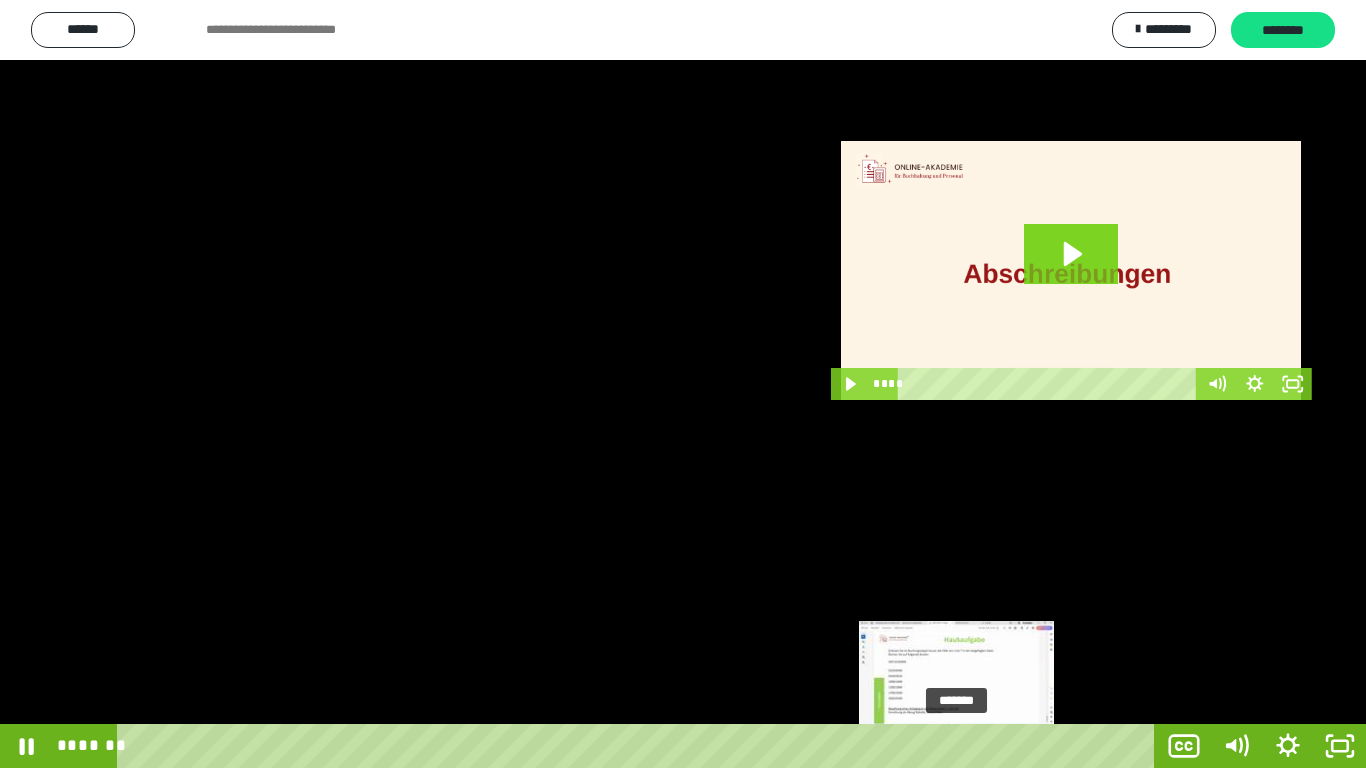 click at bounding box center [956, 746] 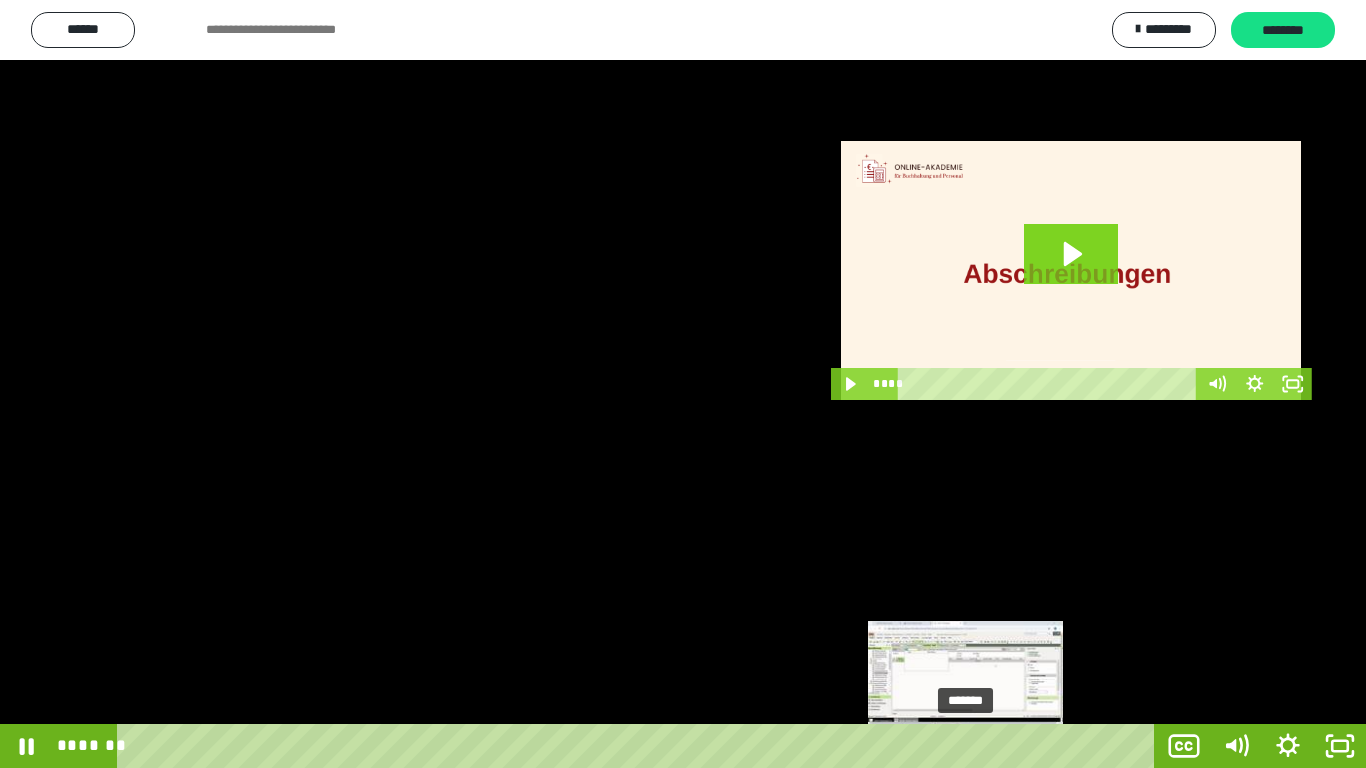 click at bounding box center [965, 746] 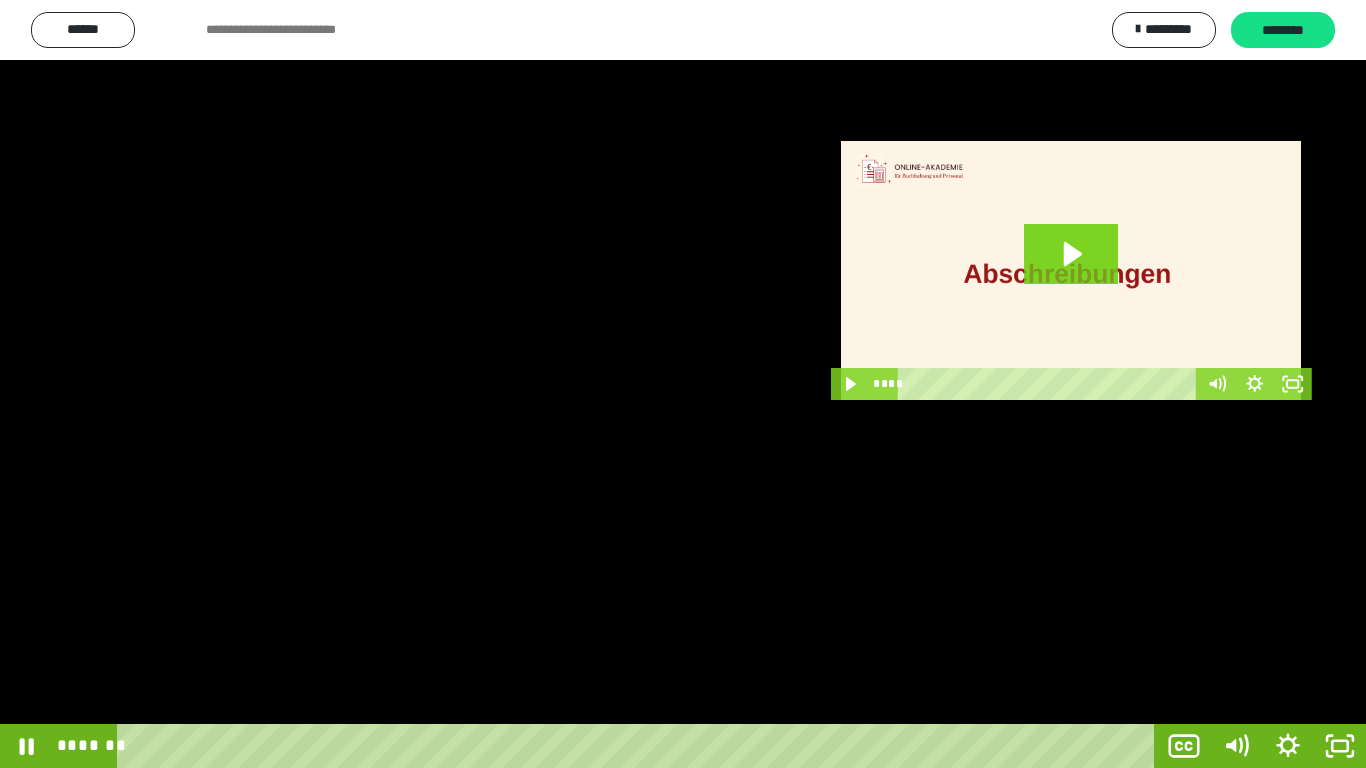 click at bounding box center (683, 384) 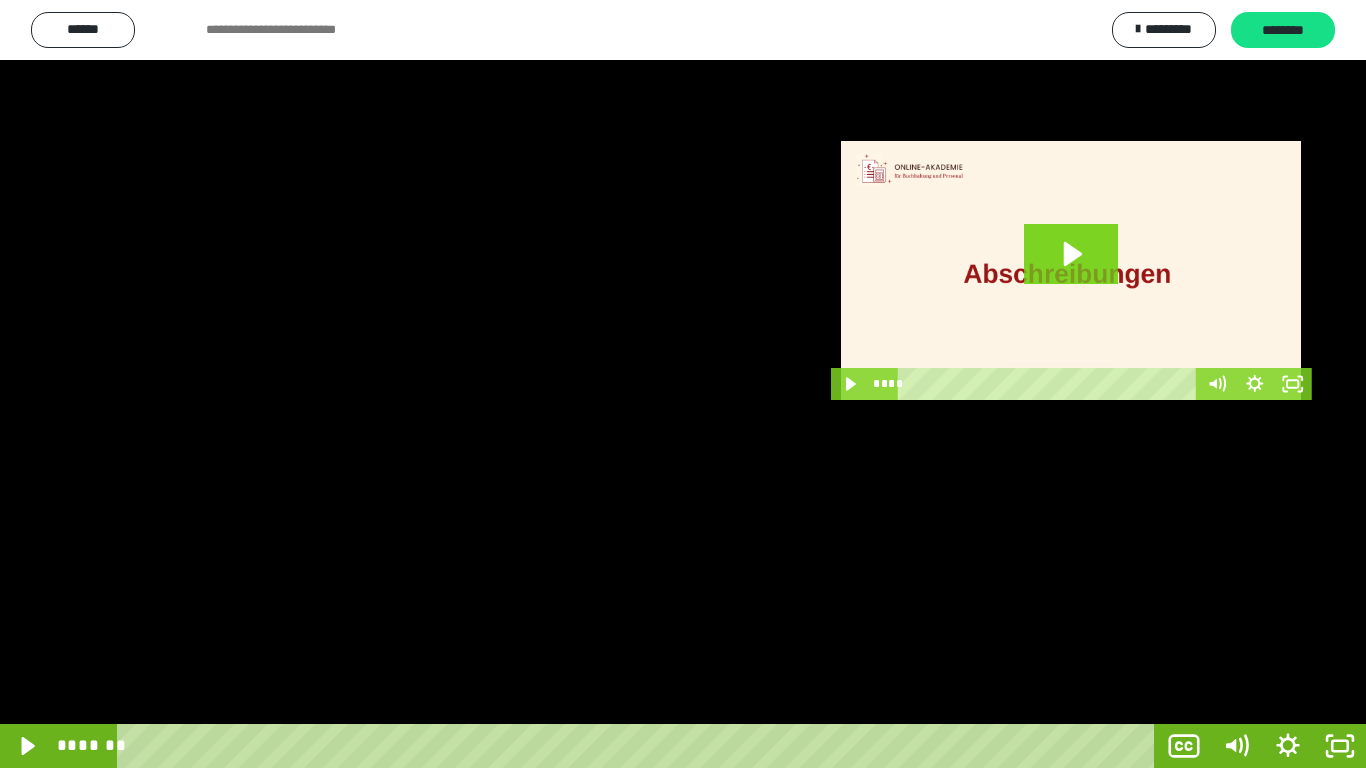 click at bounding box center [683, 384] 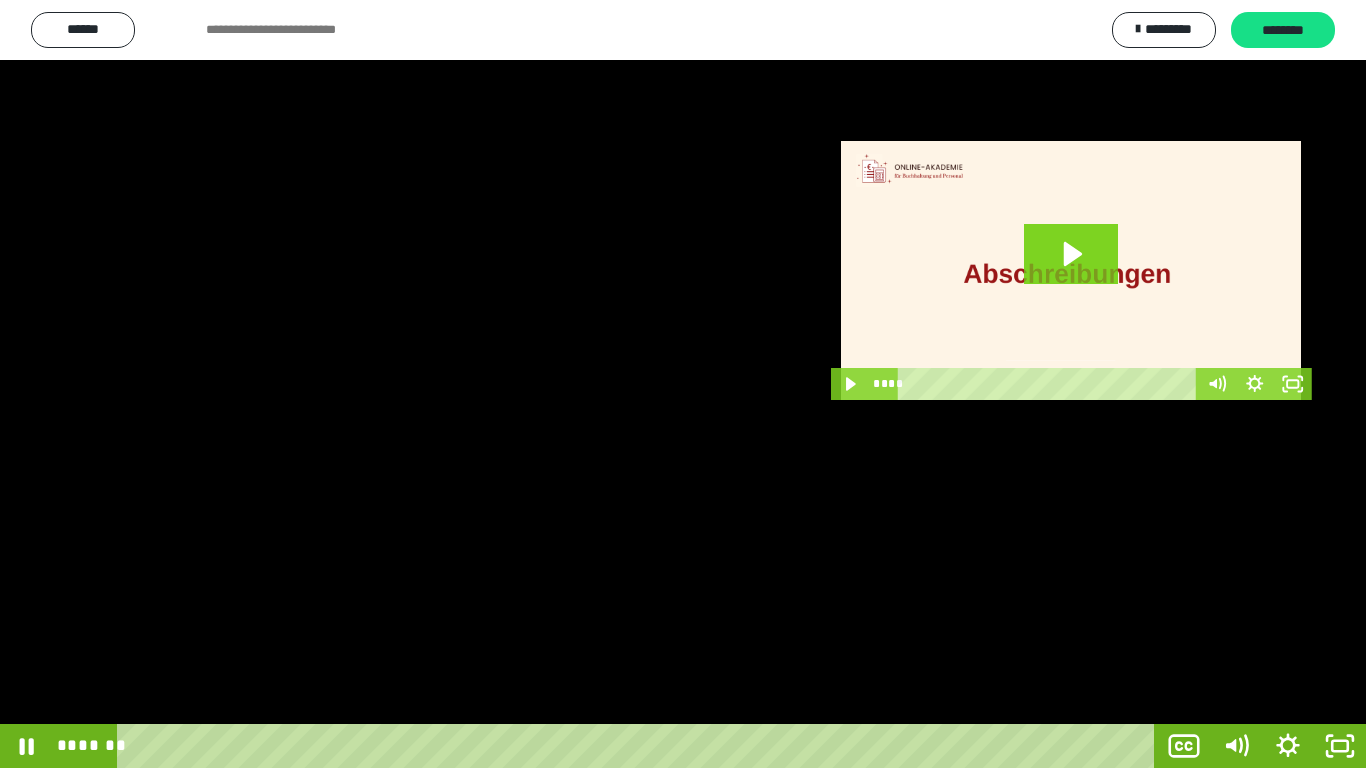 click at bounding box center [683, 384] 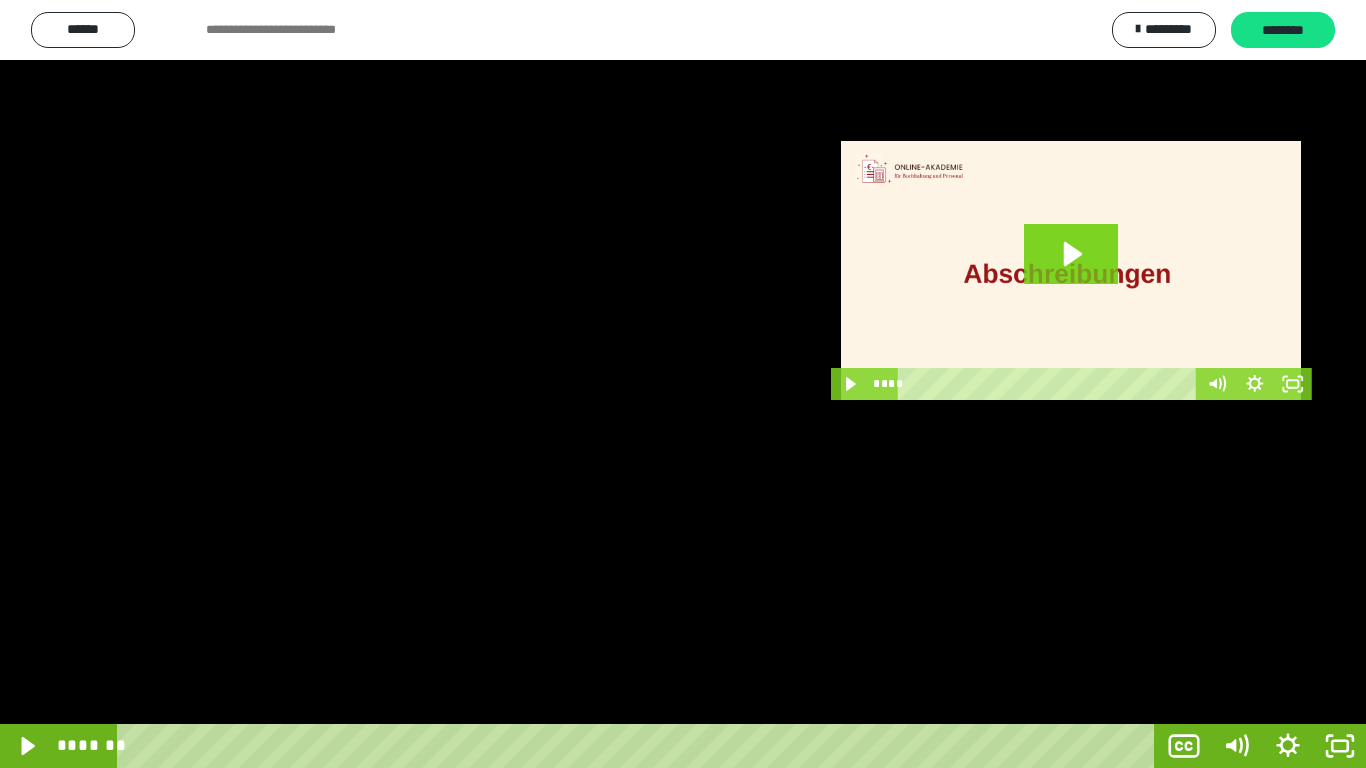 click at bounding box center [683, 384] 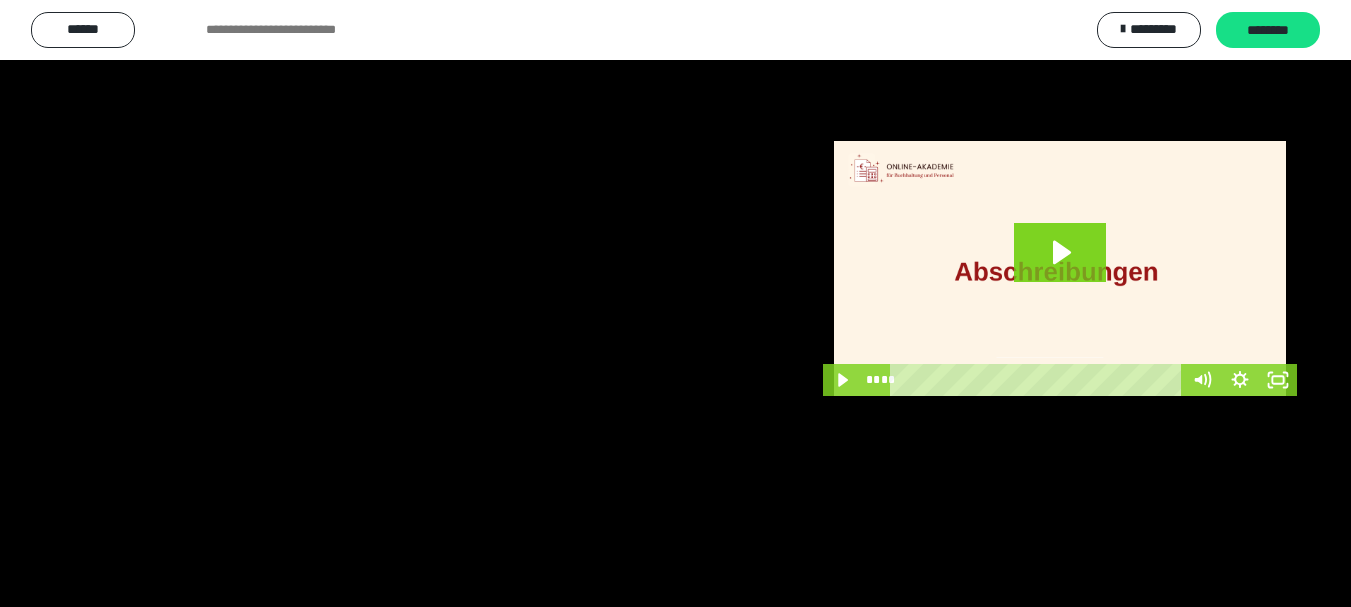 scroll, scrollTop: 3914, scrollLeft: 0, axis: vertical 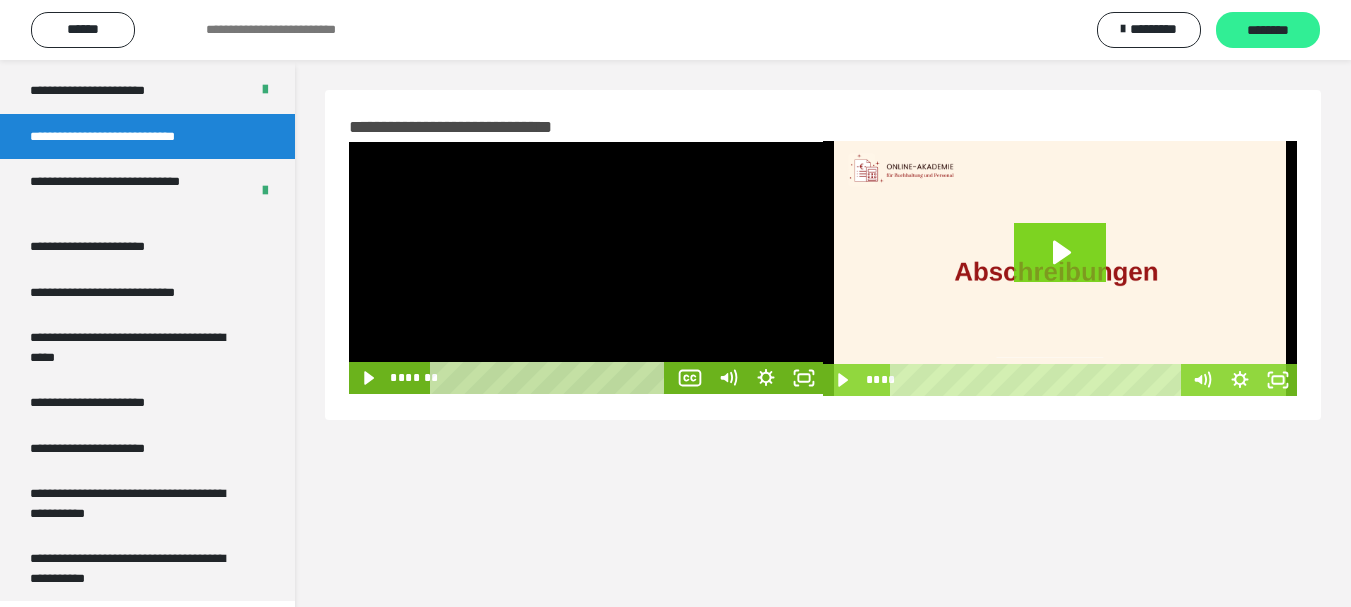 click on "********" at bounding box center [1268, 31] 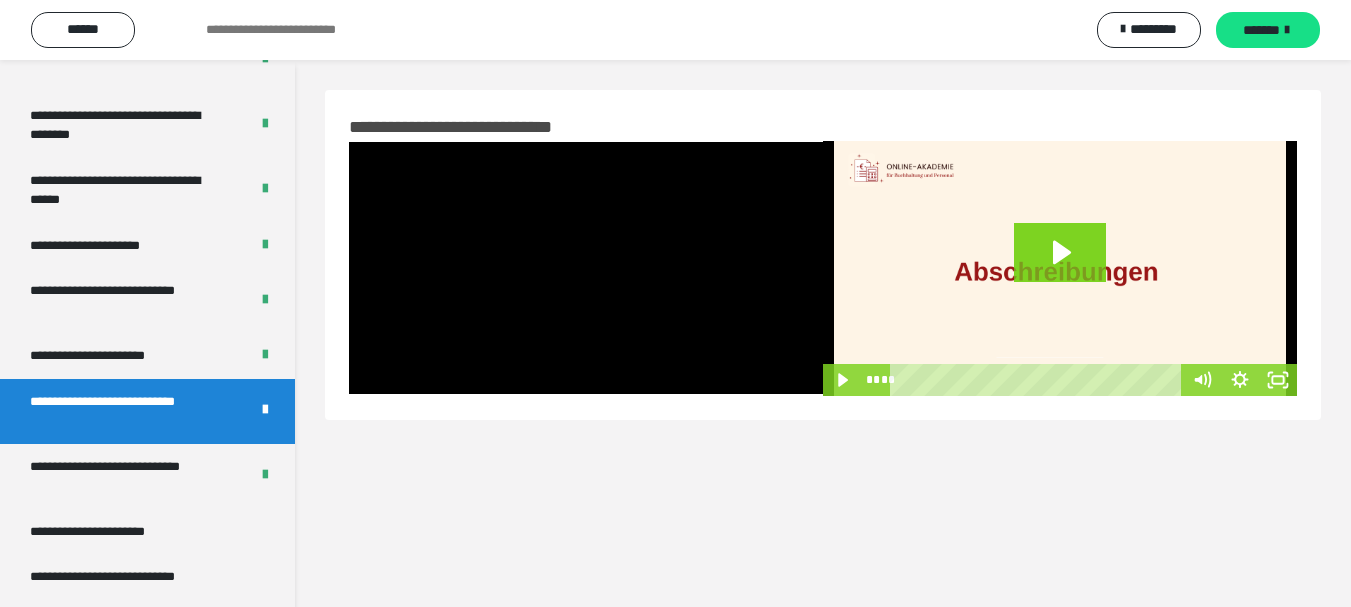 scroll, scrollTop: 3500, scrollLeft: 0, axis: vertical 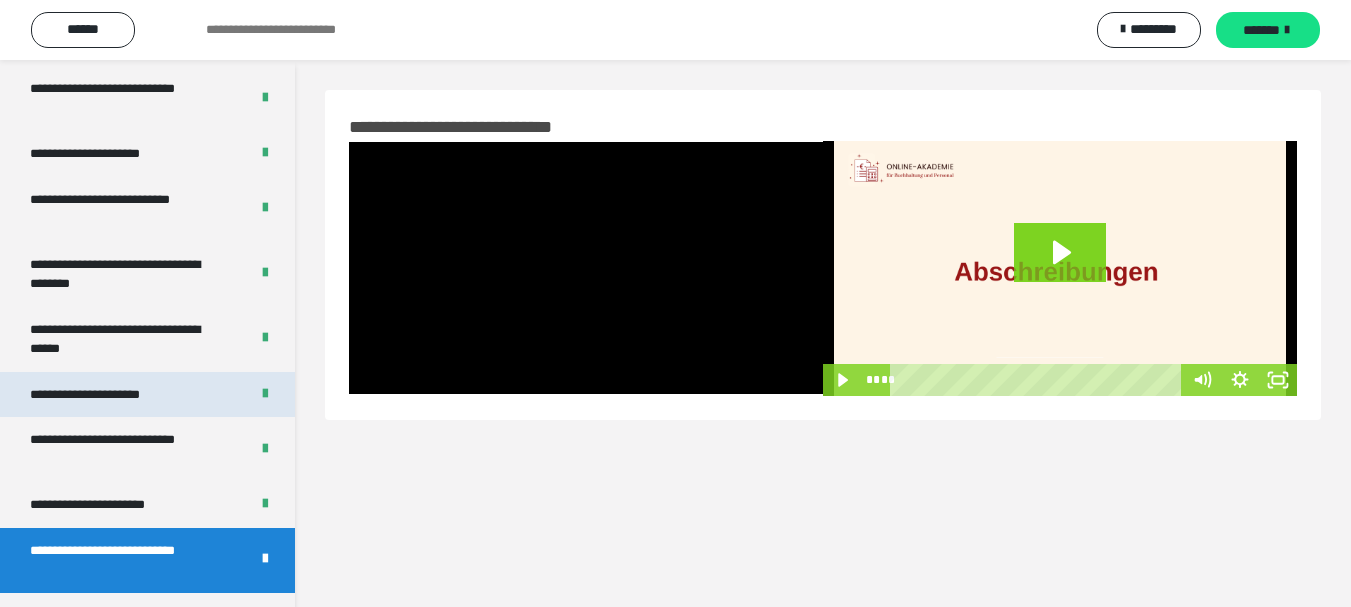 click on "**********" at bounding box center [109, 395] 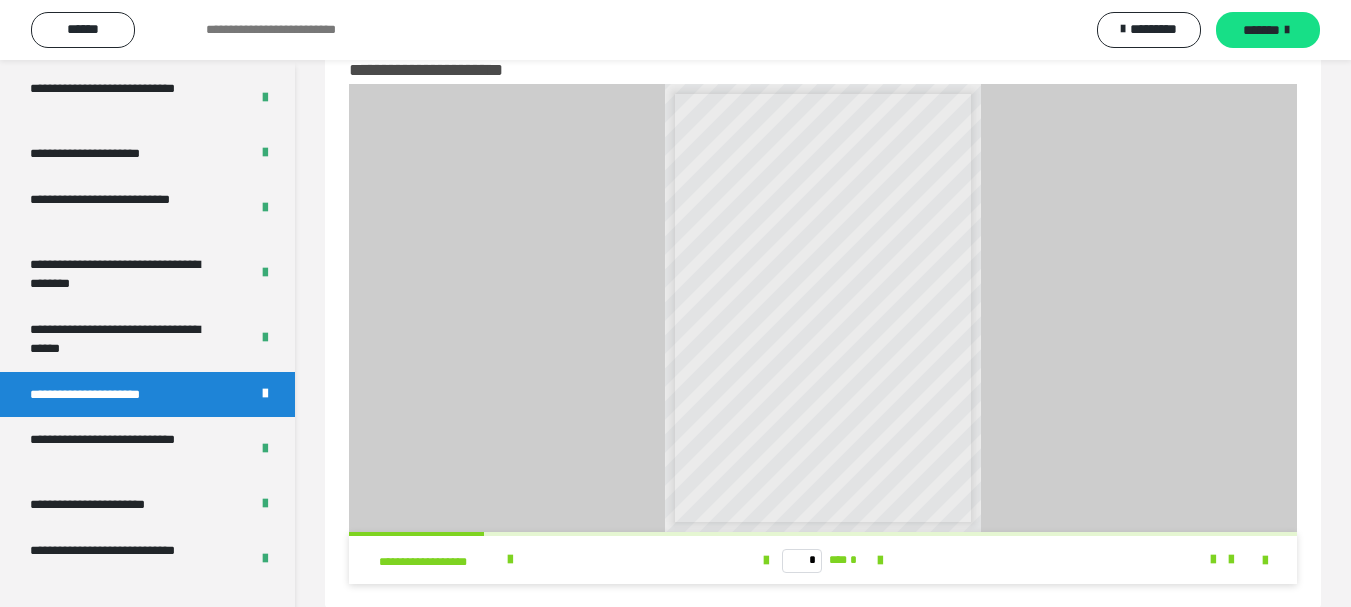 scroll, scrollTop: 88, scrollLeft: 0, axis: vertical 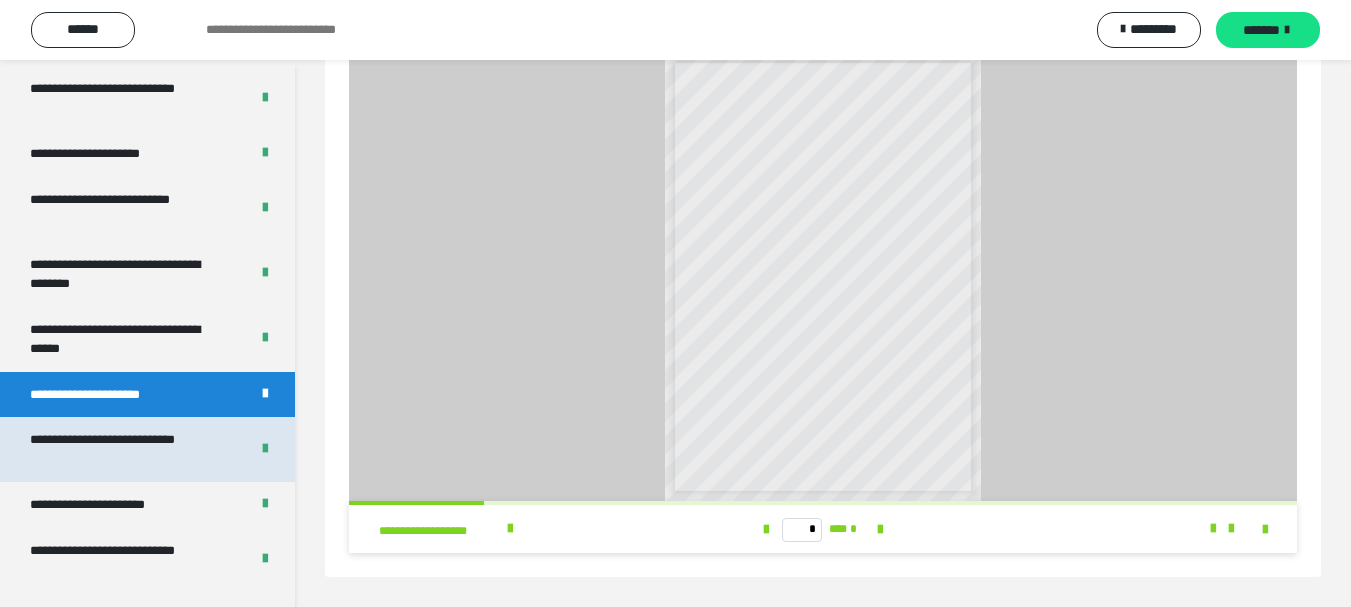click on "**********" at bounding box center [124, 449] 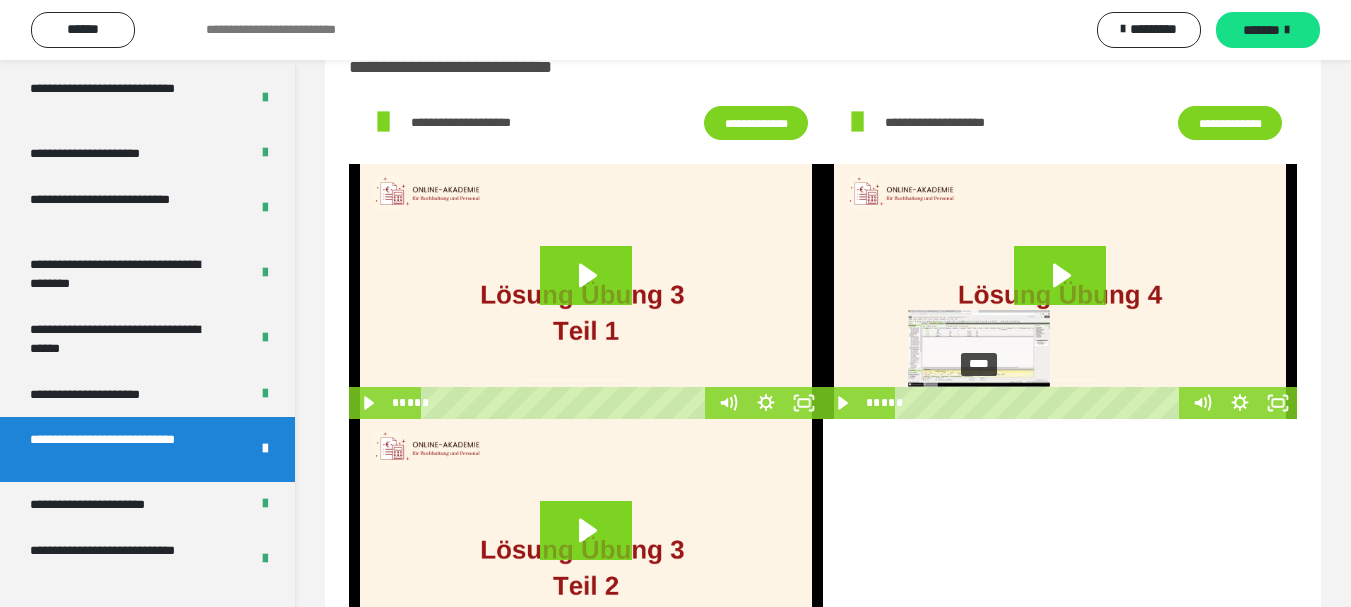 scroll, scrollTop: 181, scrollLeft: 0, axis: vertical 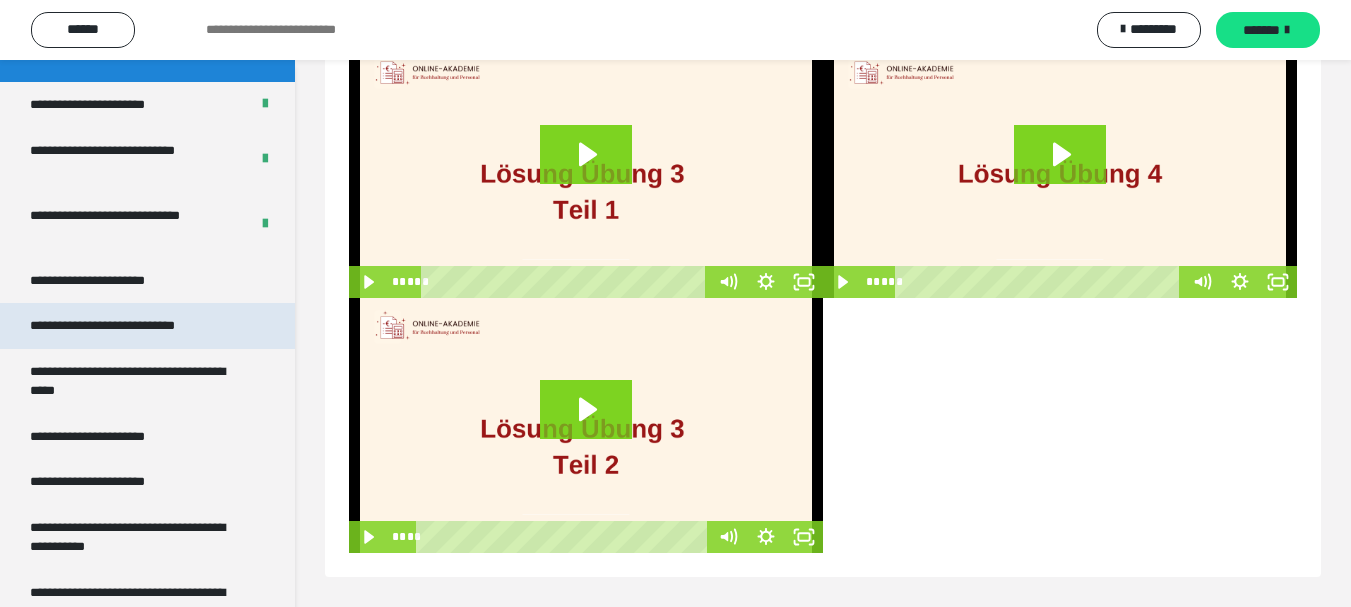 click on "**********" at bounding box center [129, 326] 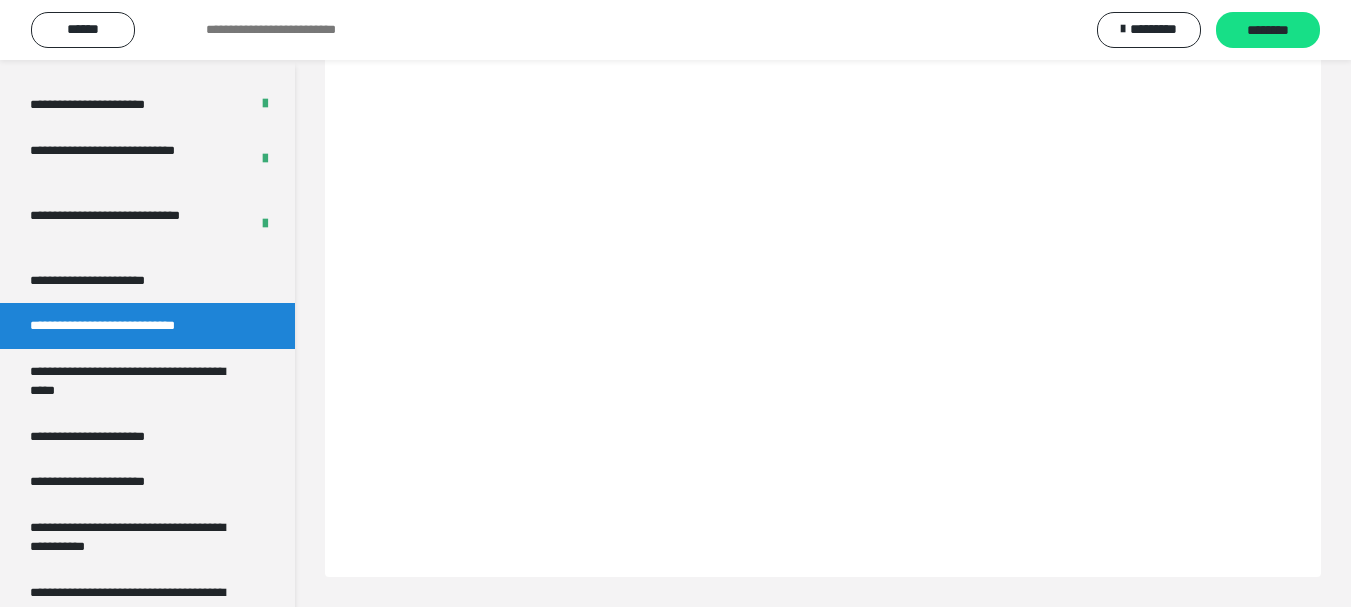 scroll, scrollTop: 60, scrollLeft: 0, axis: vertical 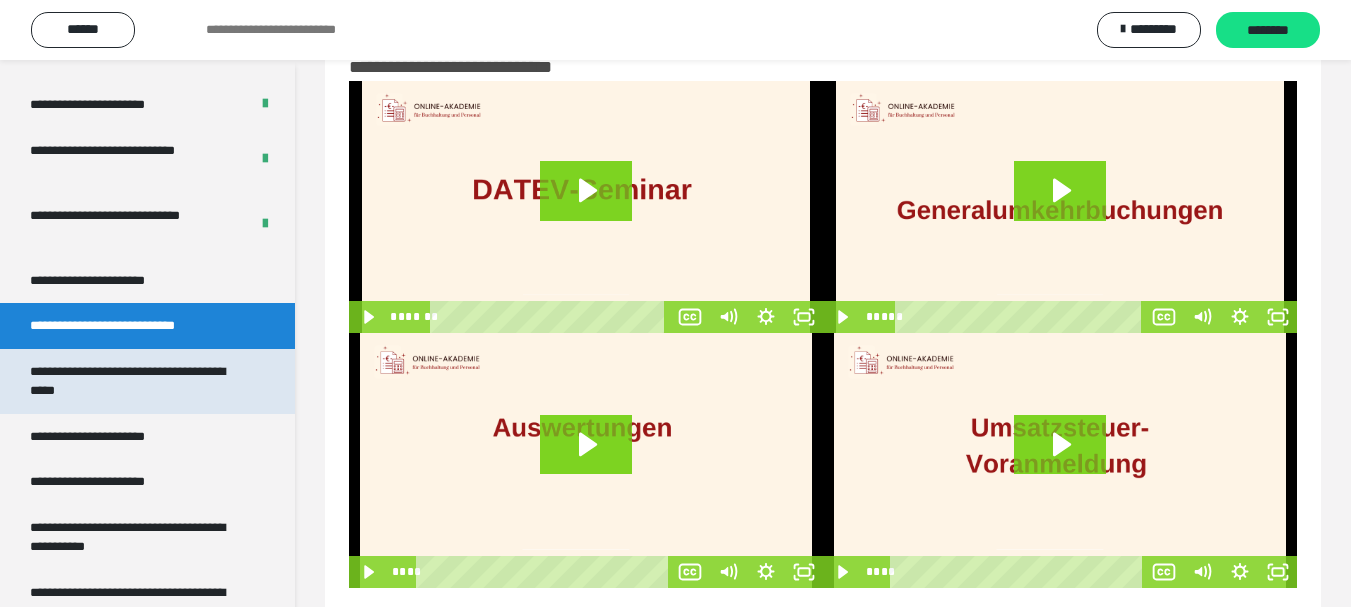 click on "**********" at bounding box center (132, 381) 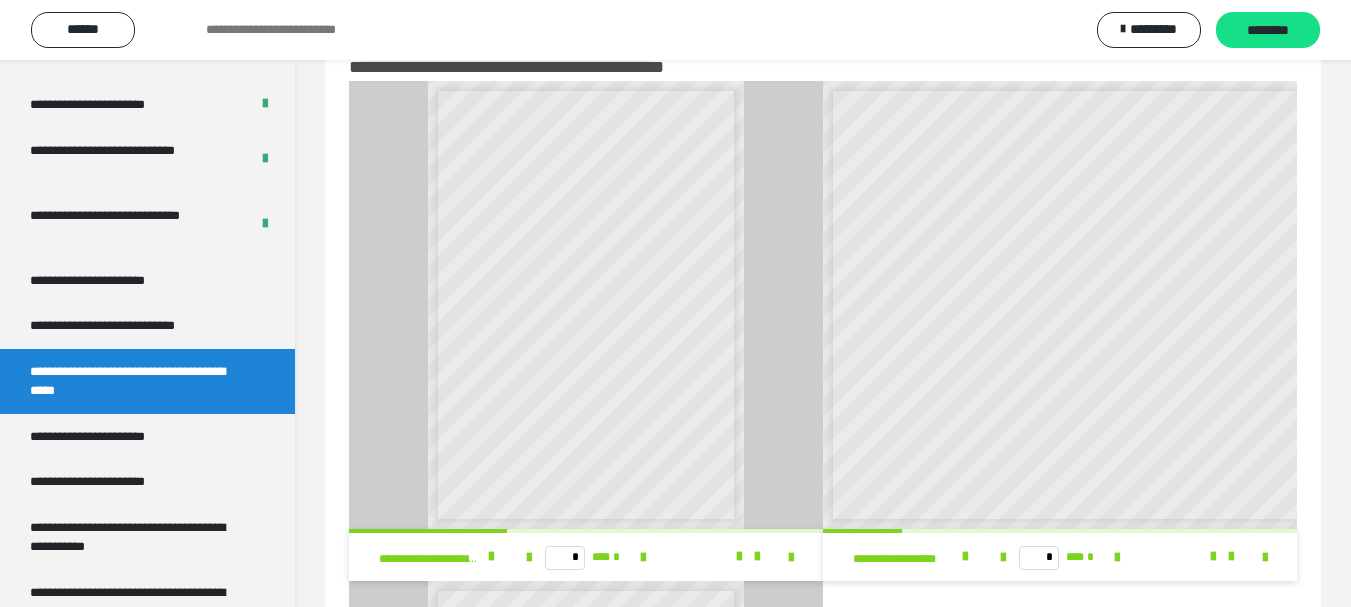scroll, scrollTop: 8, scrollLeft: 0, axis: vertical 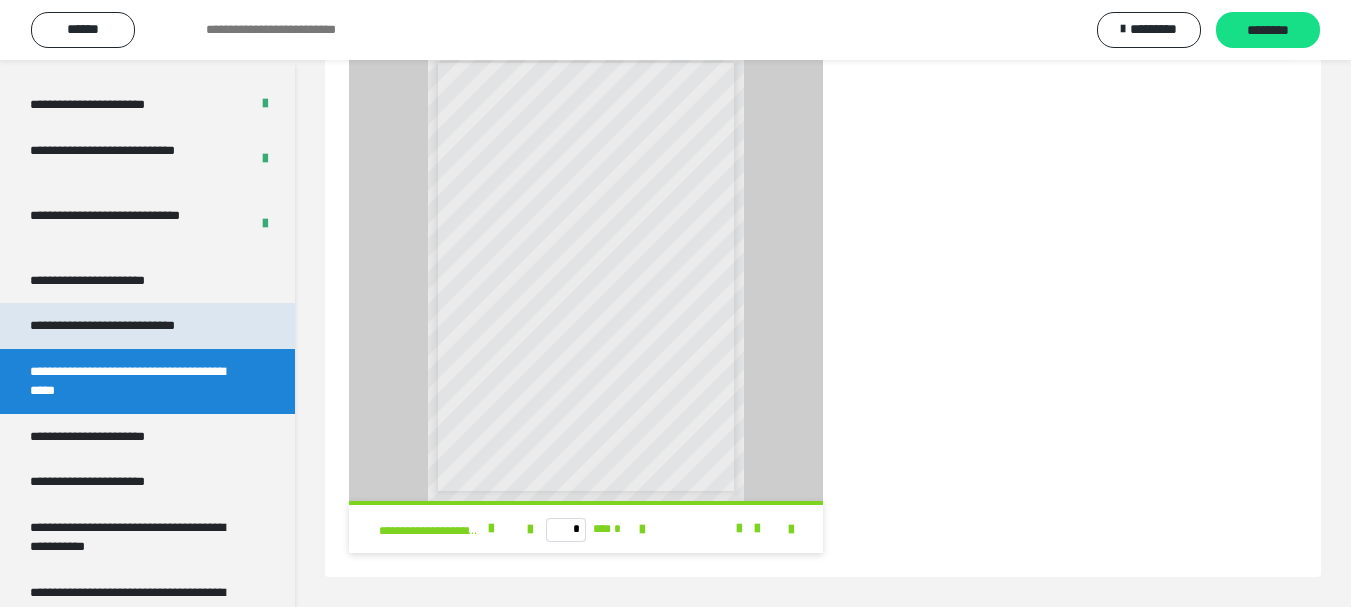 click on "**********" at bounding box center [129, 326] 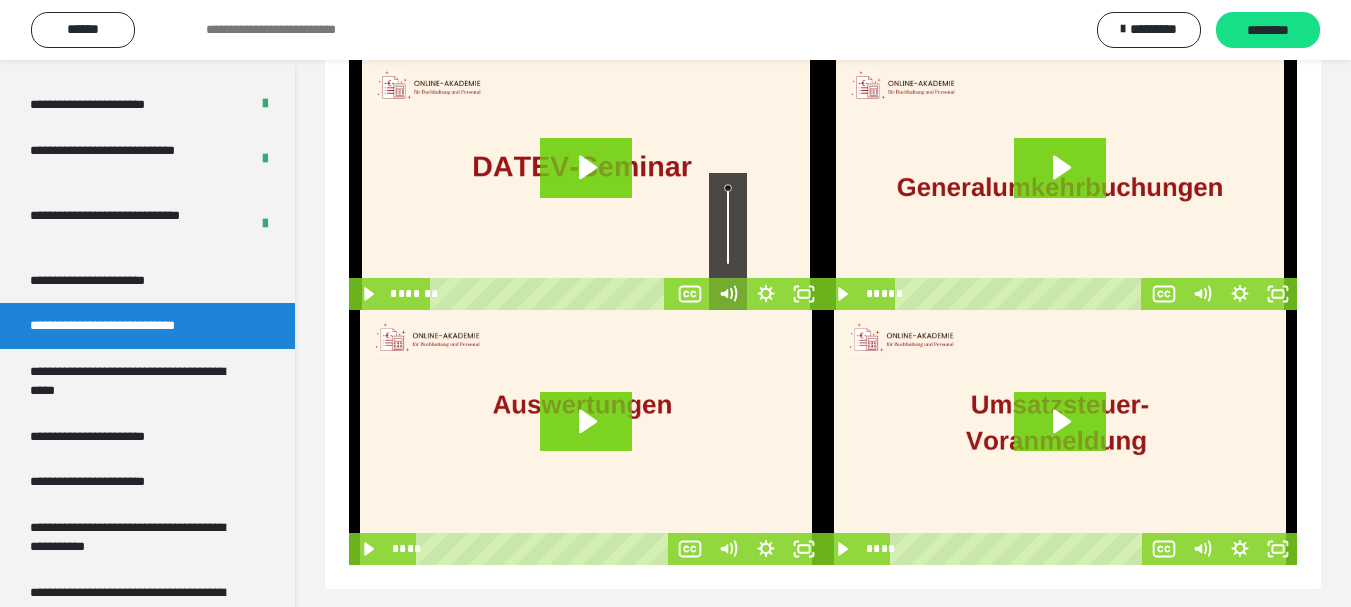 scroll, scrollTop: 95, scrollLeft: 0, axis: vertical 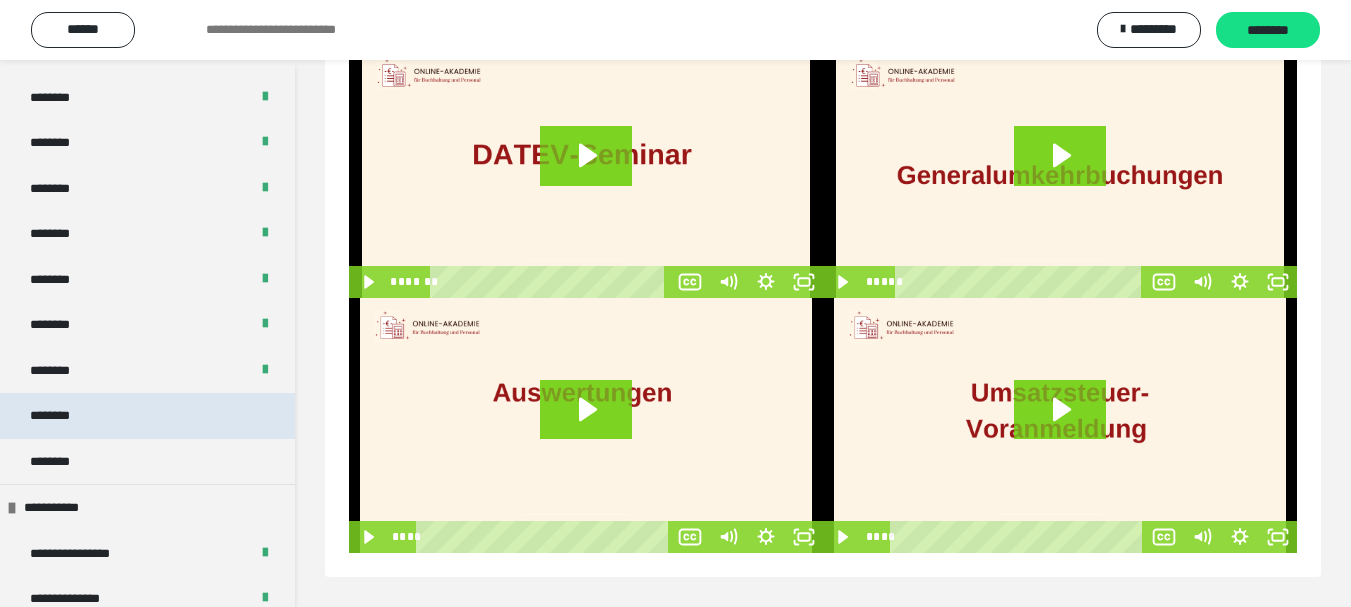 click on "********" at bounding box center [147, 416] 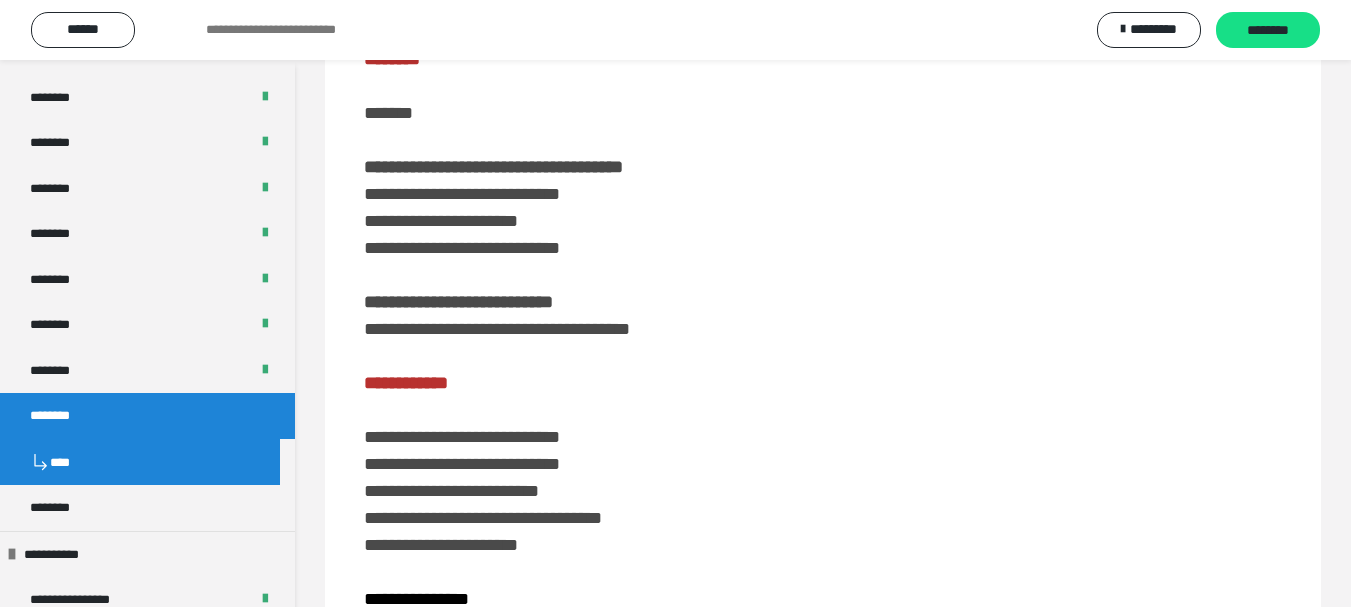 scroll, scrollTop: 895, scrollLeft: 0, axis: vertical 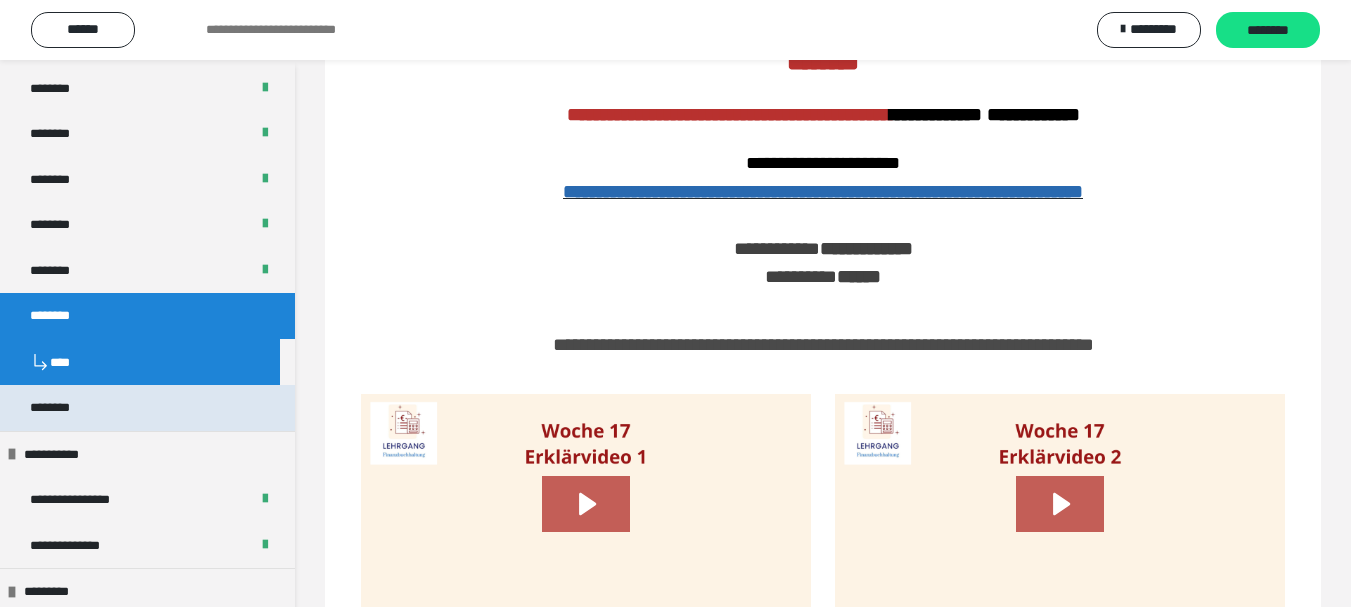 click on "********" at bounding box center (147, 408) 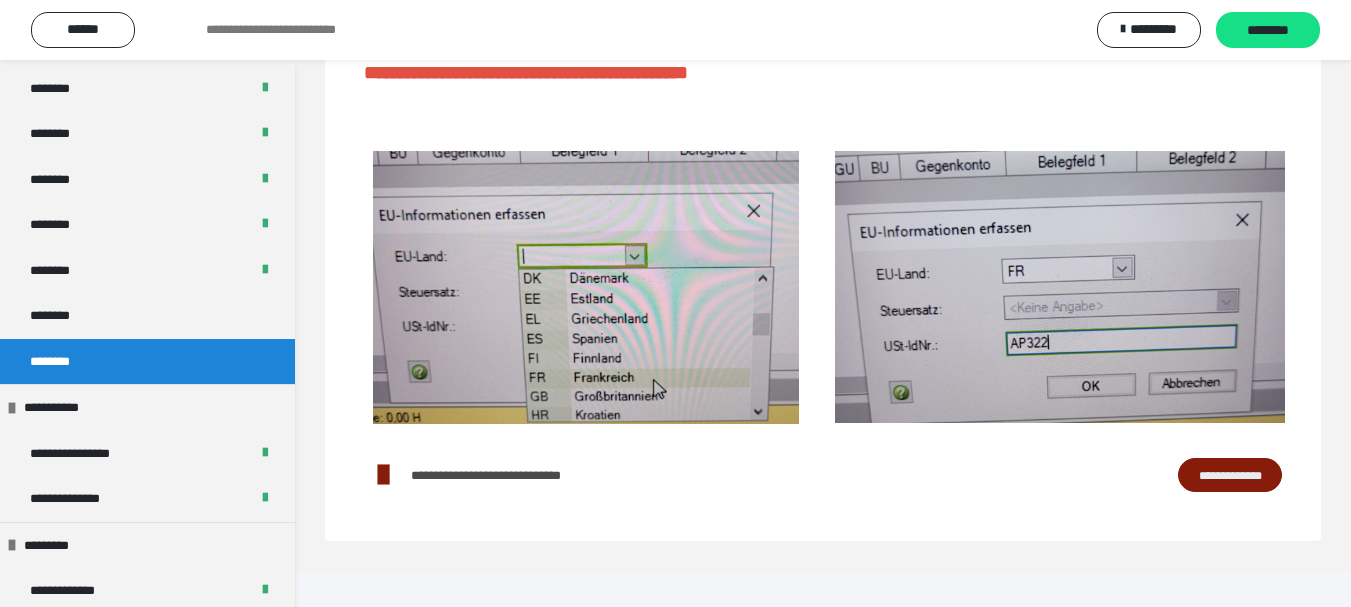 scroll, scrollTop: 414, scrollLeft: 0, axis: vertical 